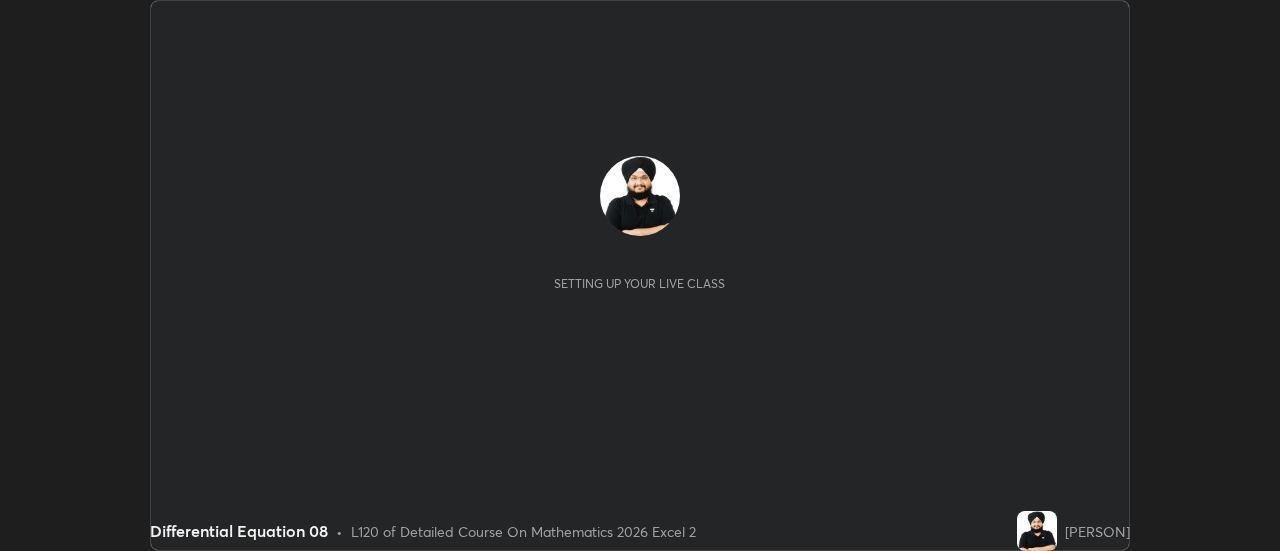 scroll, scrollTop: 0, scrollLeft: 0, axis: both 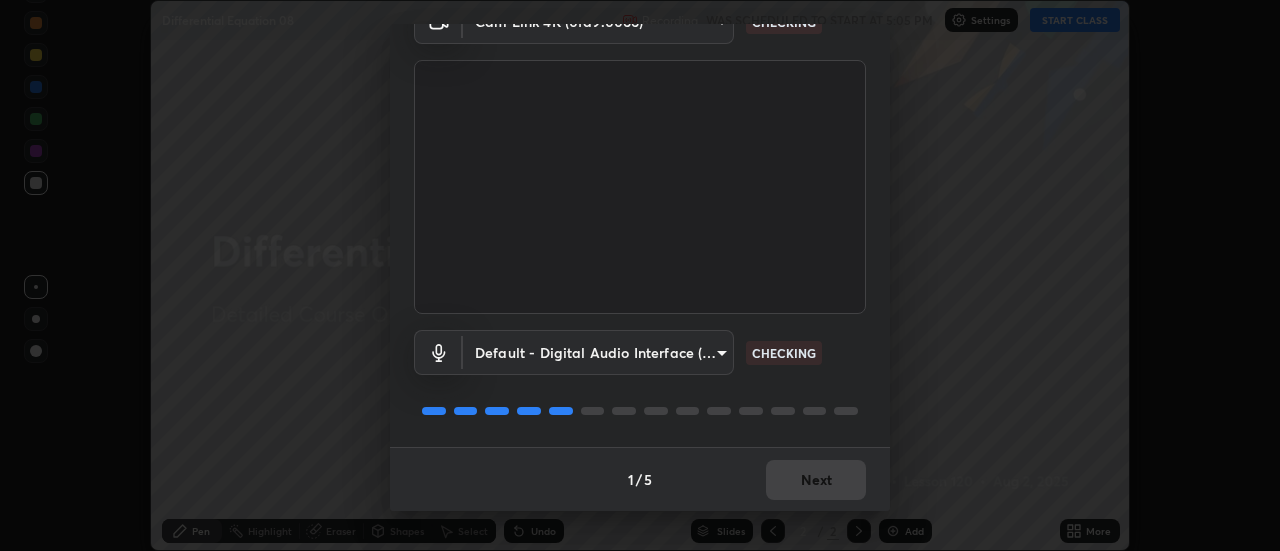 click on "1 / 5 Next" at bounding box center (640, 479) 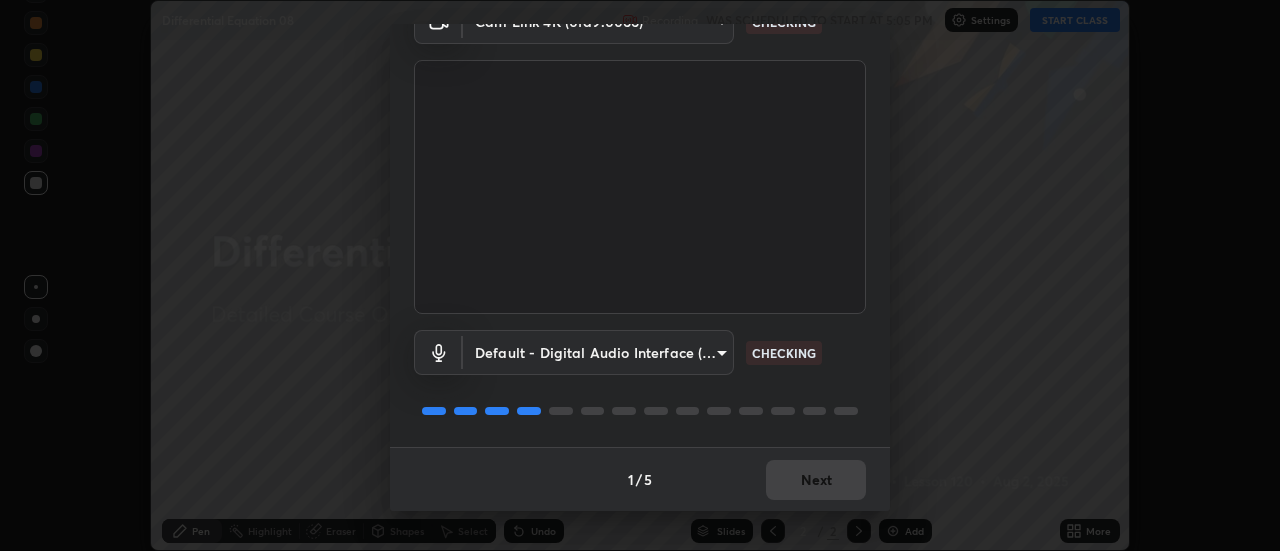 click on "1 / 5 Next" at bounding box center [640, 479] 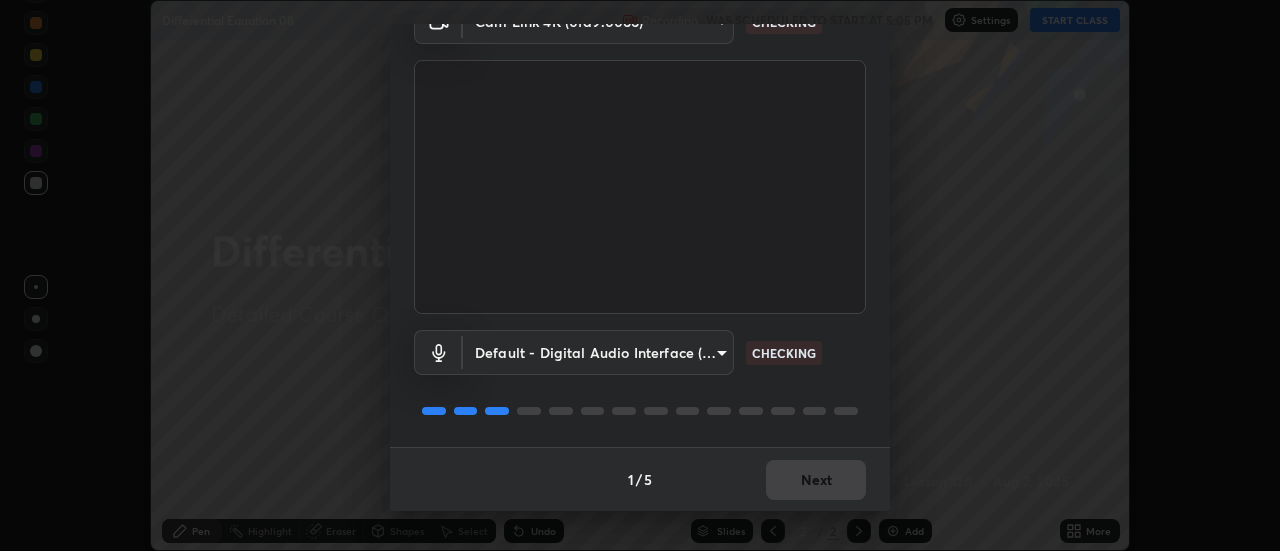 click on "1 / 5 Next" at bounding box center [640, 479] 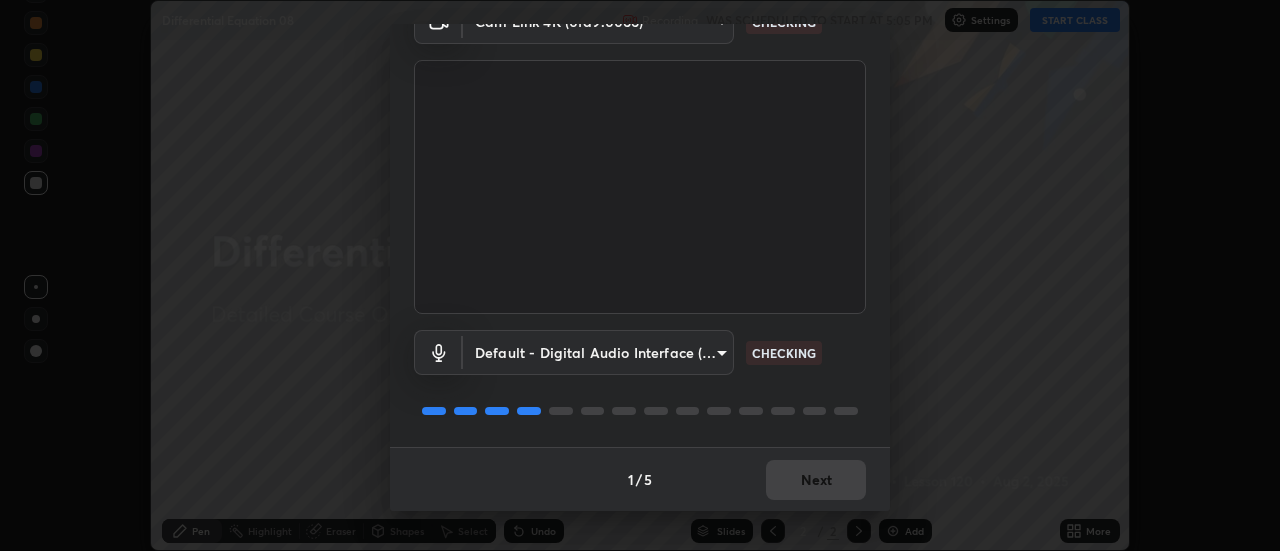 click on "1 / 5 Next" at bounding box center [640, 479] 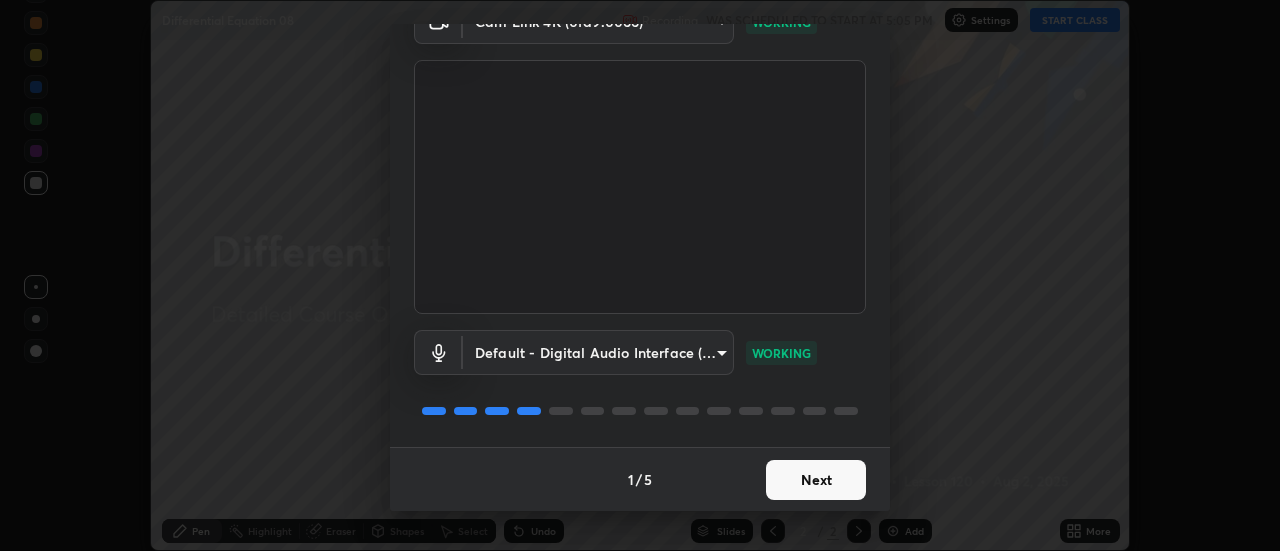 click on "Next" at bounding box center (816, 480) 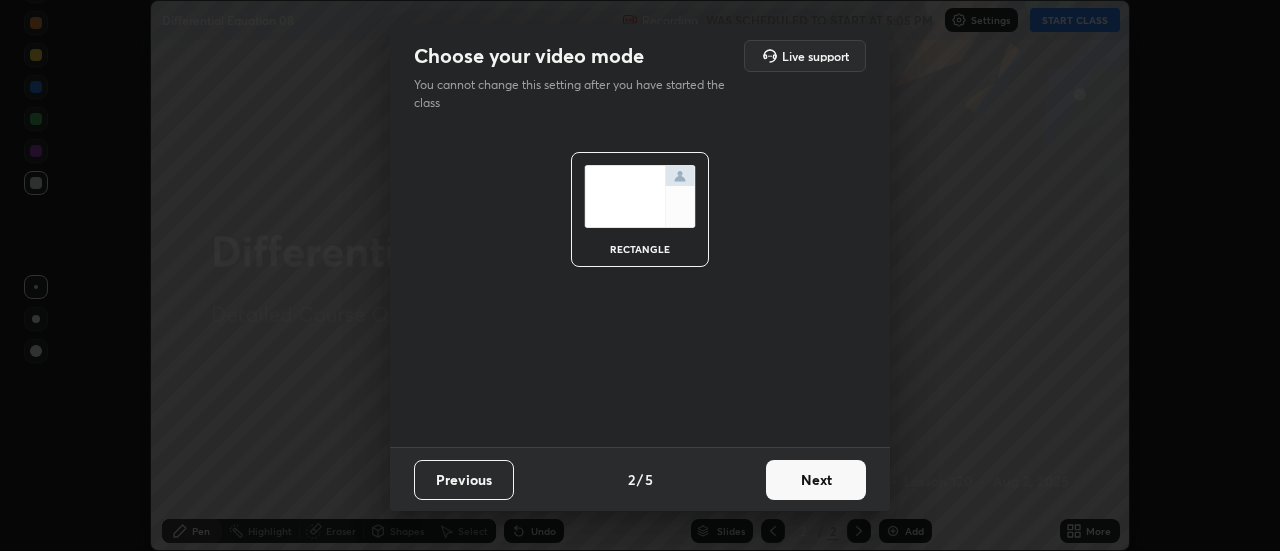 scroll, scrollTop: 0, scrollLeft: 0, axis: both 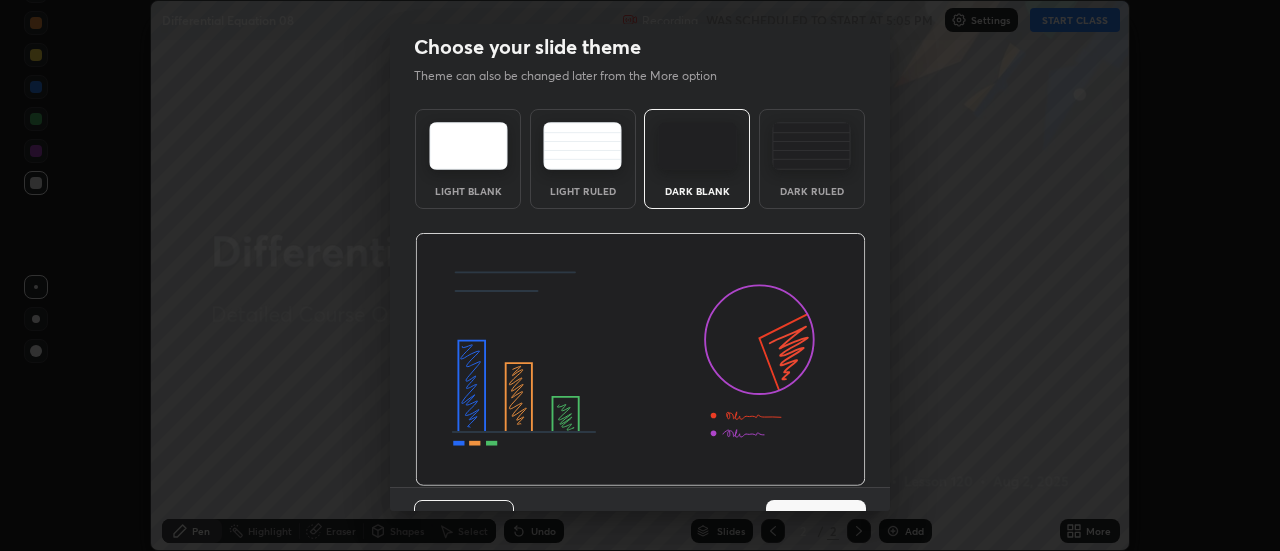 click on "Next" at bounding box center (816, 520) 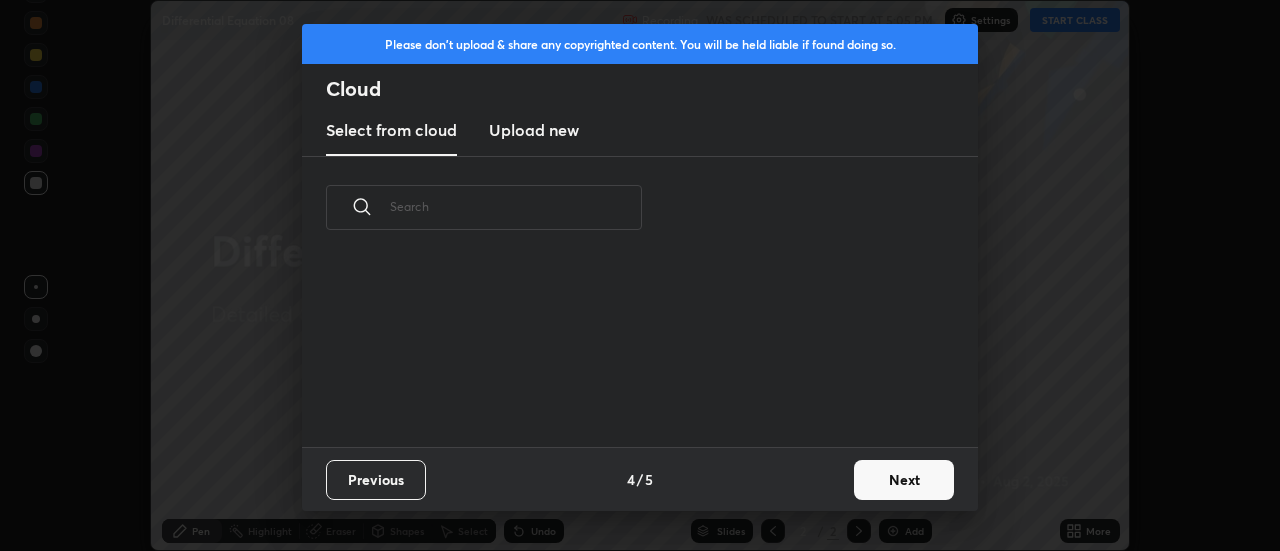 click on "Next" at bounding box center (904, 480) 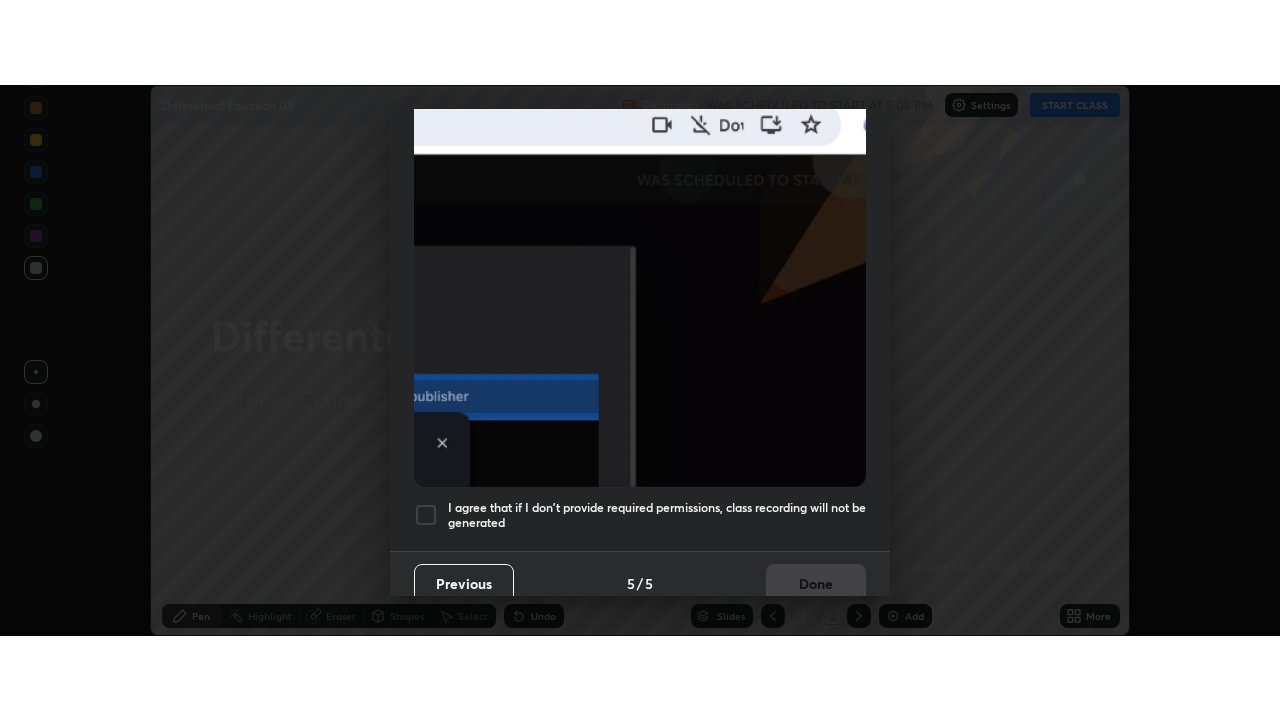 scroll, scrollTop: 513, scrollLeft: 0, axis: vertical 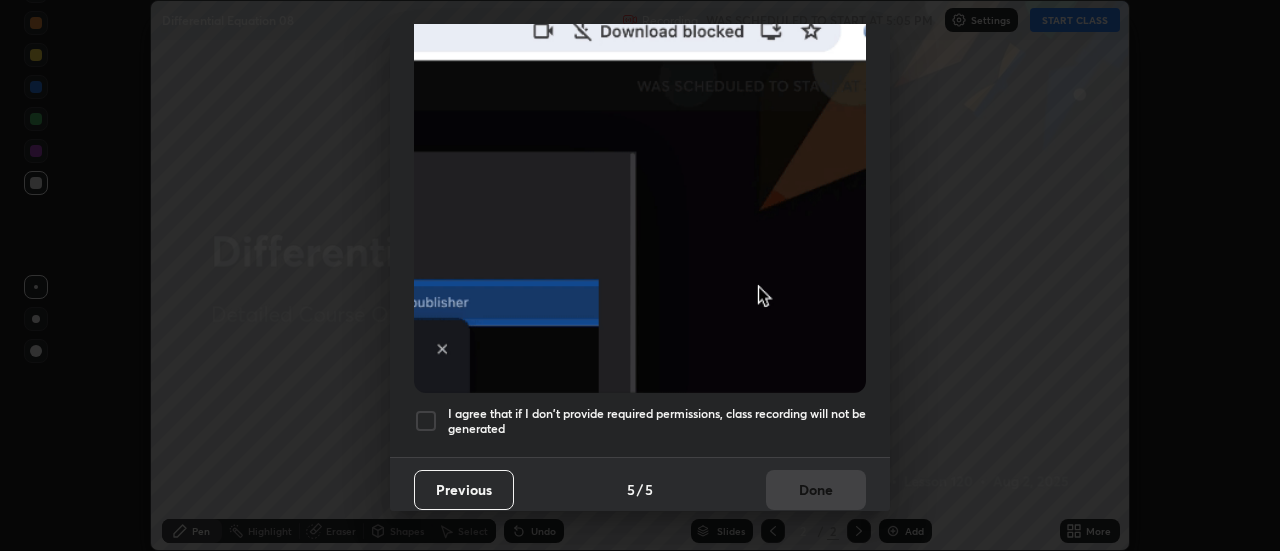 click on "I agree that if I don't provide required permissions, class recording will not be generated" at bounding box center [657, 421] 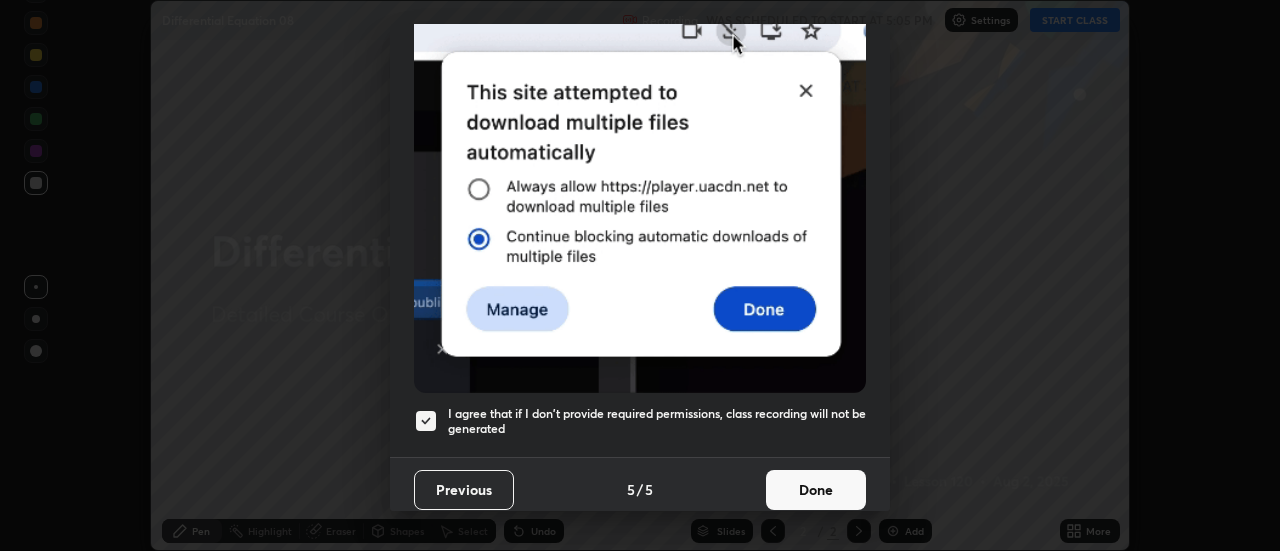 click on "Done" at bounding box center (816, 490) 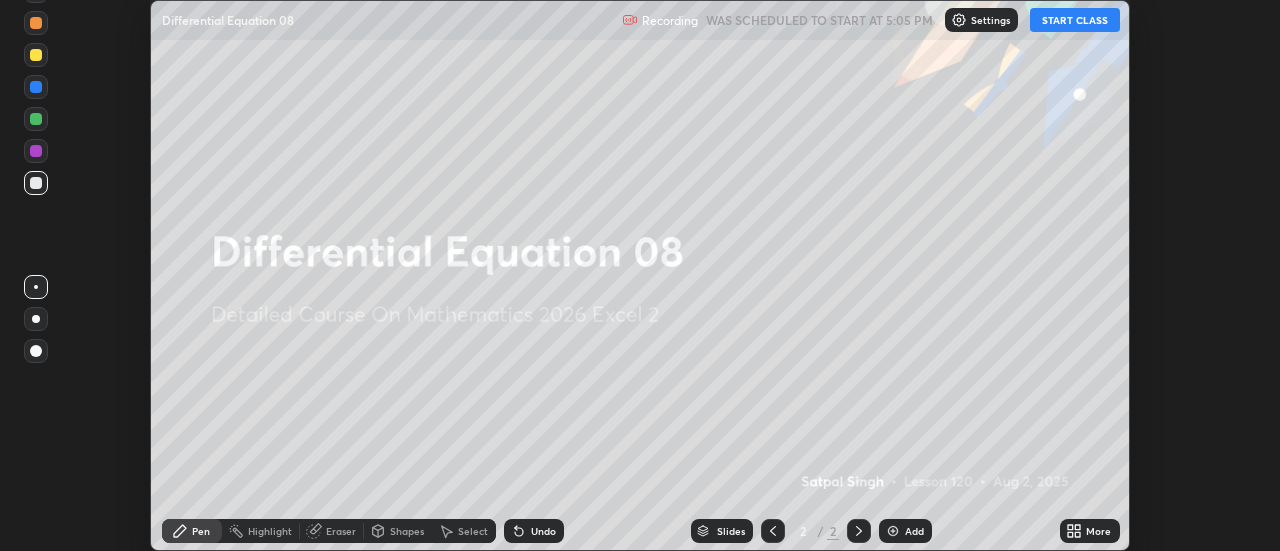click on "START CLASS" at bounding box center (1075, 20) 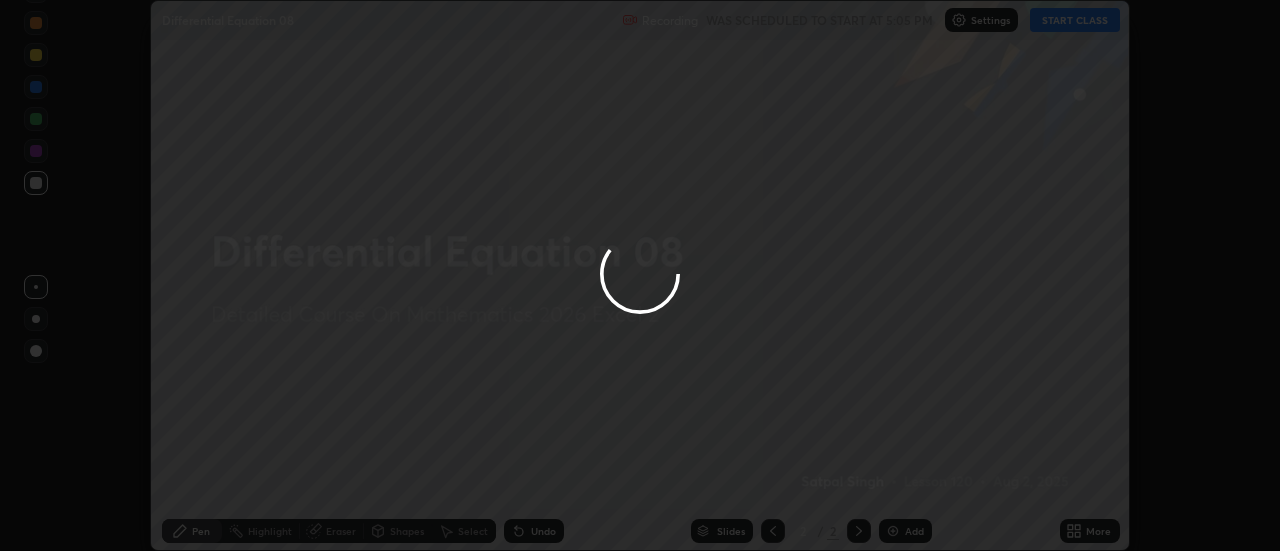 click at bounding box center (640, 275) 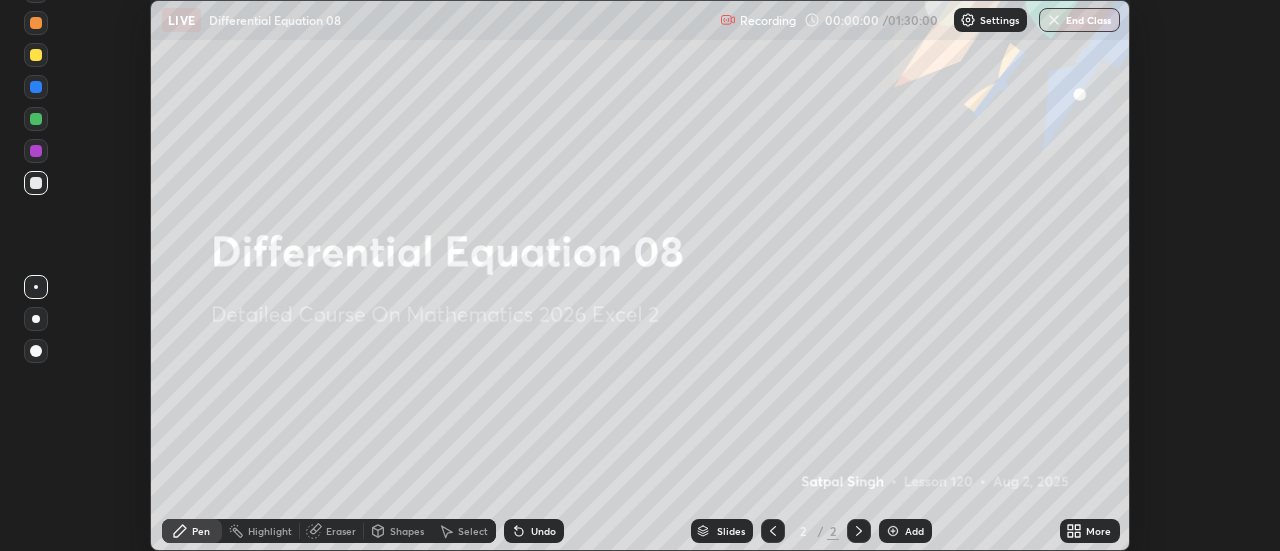 click on "More" at bounding box center (1090, 531) 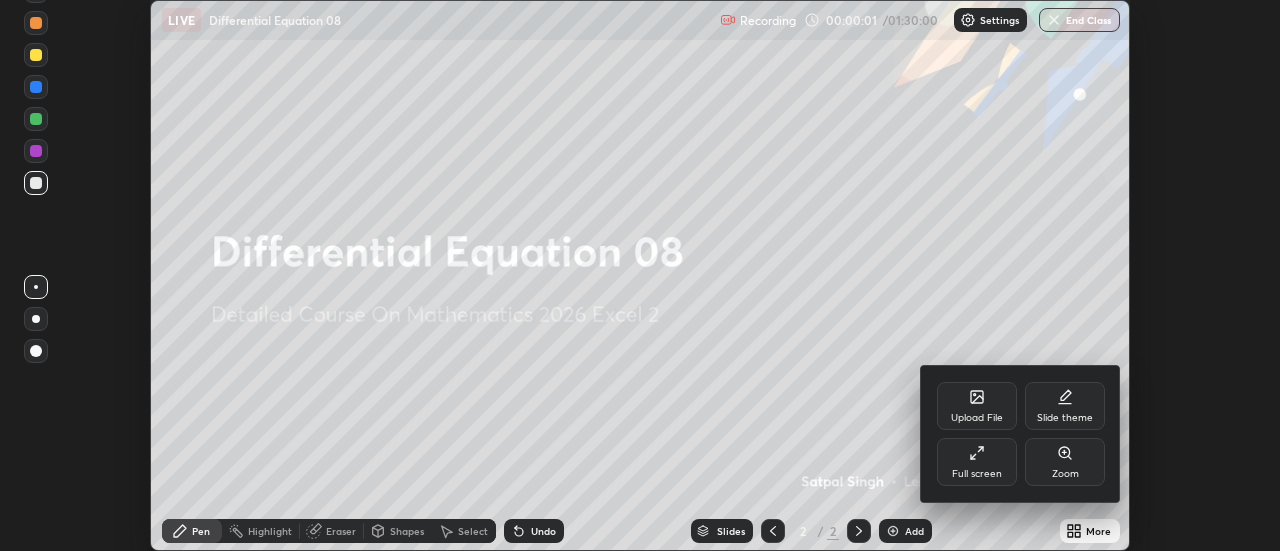 click 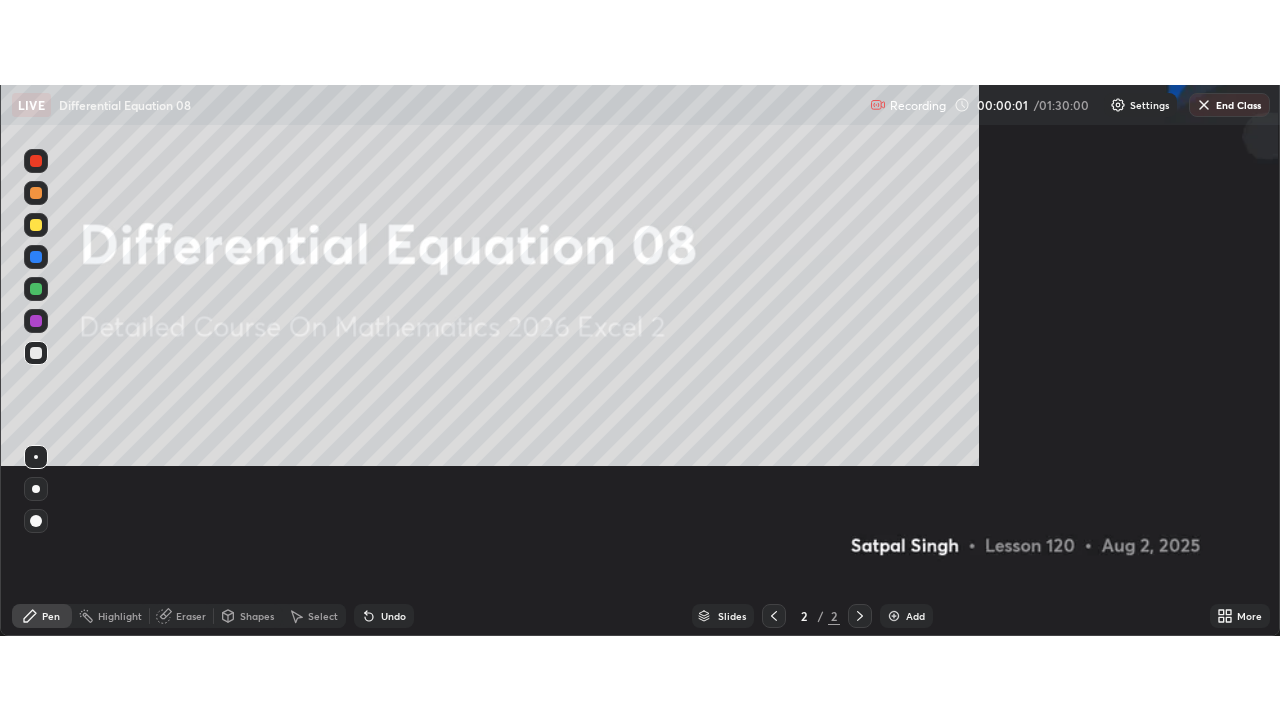 scroll, scrollTop: 99280, scrollLeft: 98720, axis: both 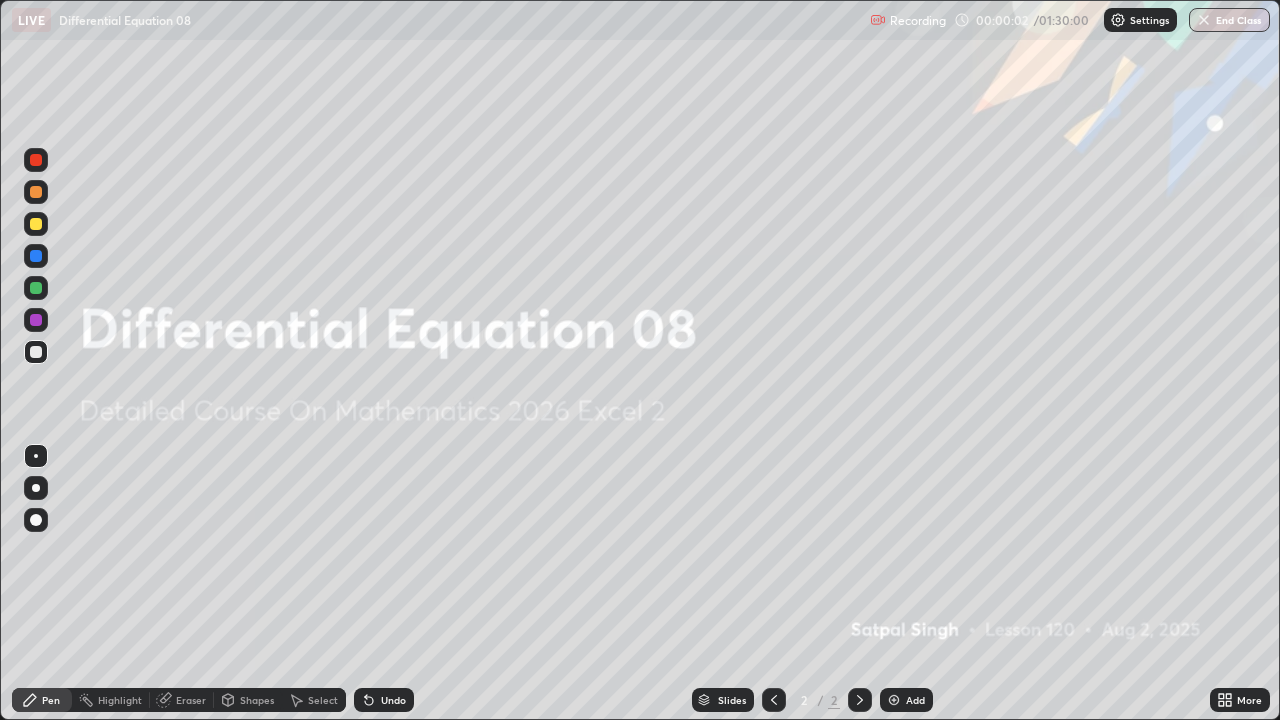 click at bounding box center [894, 700] 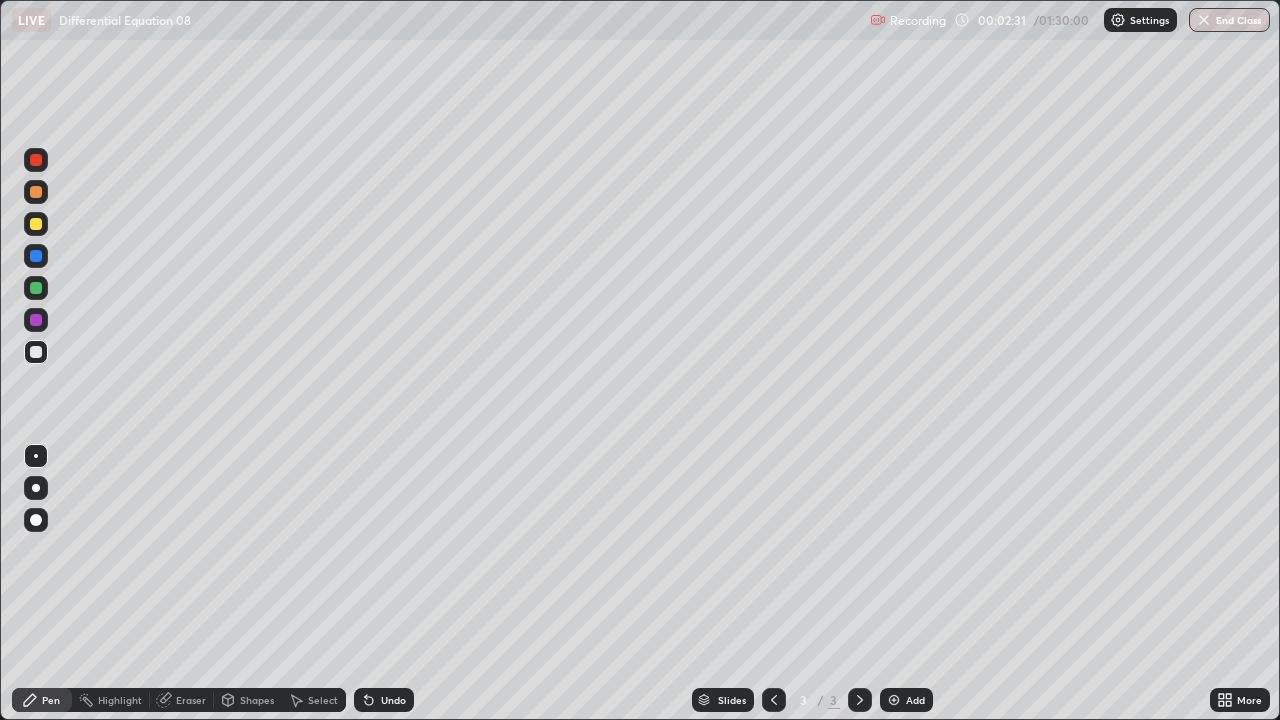click on "Undo" at bounding box center (393, 700) 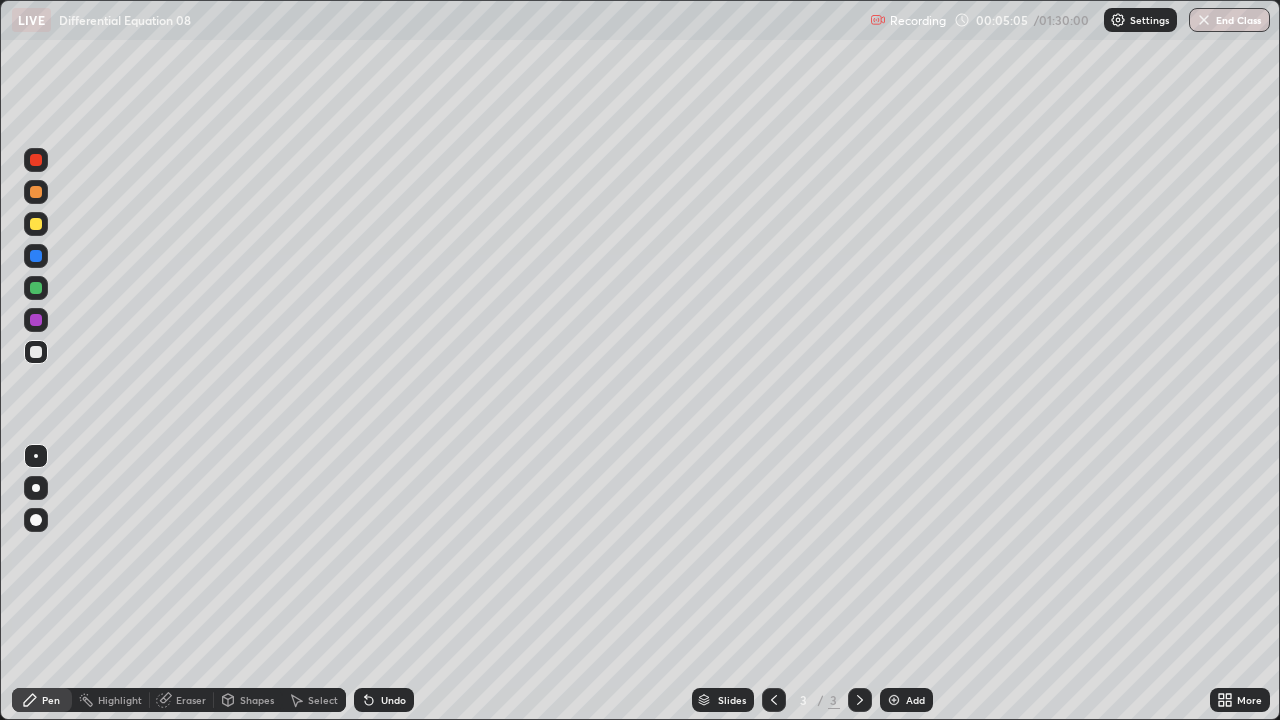 click on "Undo" at bounding box center [384, 700] 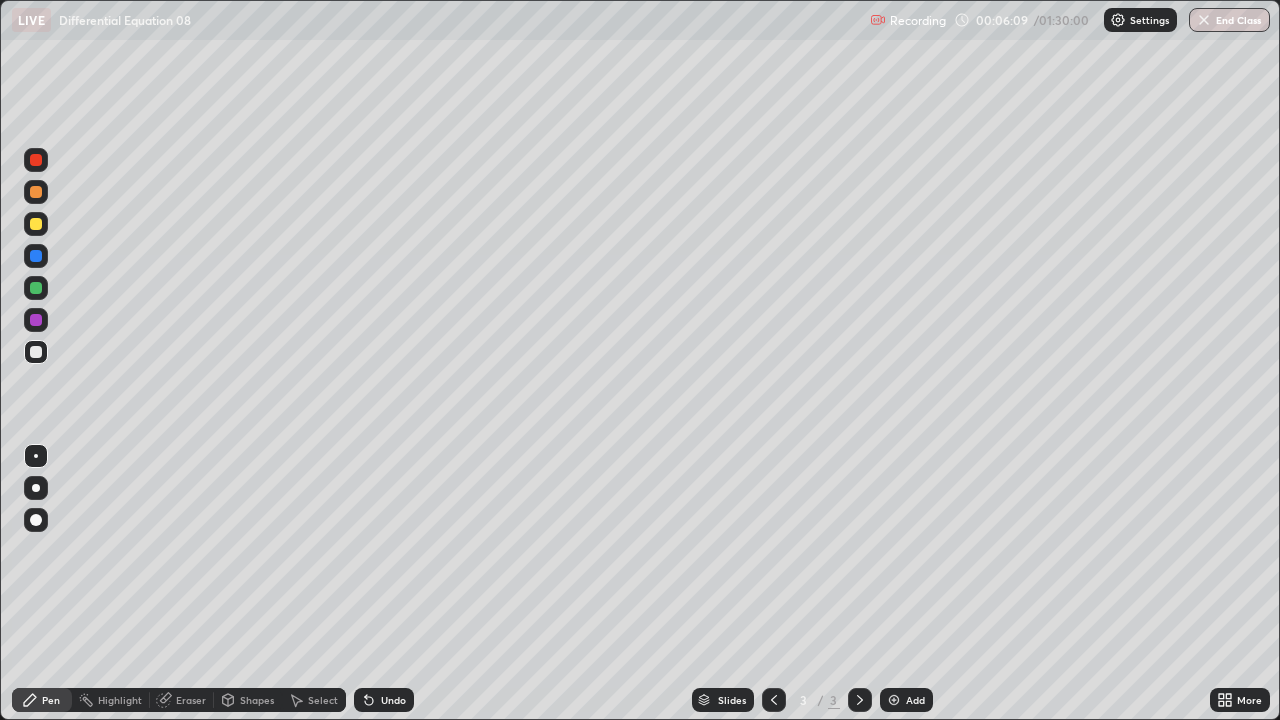 click on "Eraser" at bounding box center (191, 700) 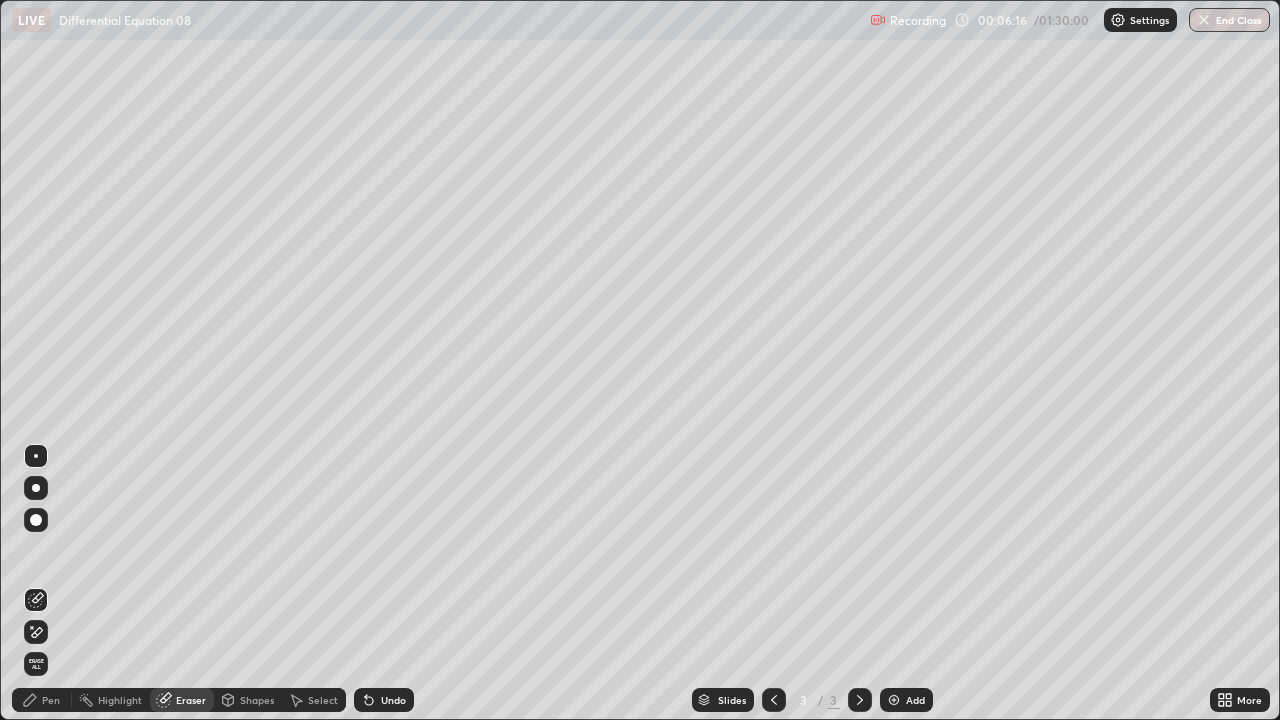 click on "Select" at bounding box center [323, 700] 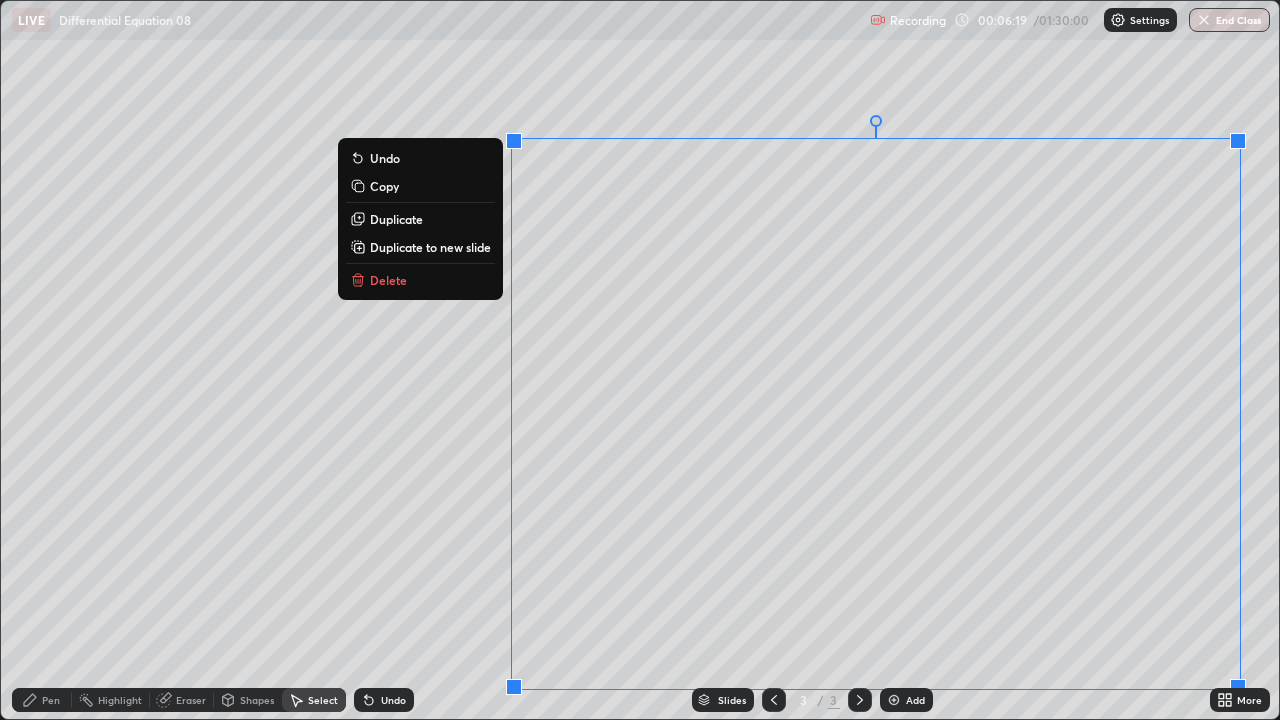 click on "Duplicate to new slide" at bounding box center (430, 247) 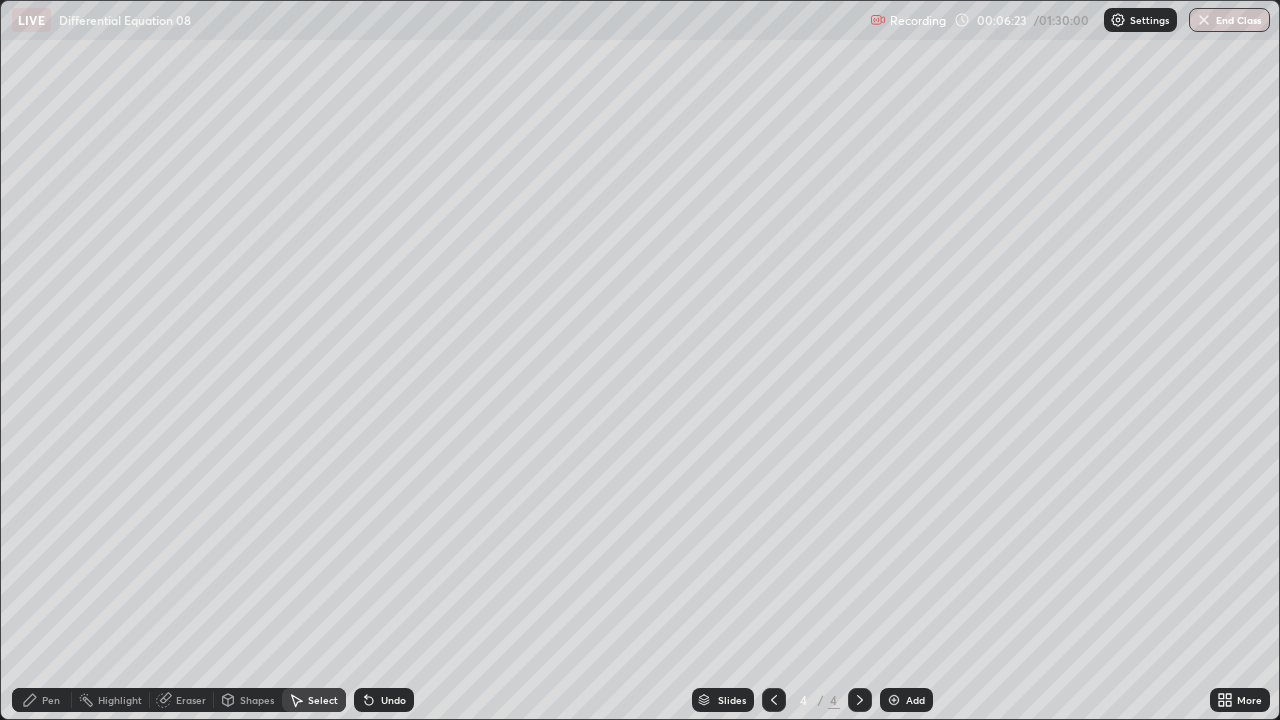 click 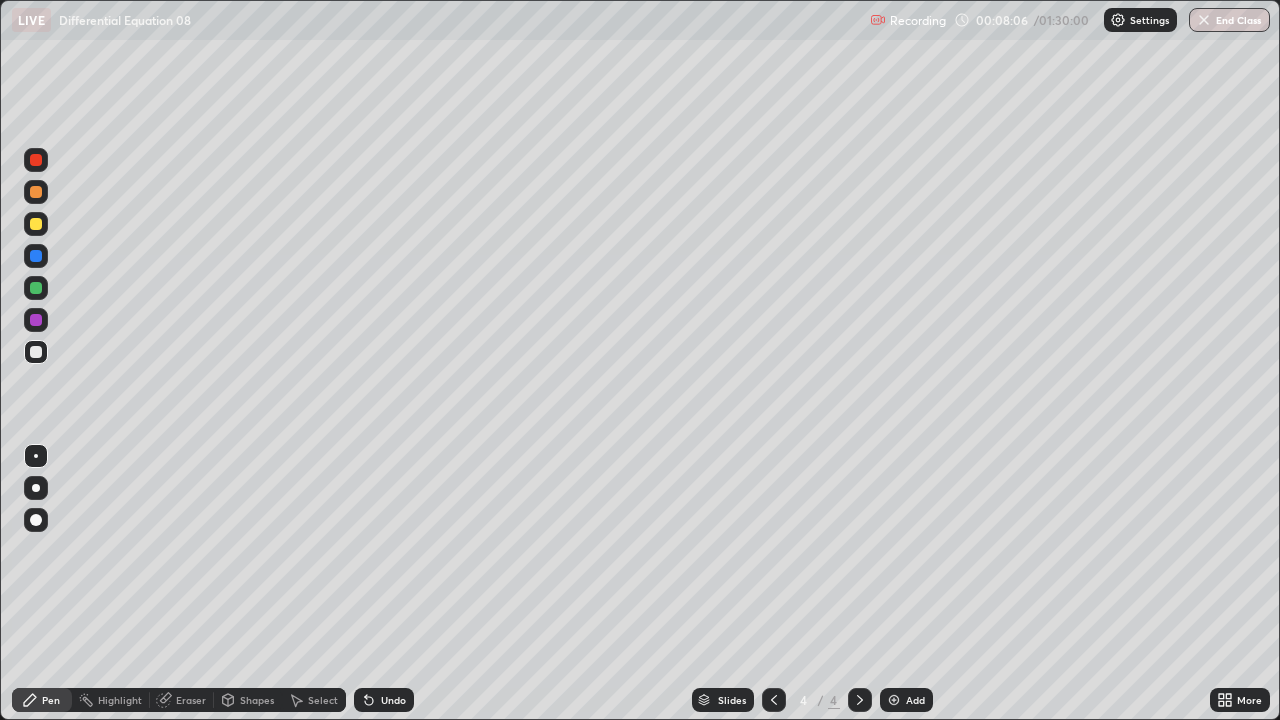click on "Add" at bounding box center [906, 700] 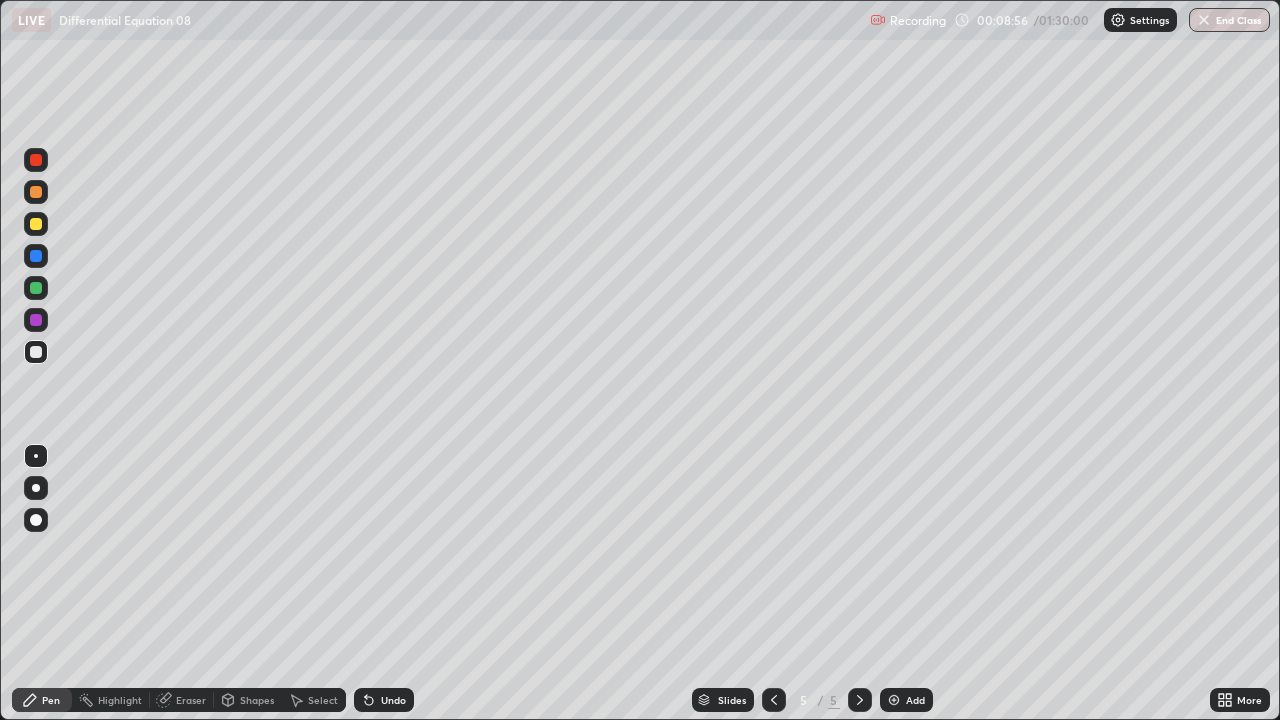 click 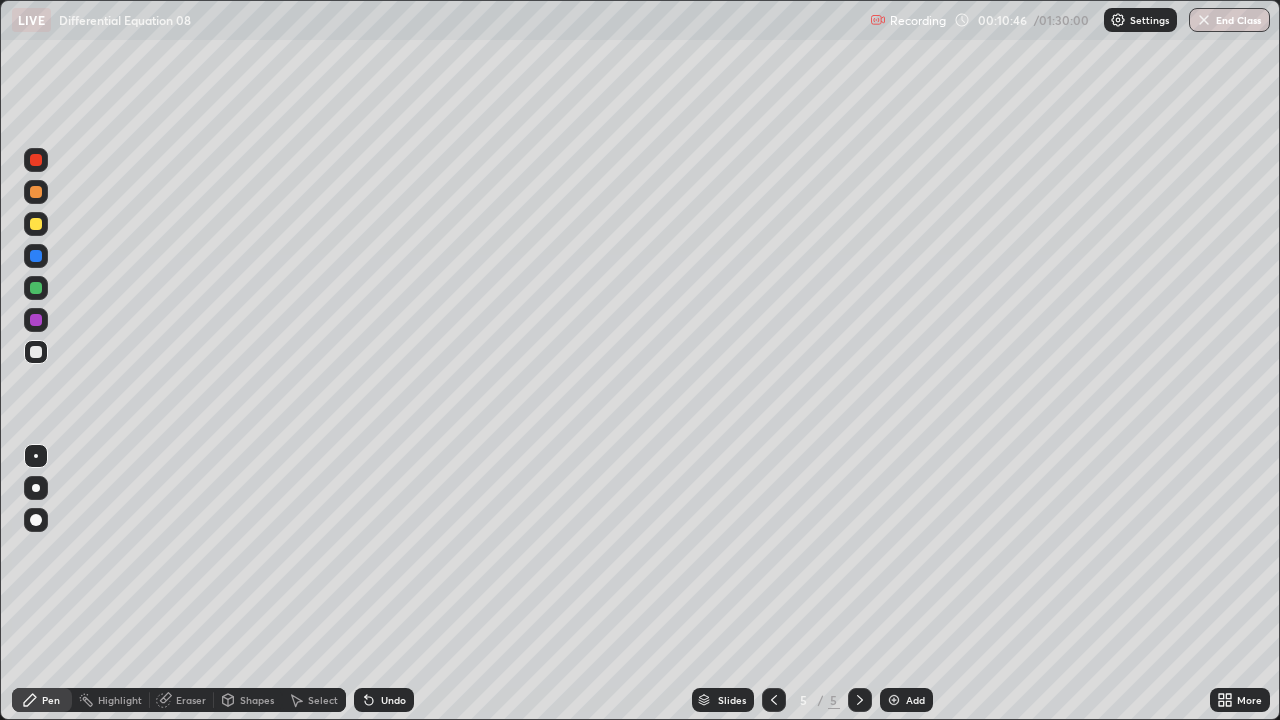 click at bounding box center [894, 700] 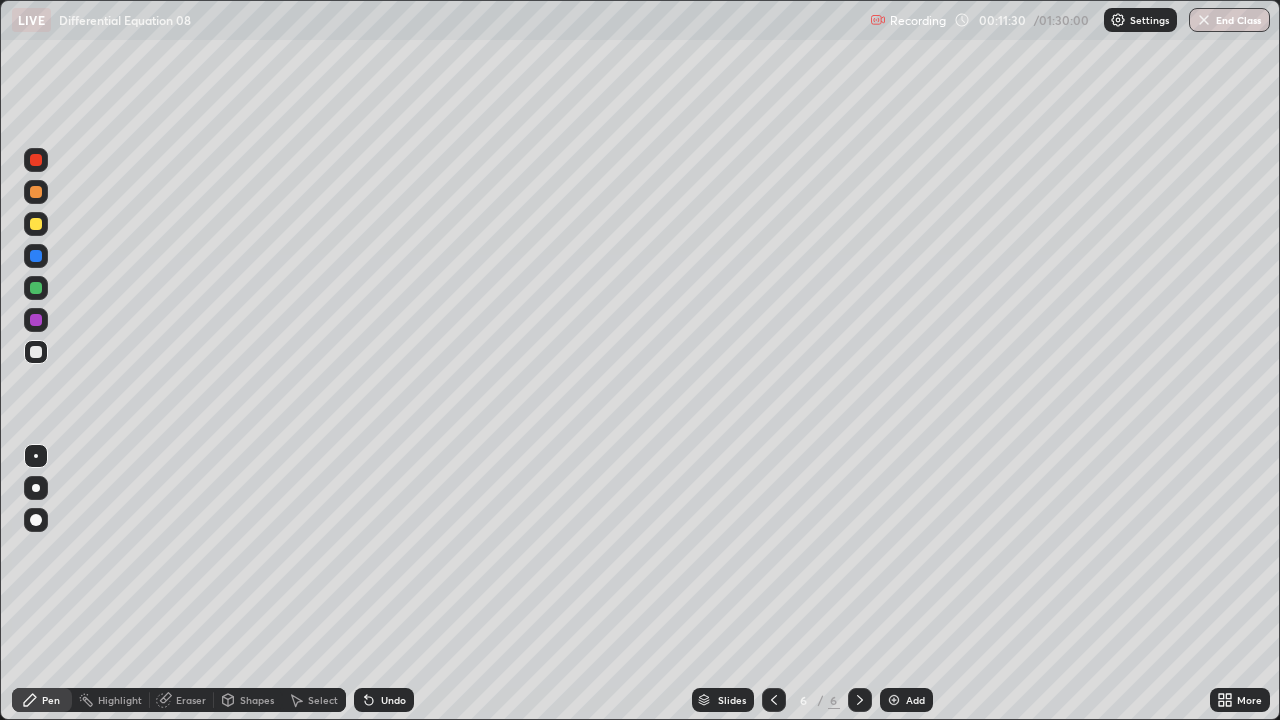 click on "Eraser" at bounding box center [182, 700] 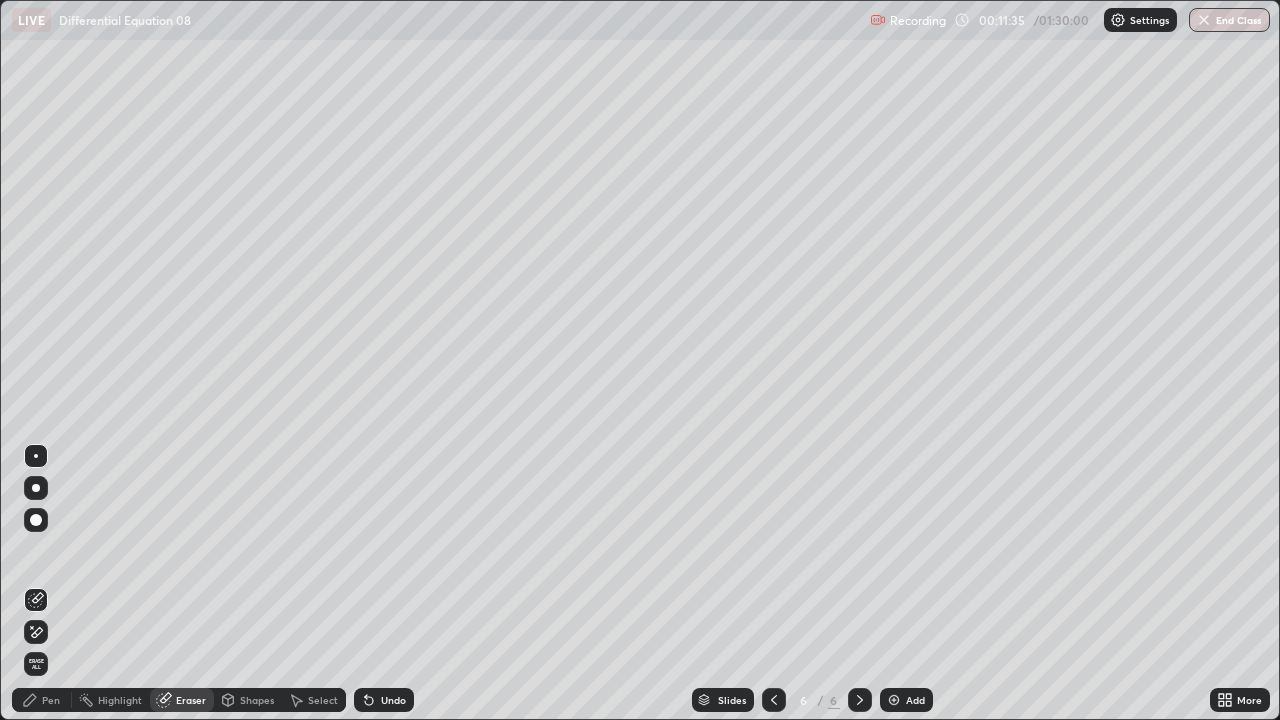 click on "Pen" at bounding box center [51, 700] 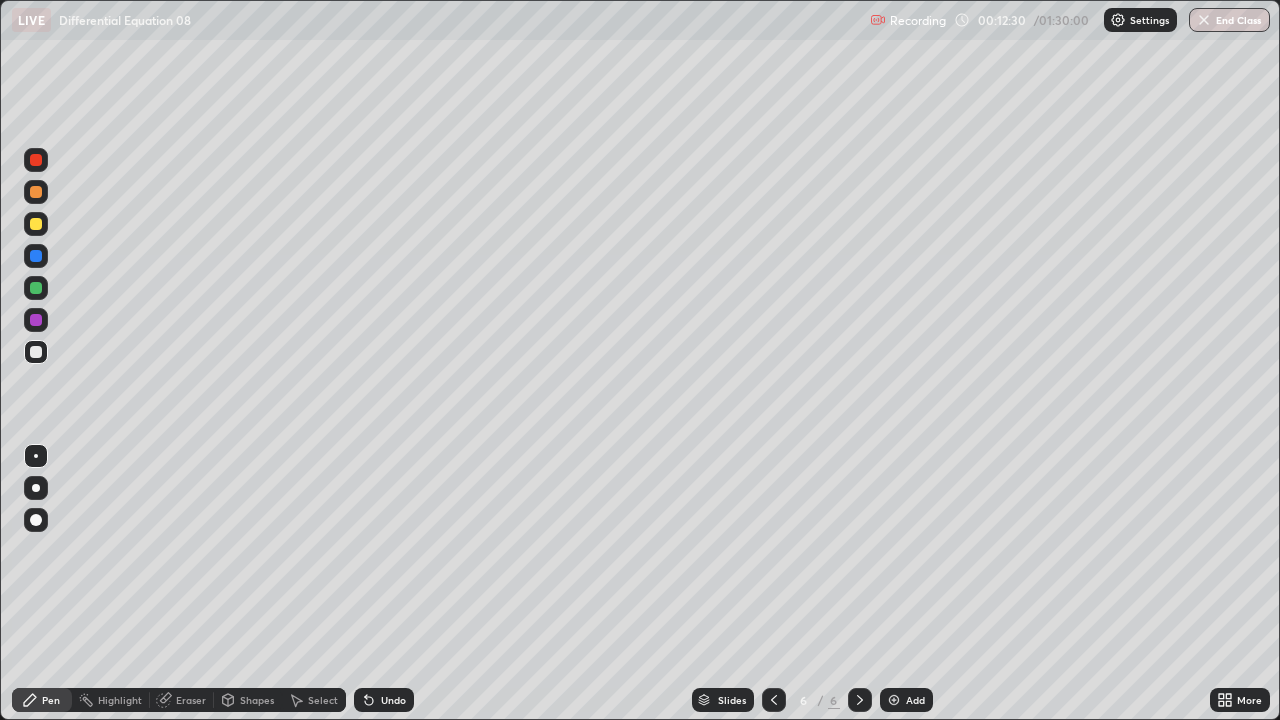 click 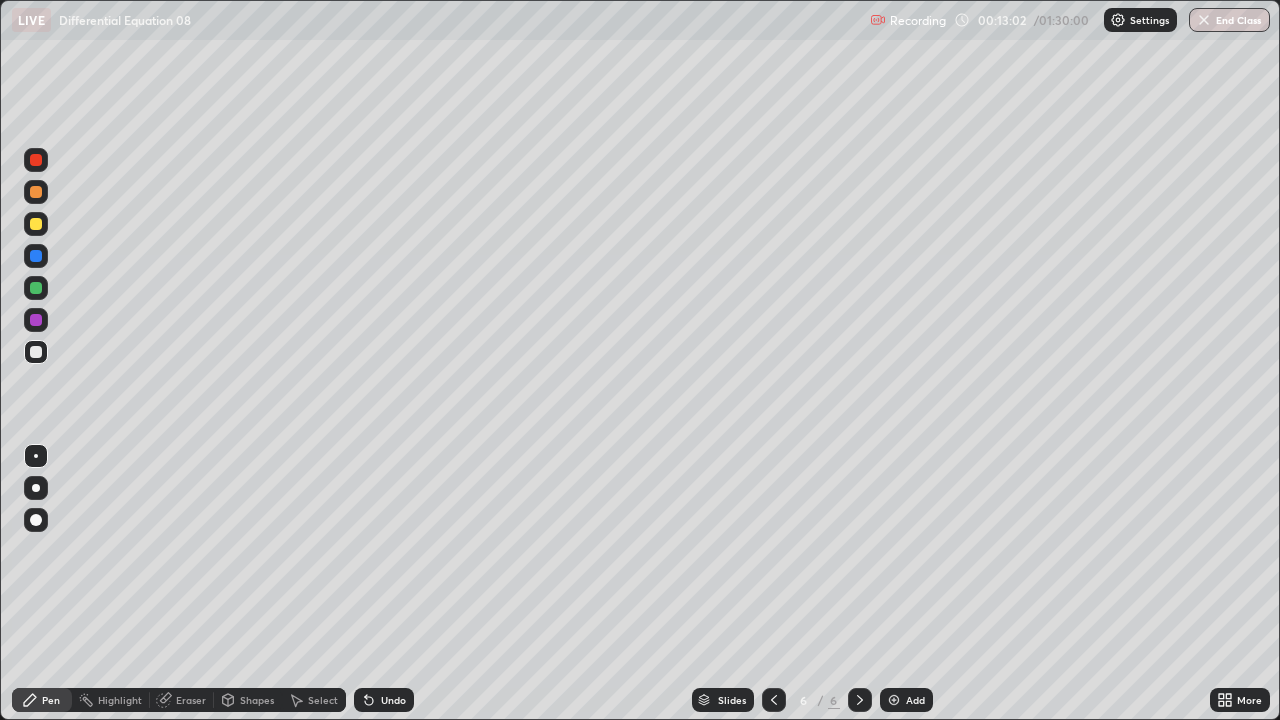 click on "Select" at bounding box center [314, 700] 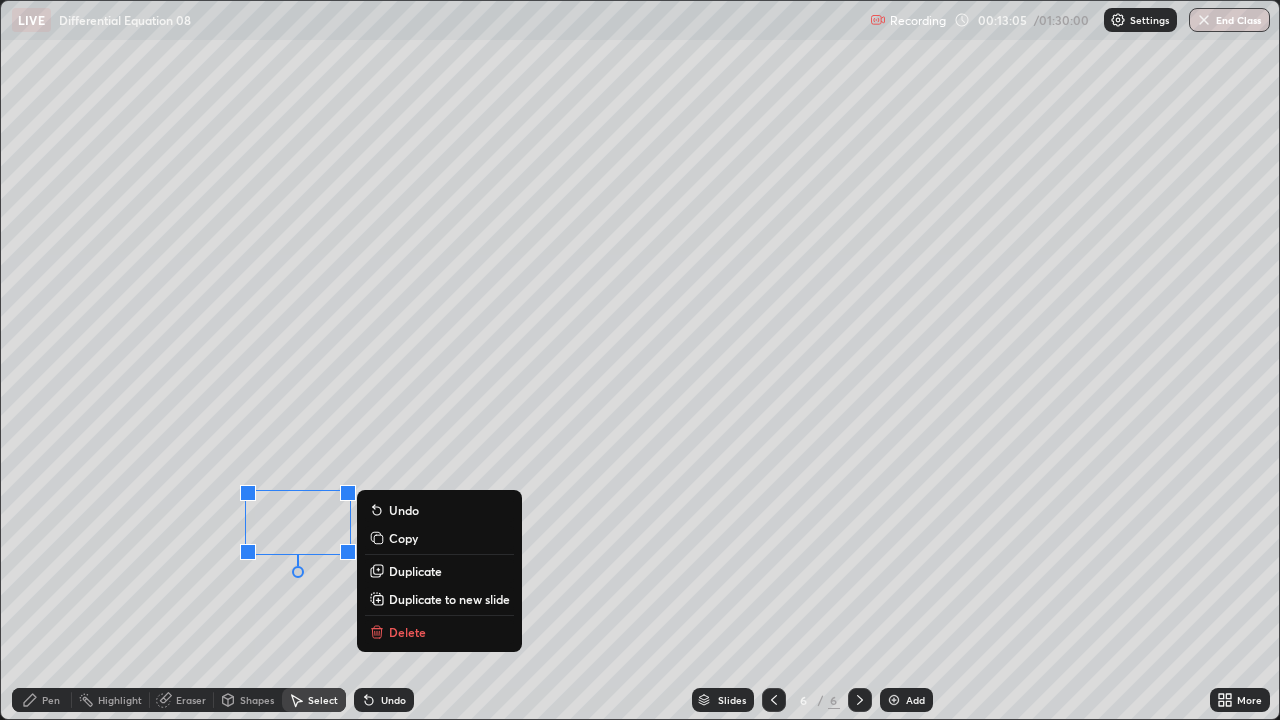 click on "Delete" at bounding box center [439, 632] 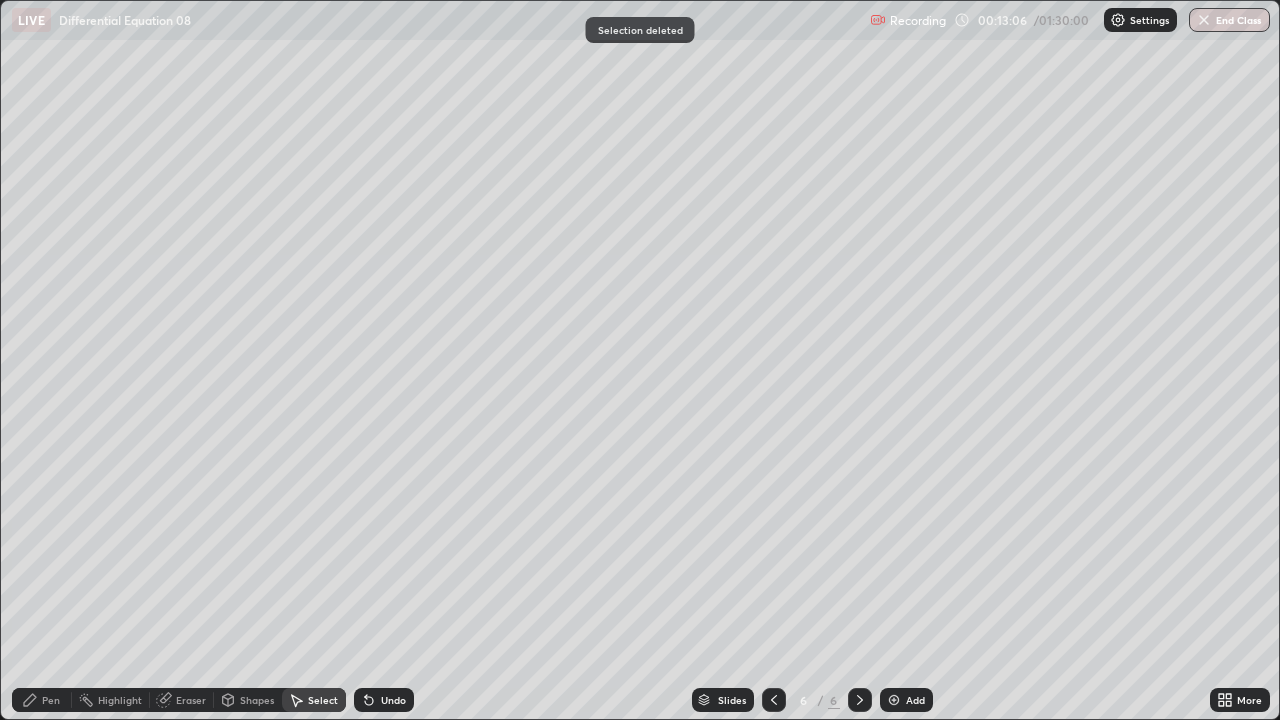 click on "Pen" at bounding box center [42, 700] 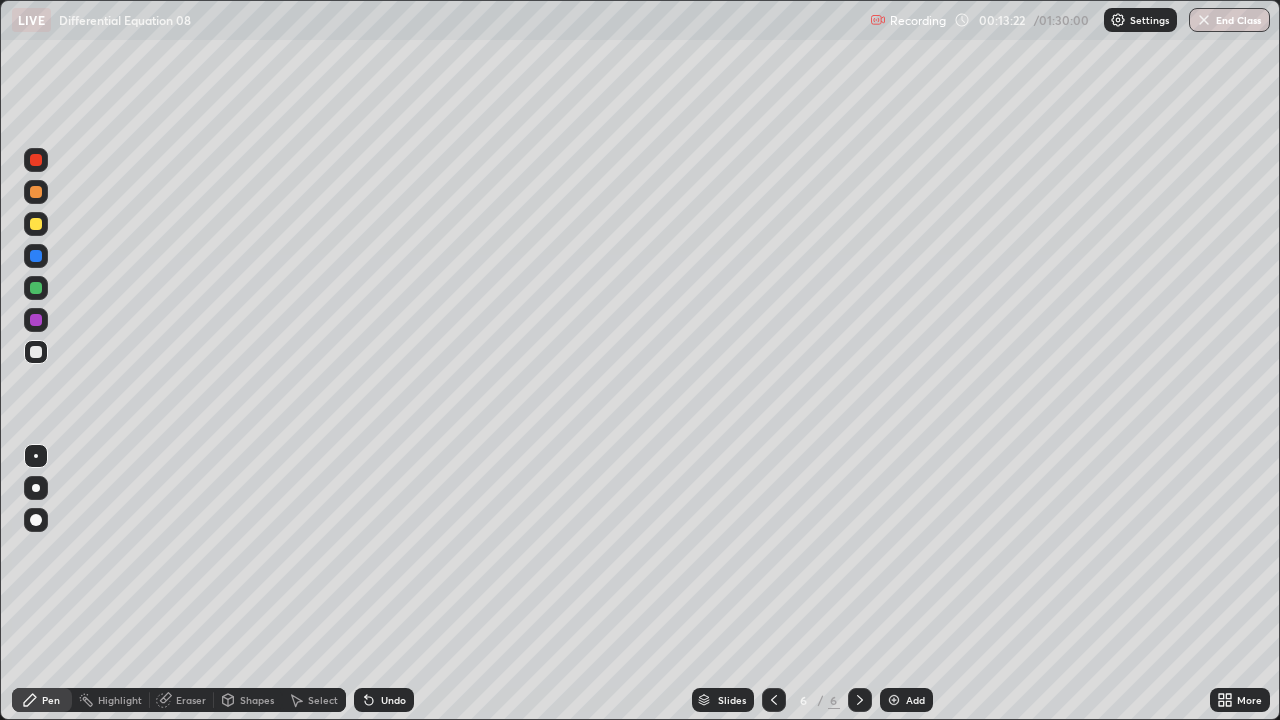 click 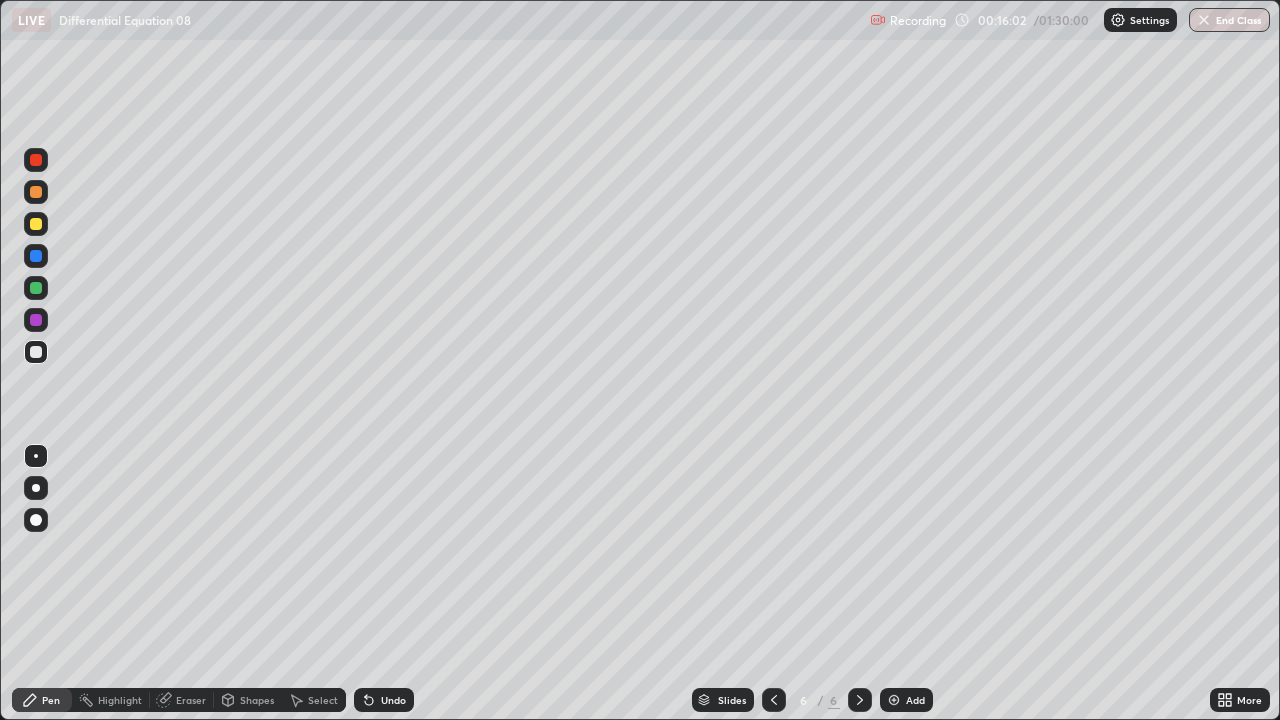 click on "Eraser" at bounding box center (182, 700) 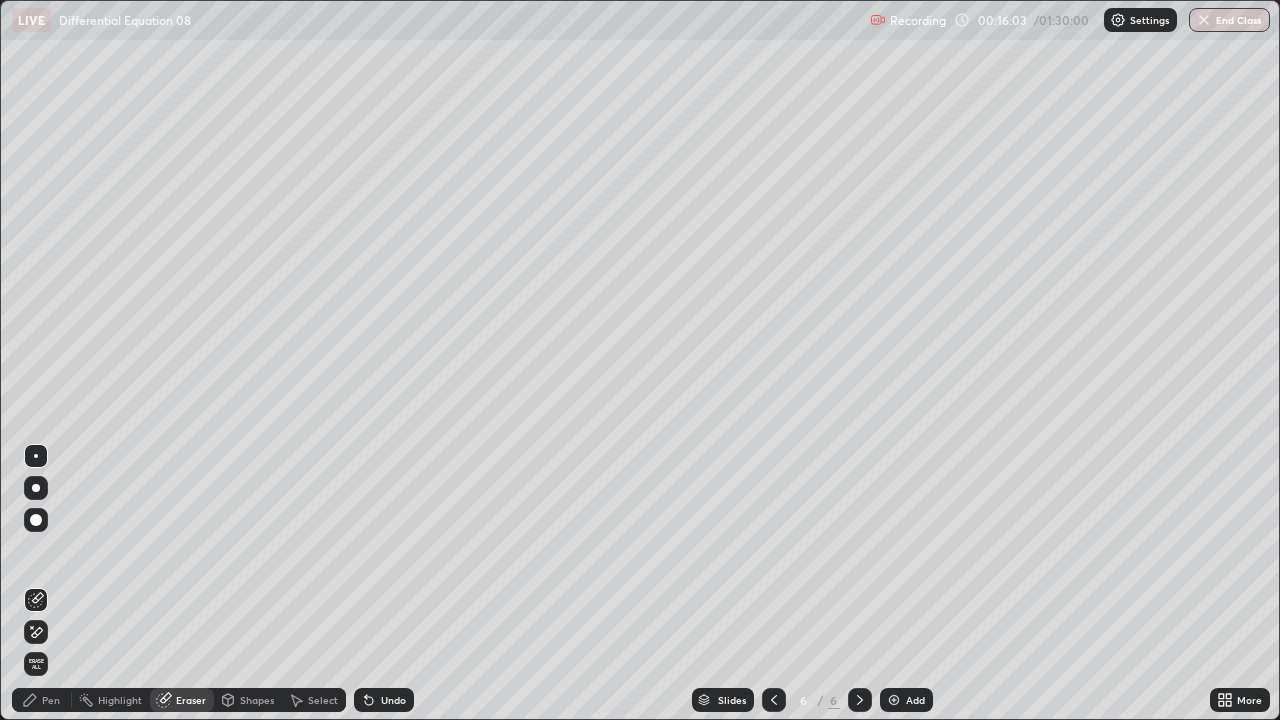 click 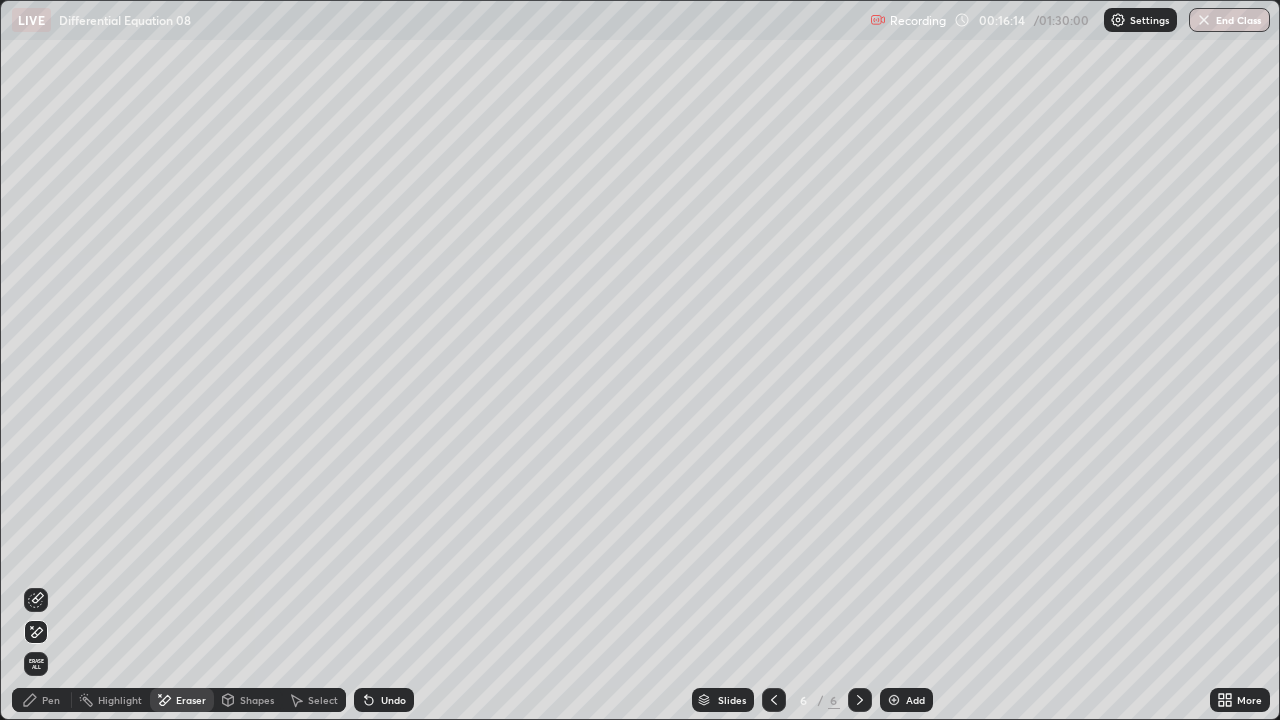 click on "Pen" at bounding box center (51, 700) 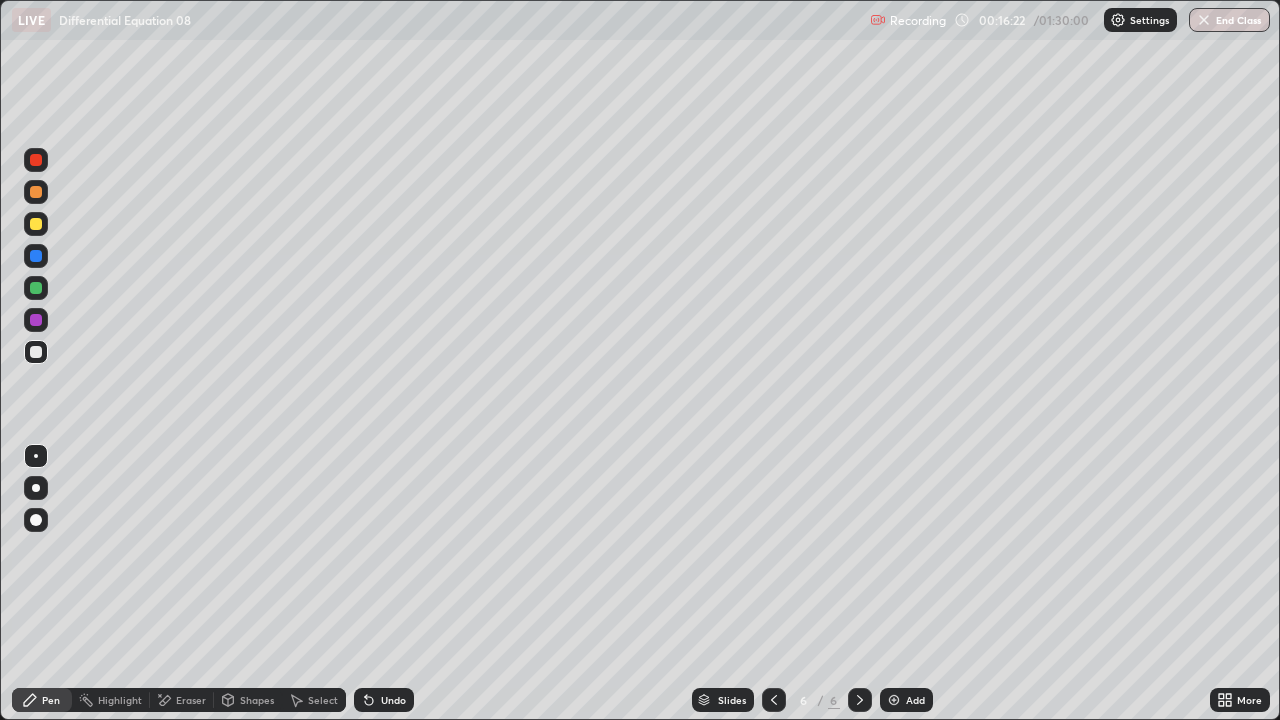 click on "Undo" at bounding box center [393, 700] 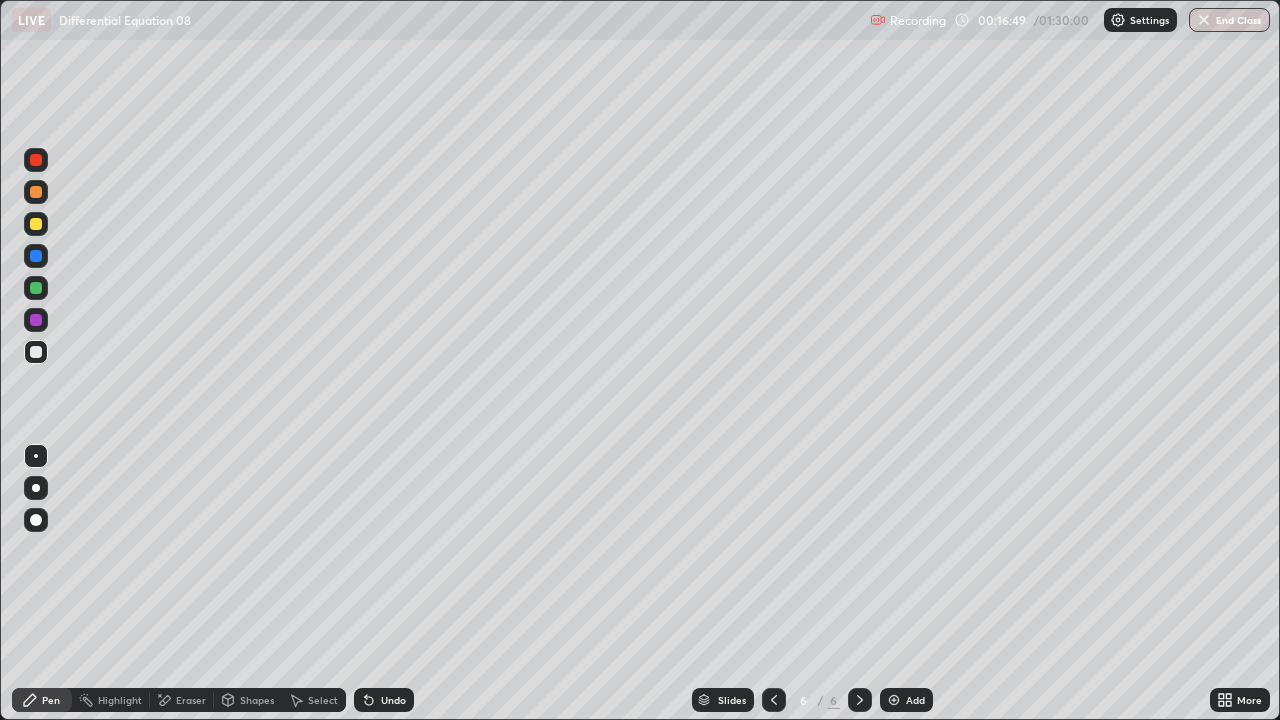 click on "Undo" at bounding box center [384, 700] 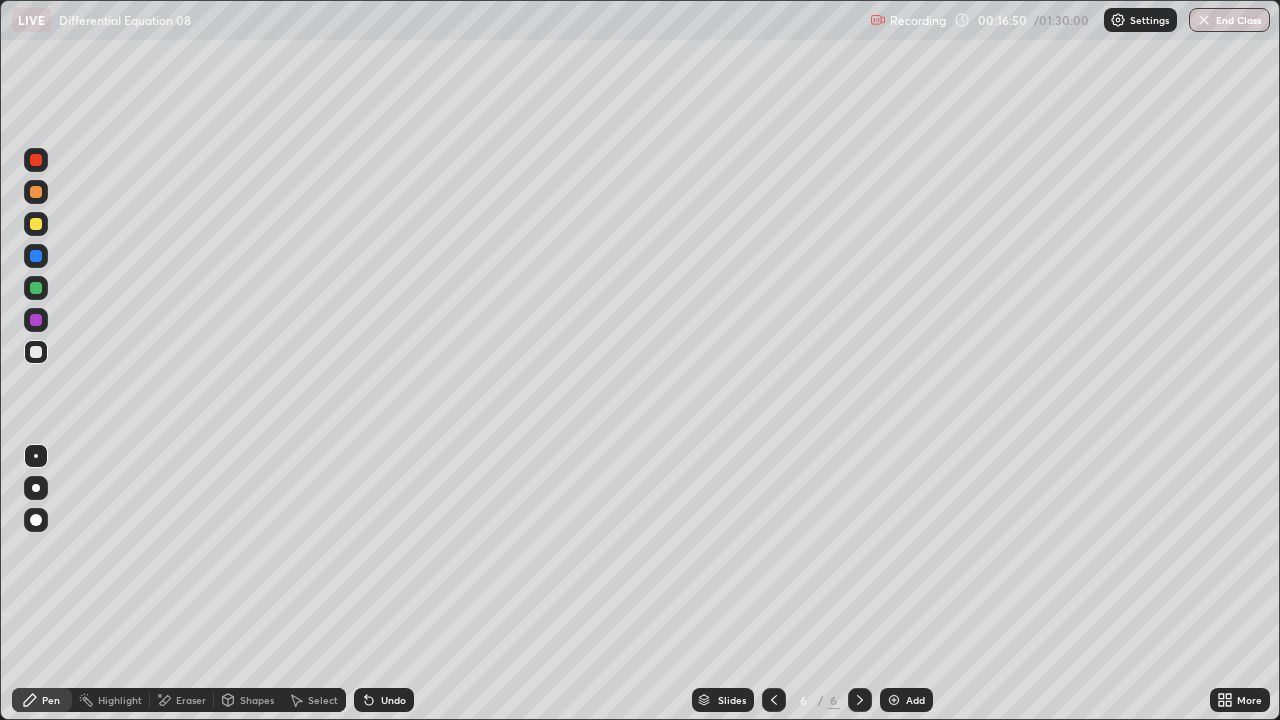 click 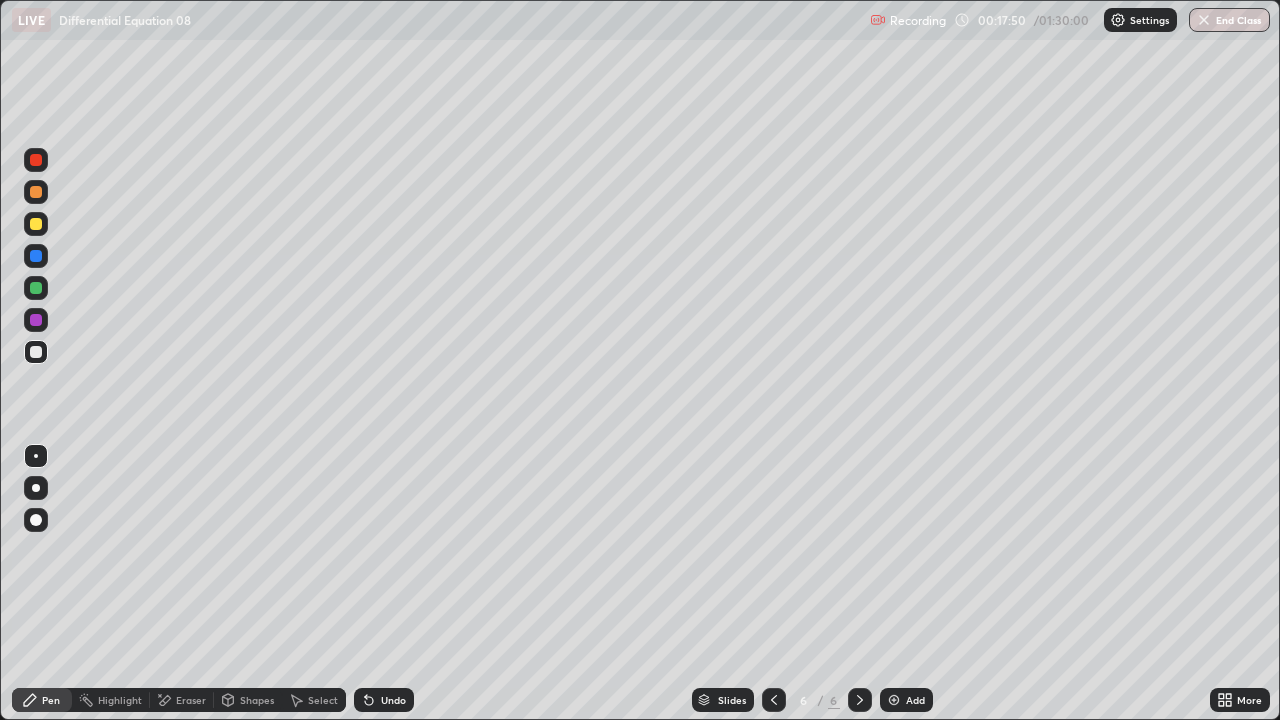 click at bounding box center [36, 224] 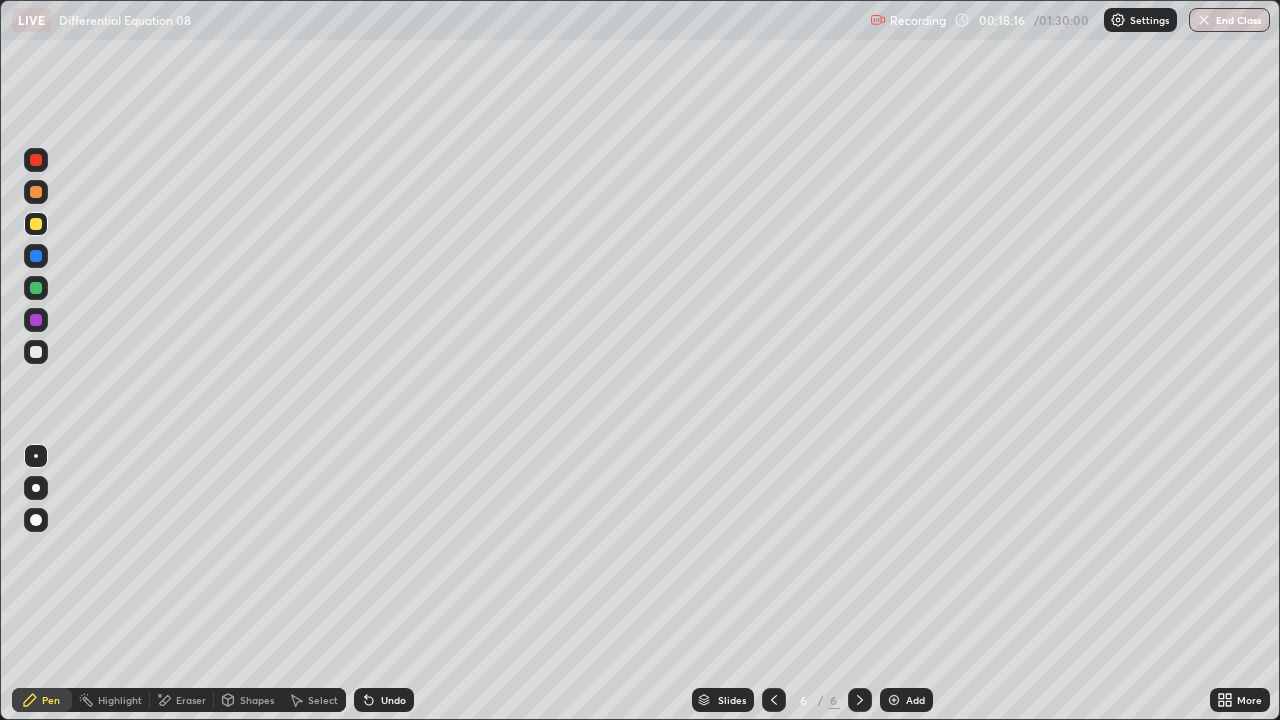 click on "Eraser" at bounding box center [191, 700] 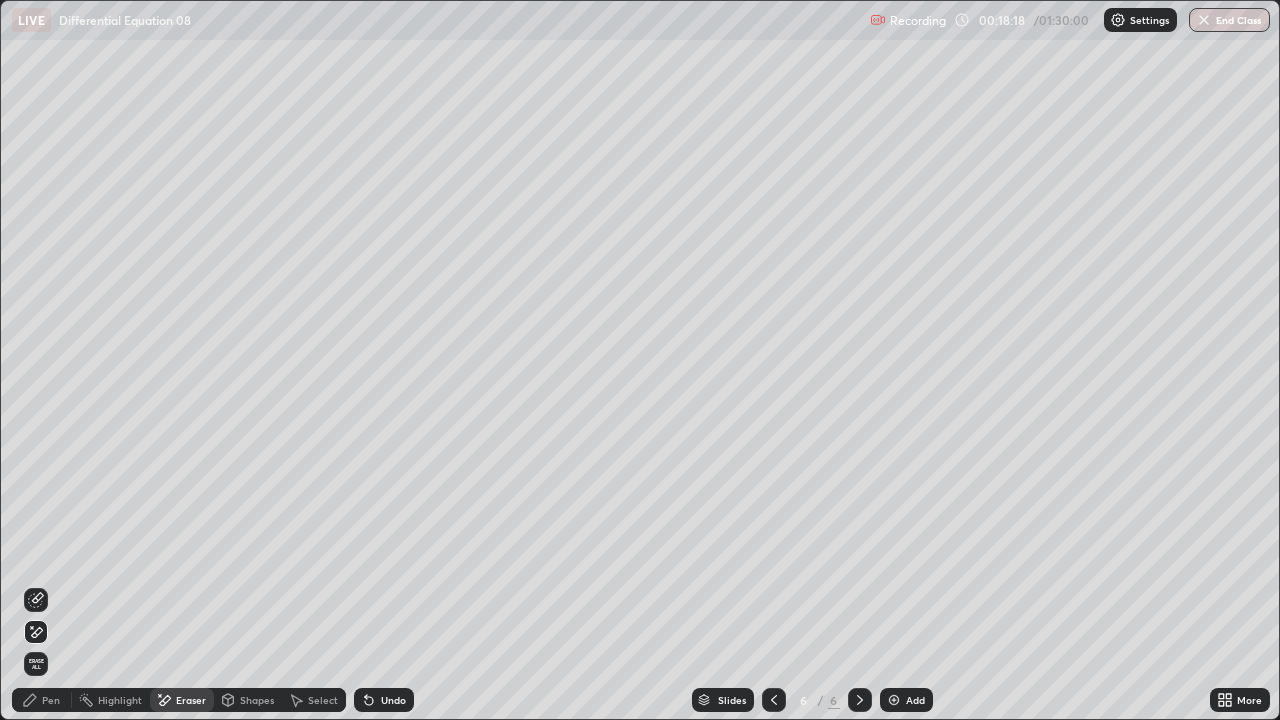 click on "Pen" at bounding box center (42, 700) 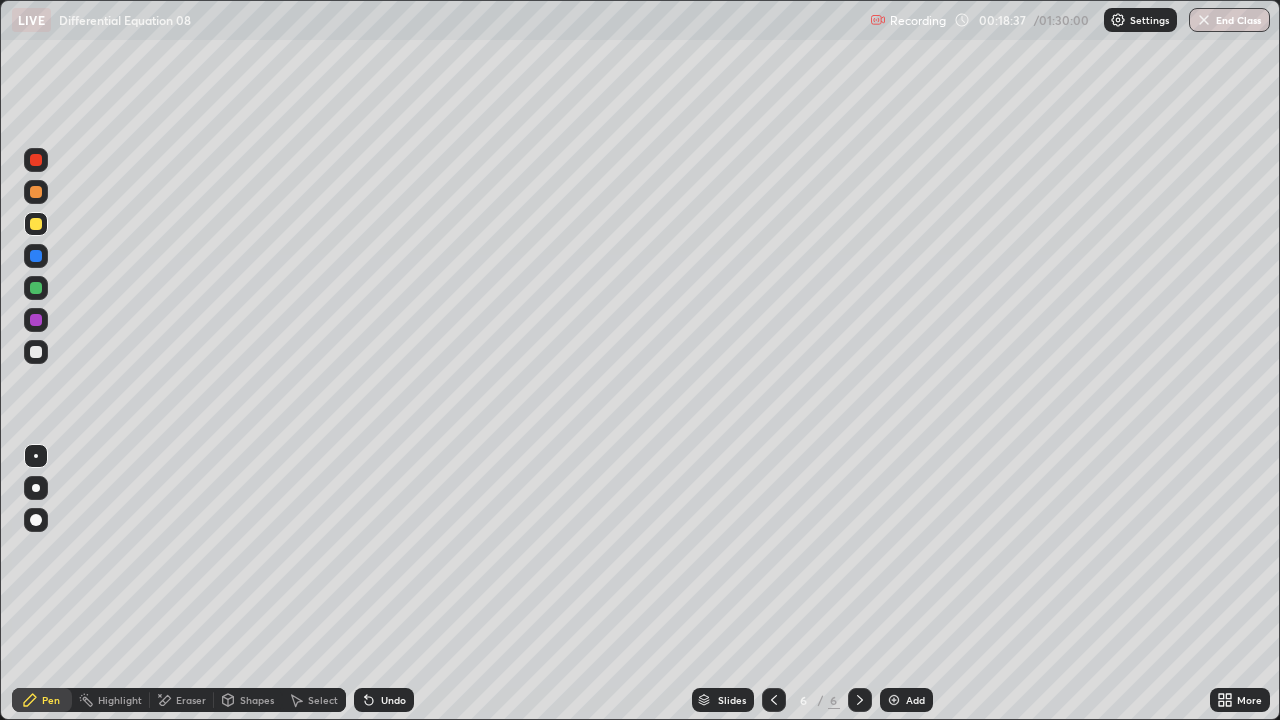 click at bounding box center (36, 352) 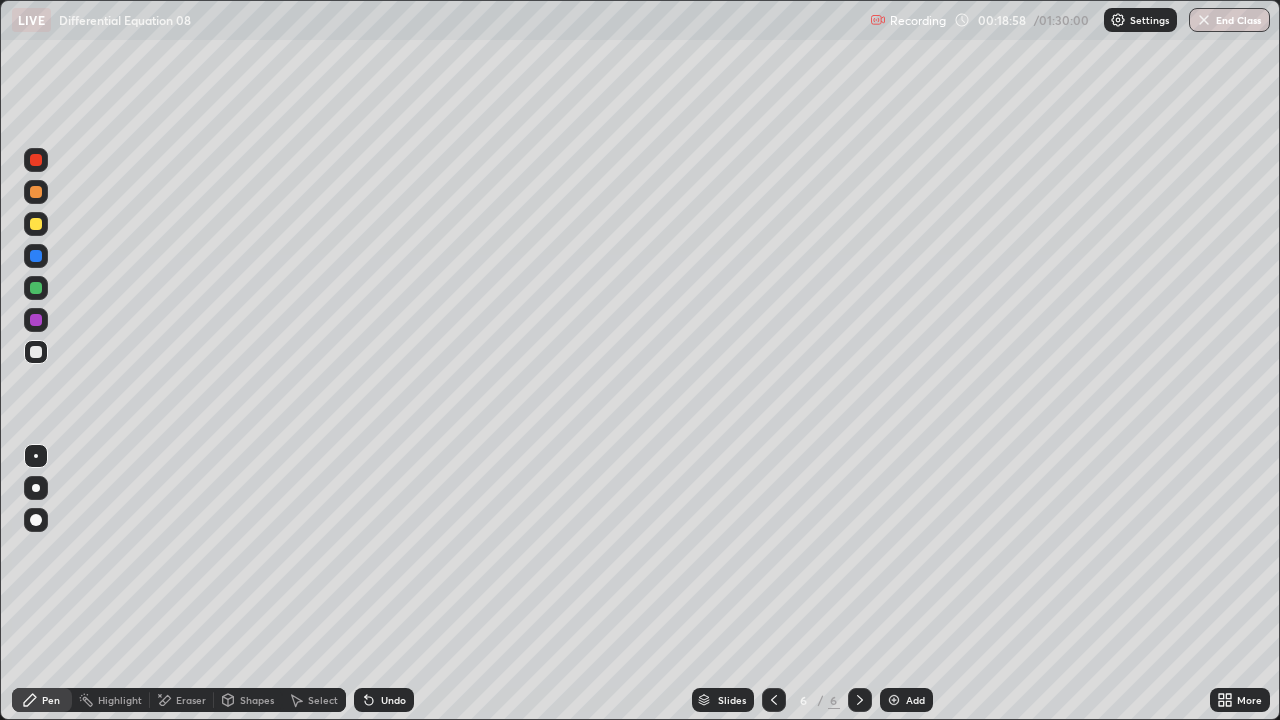 click at bounding box center [894, 700] 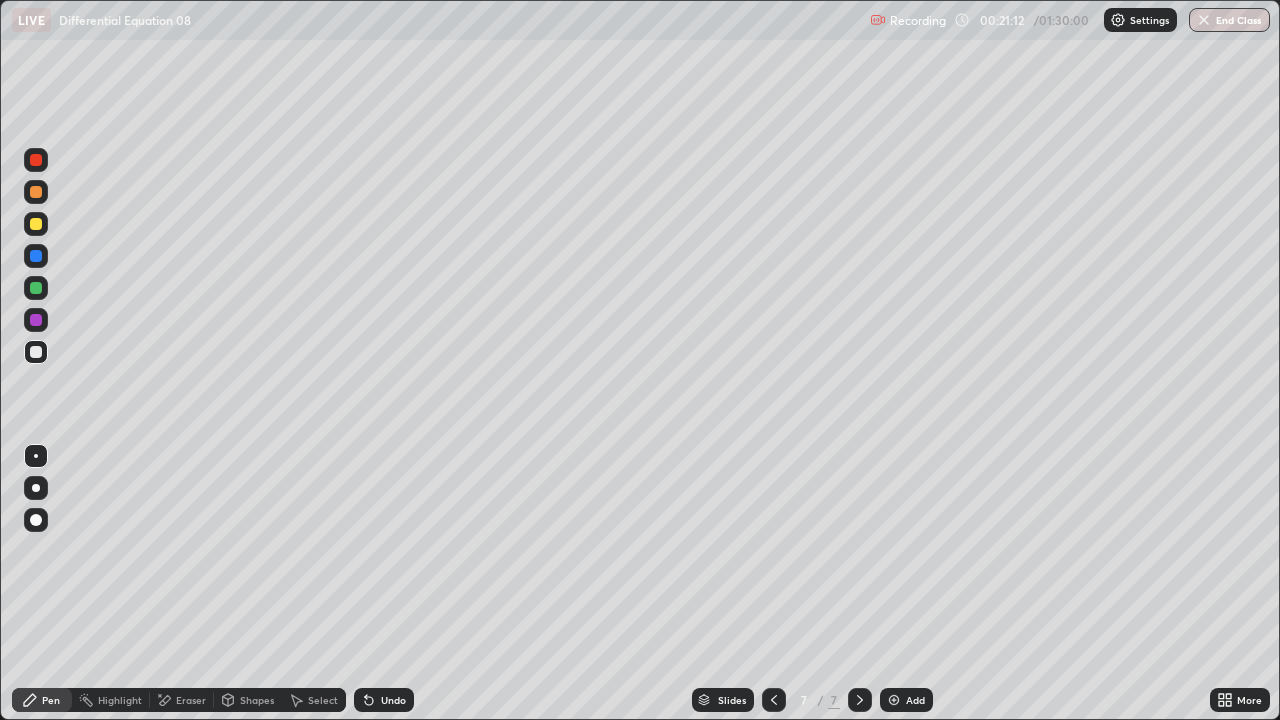 click on "Eraser" at bounding box center [191, 700] 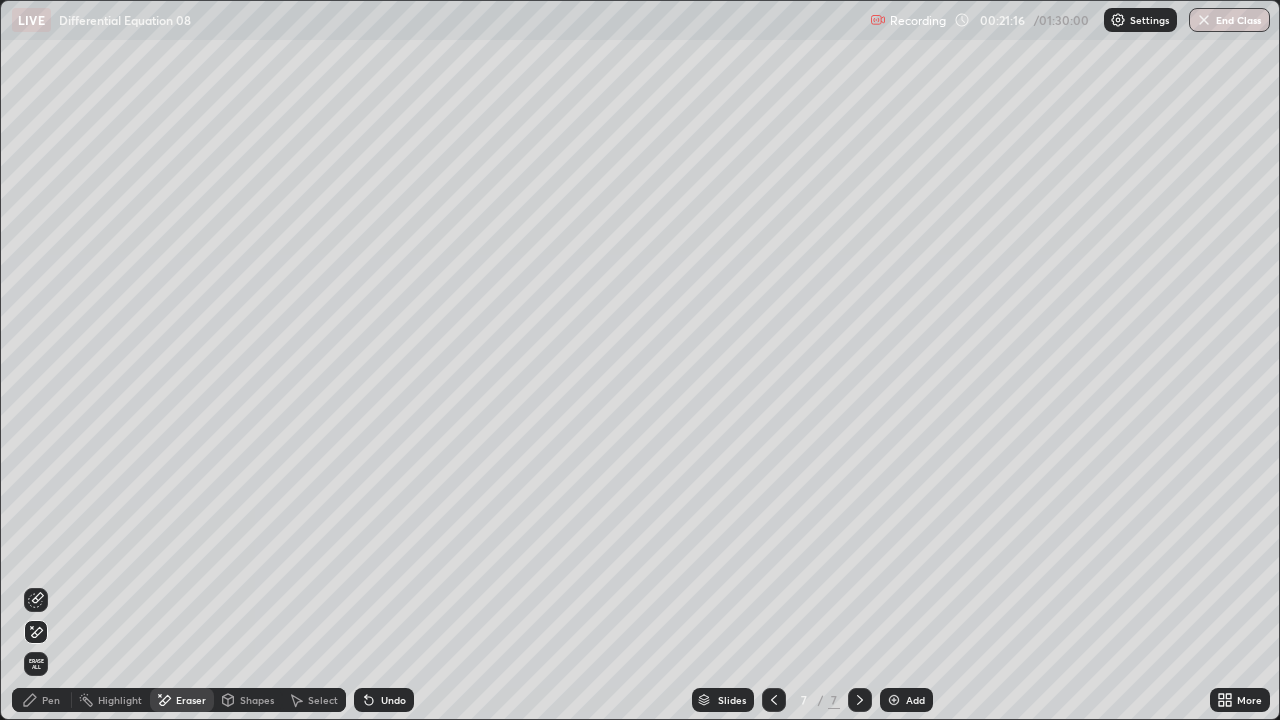 click on "Pen" at bounding box center (42, 700) 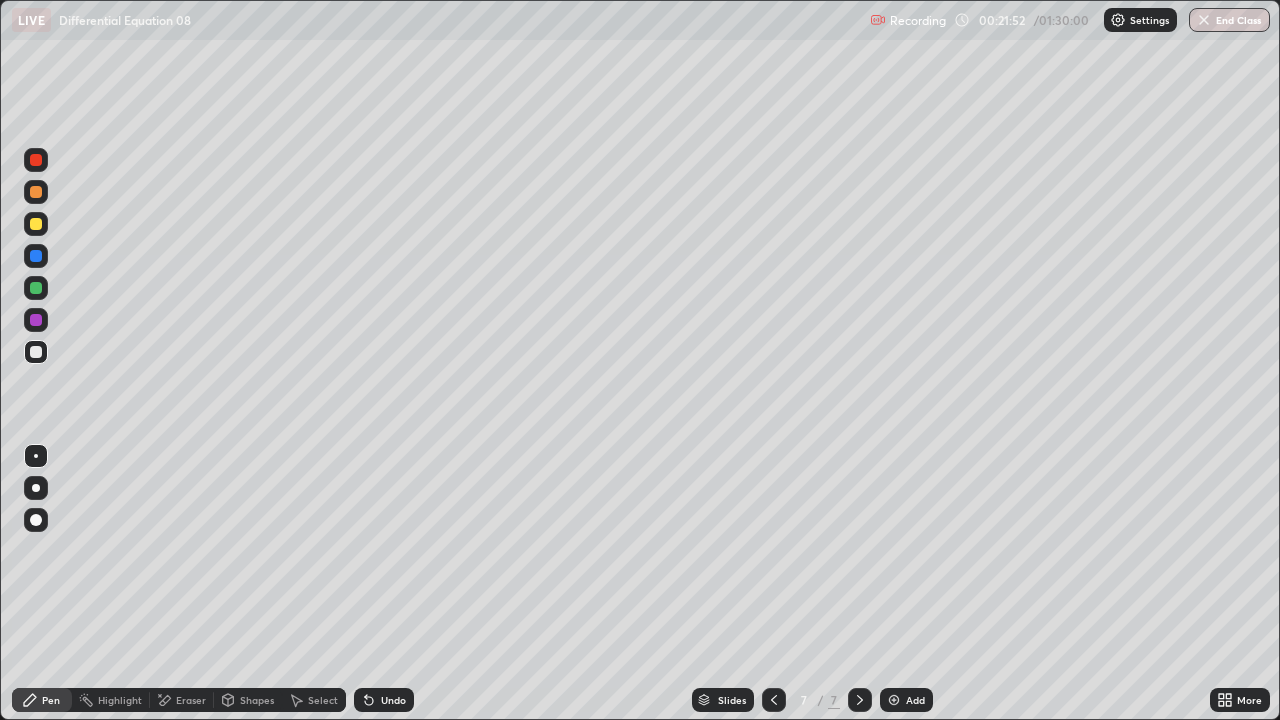 click on "Undo" at bounding box center [393, 700] 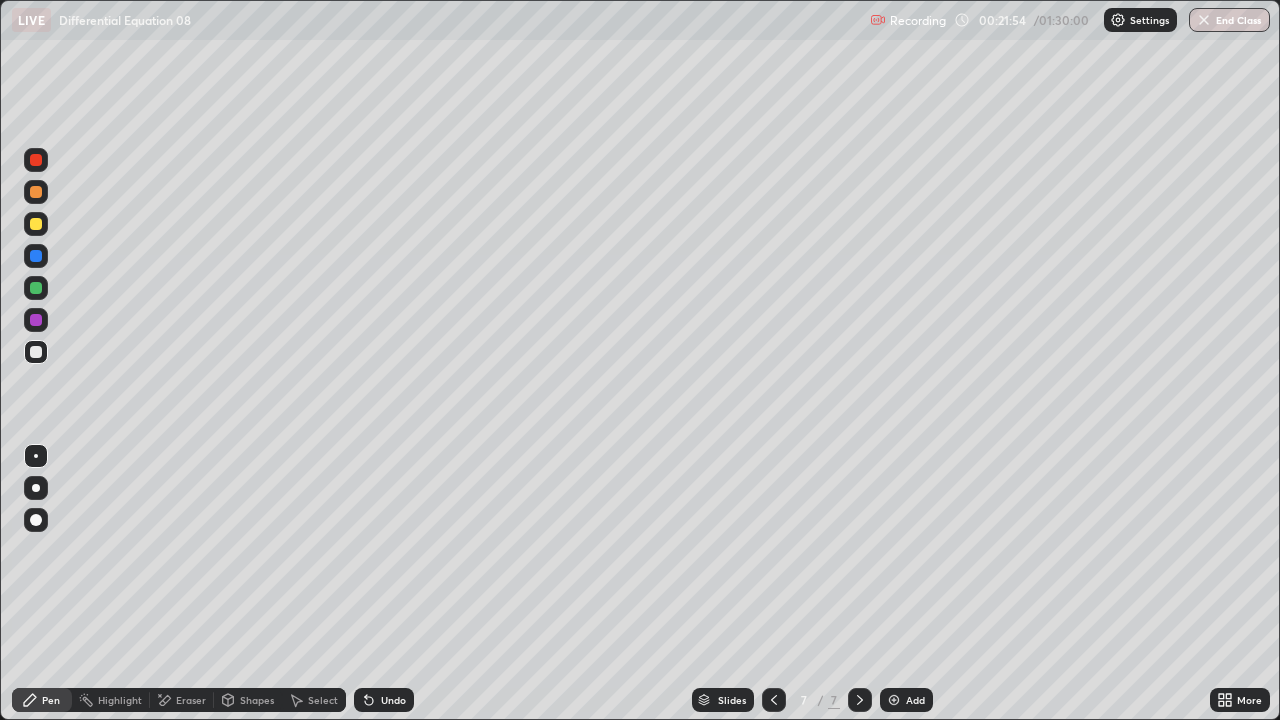 click on "Eraser" at bounding box center (191, 700) 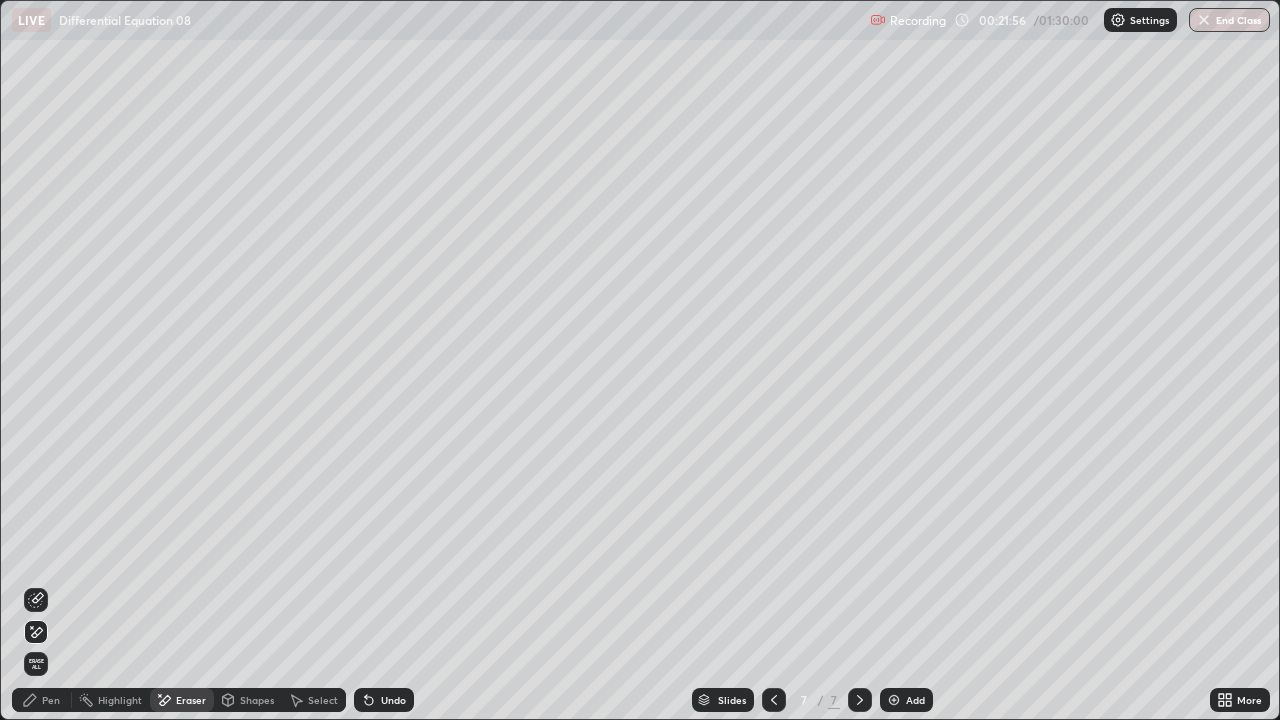 click on "Pen" at bounding box center (42, 700) 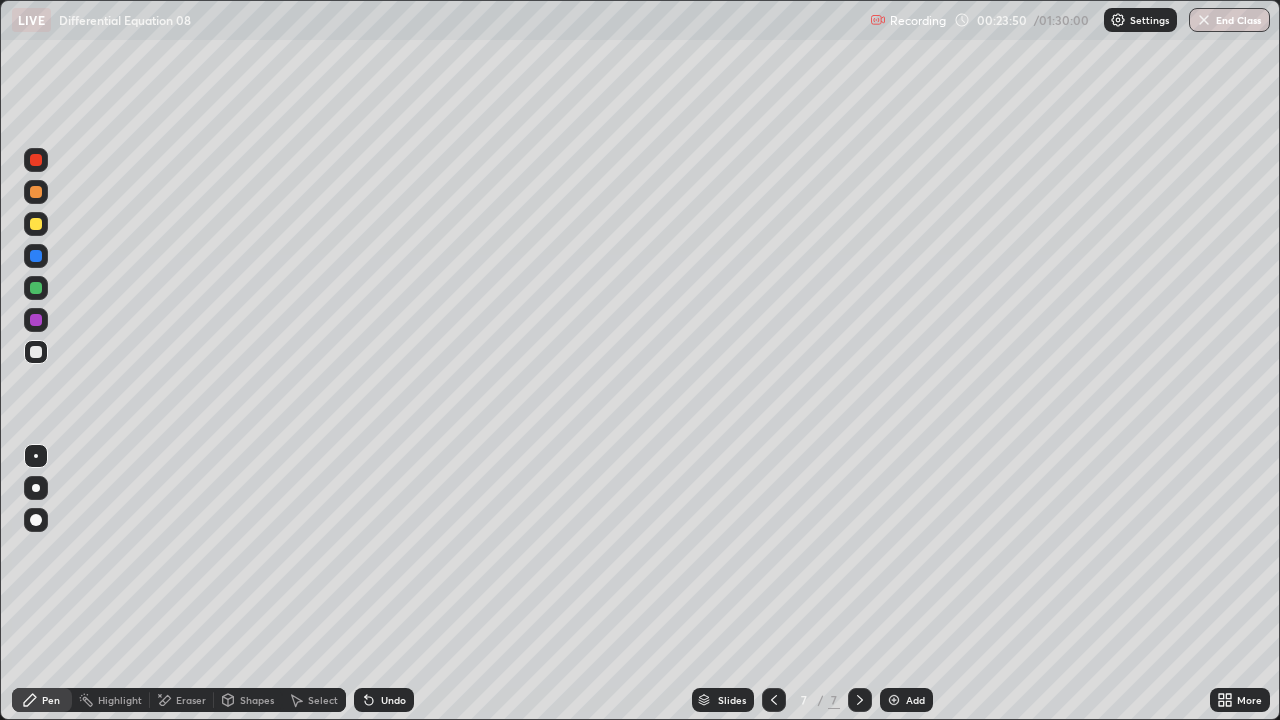 click on "Add" at bounding box center [906, 700] 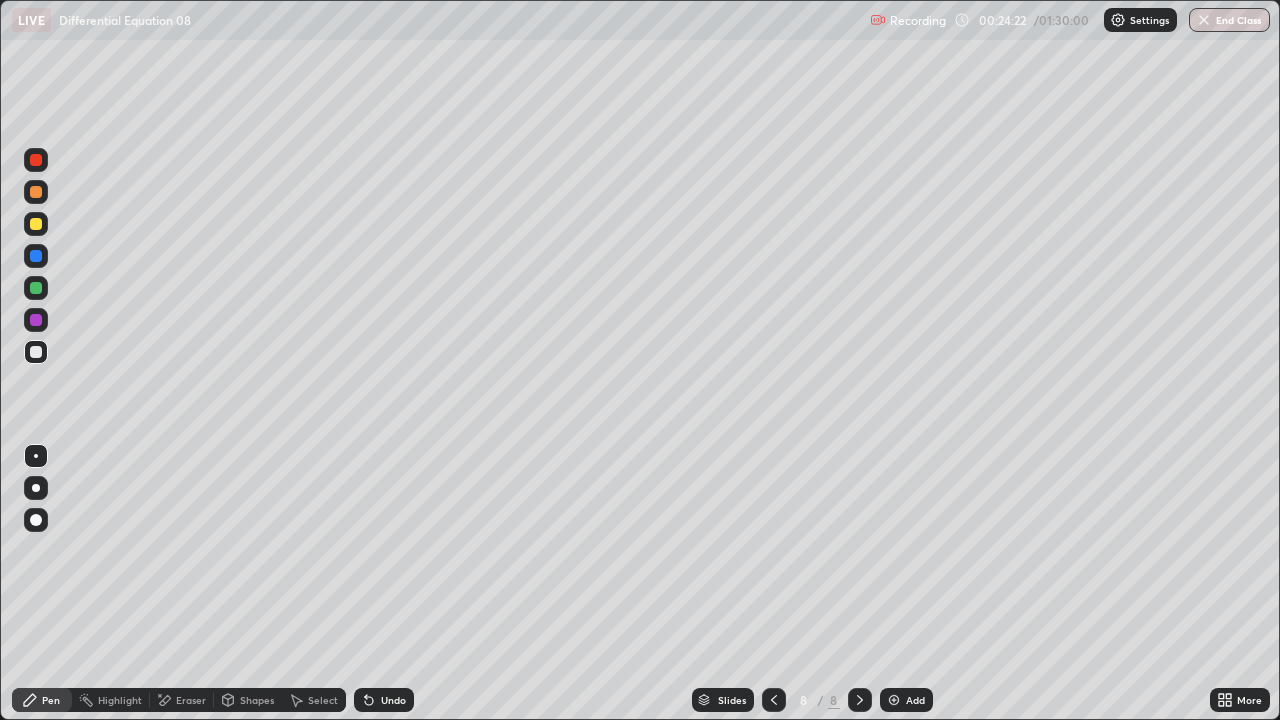 click on "Select" at bounding box center [314, 700] 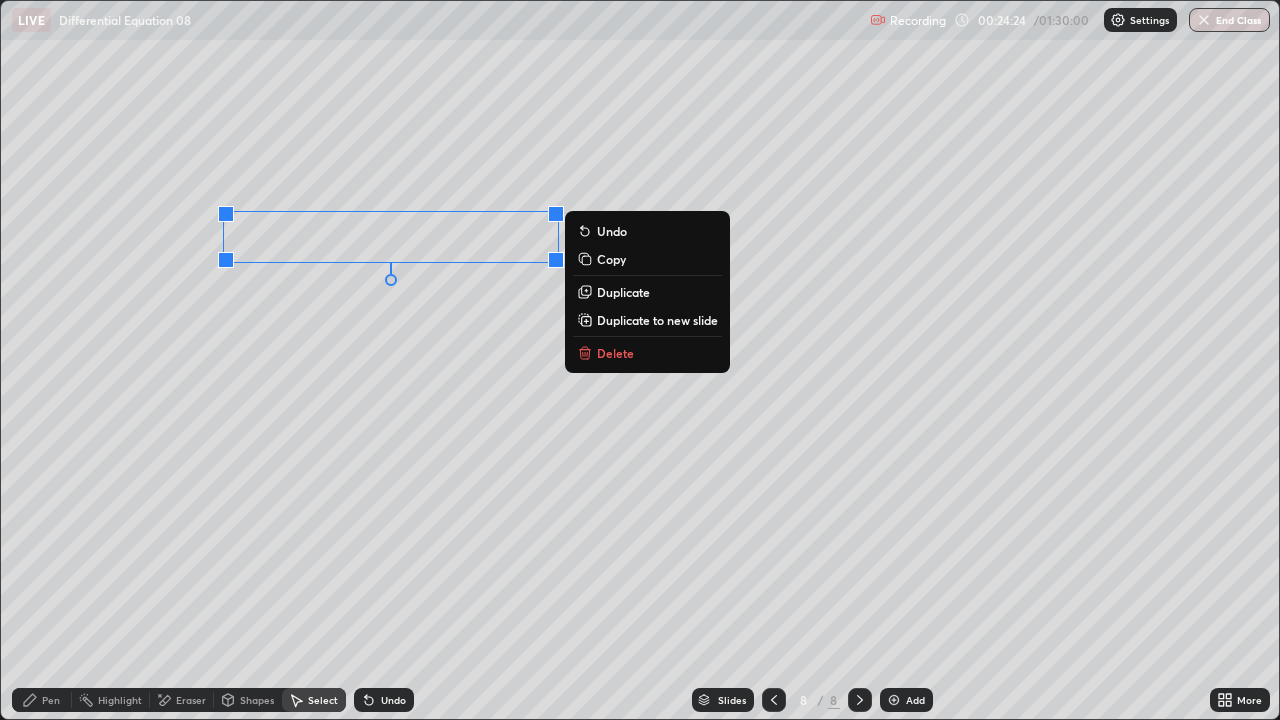 click on "Duplicate" at bounding box center [623, 292] 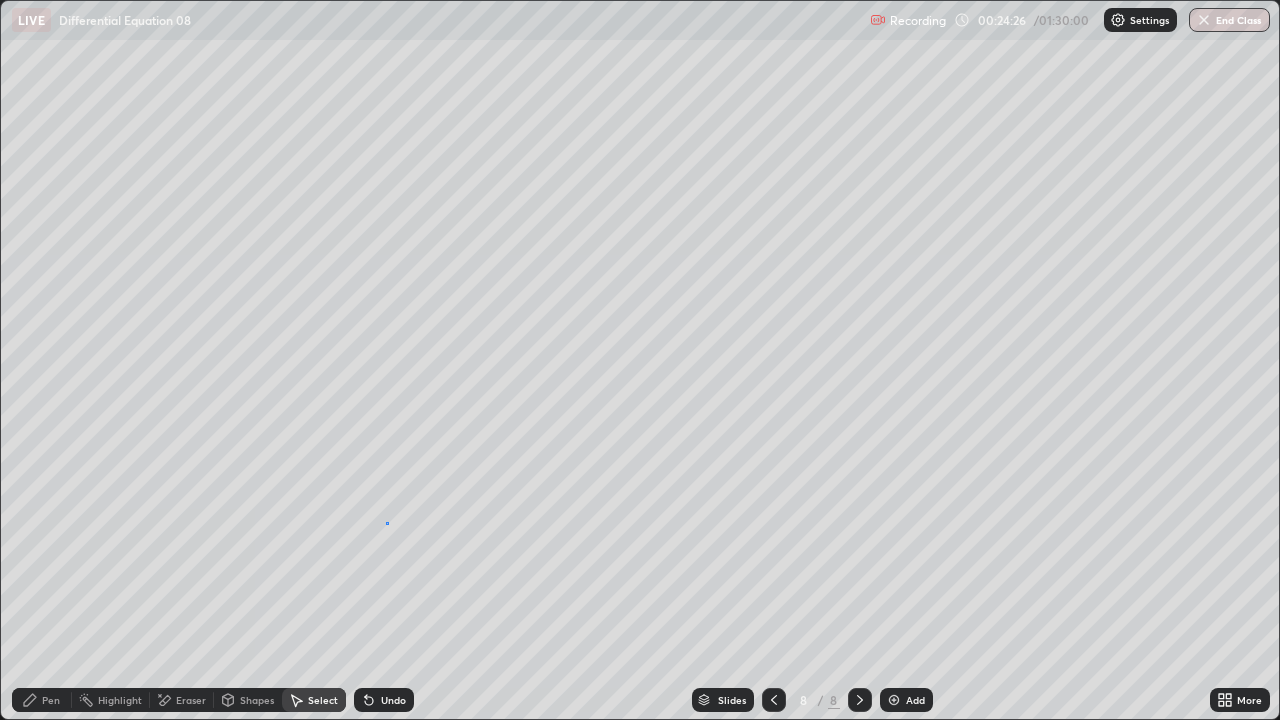 click on "0 ° Undo Copy Duplicate Duplicate to new slide Delete" at bounding box center (640, 360) 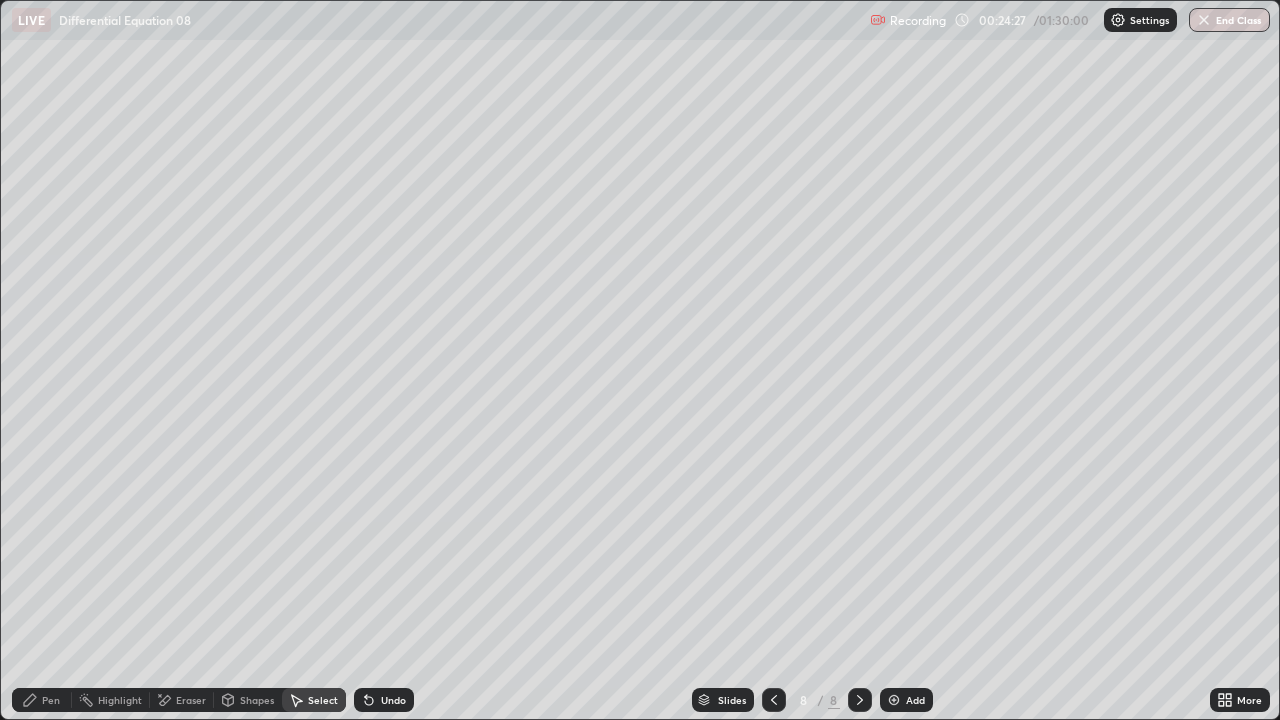click on "Pen" at bounding box center [51, 700] 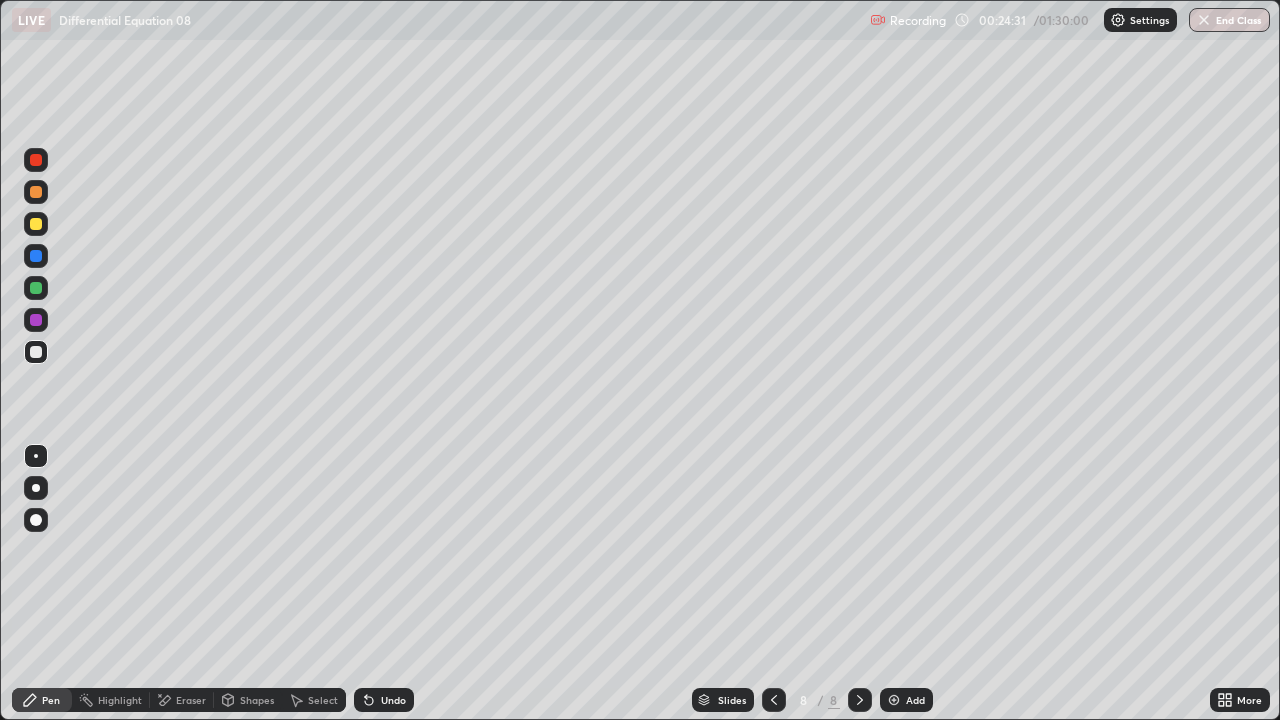 click 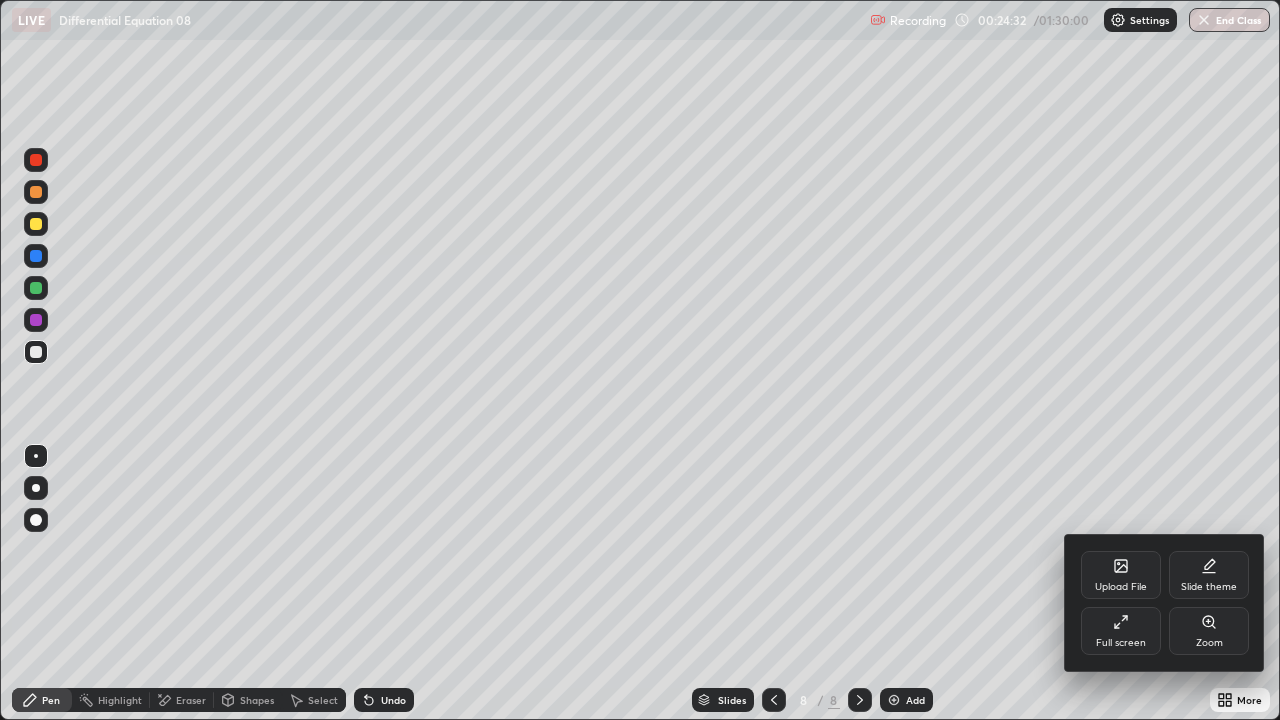 click 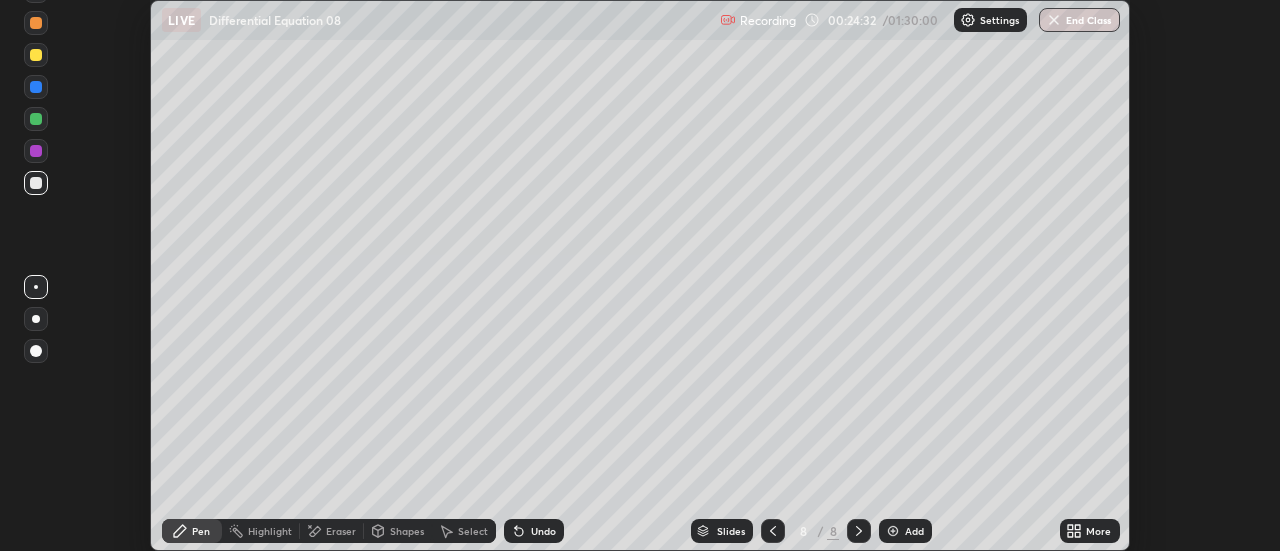scroll, scrollTop: 551, scrollLeft: 1280, axis: both 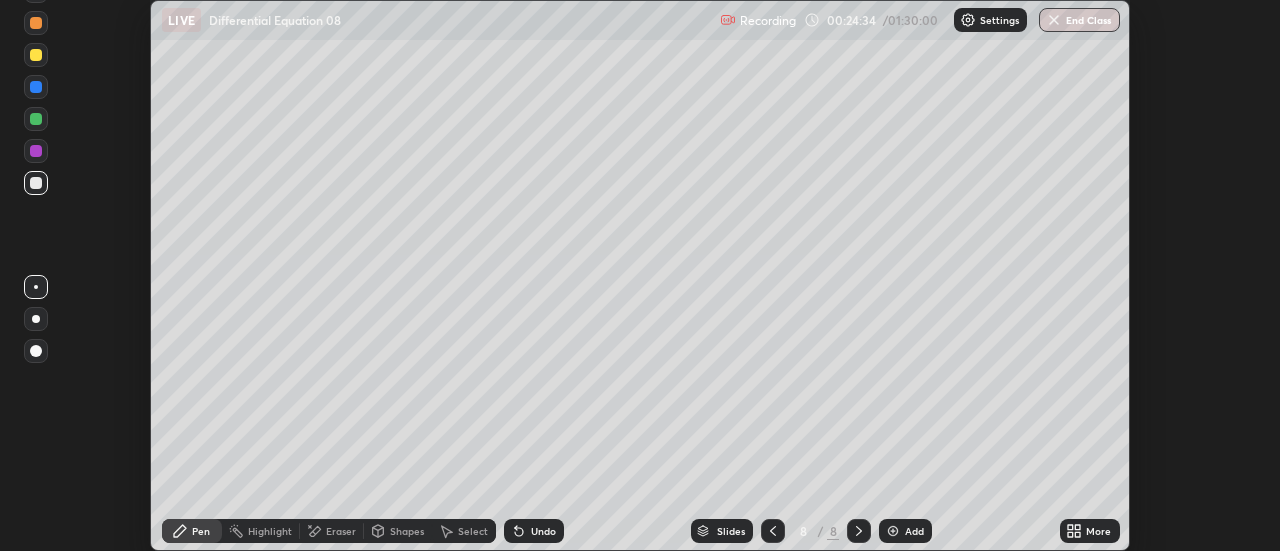 click 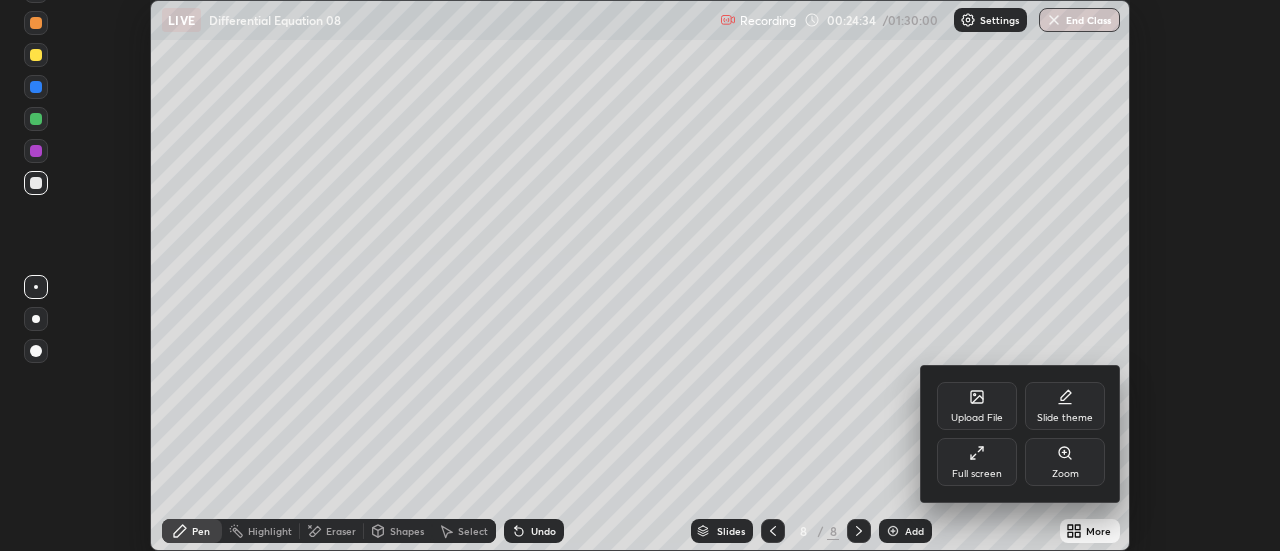 click on "Full screen" at bounding box center (977, 462) 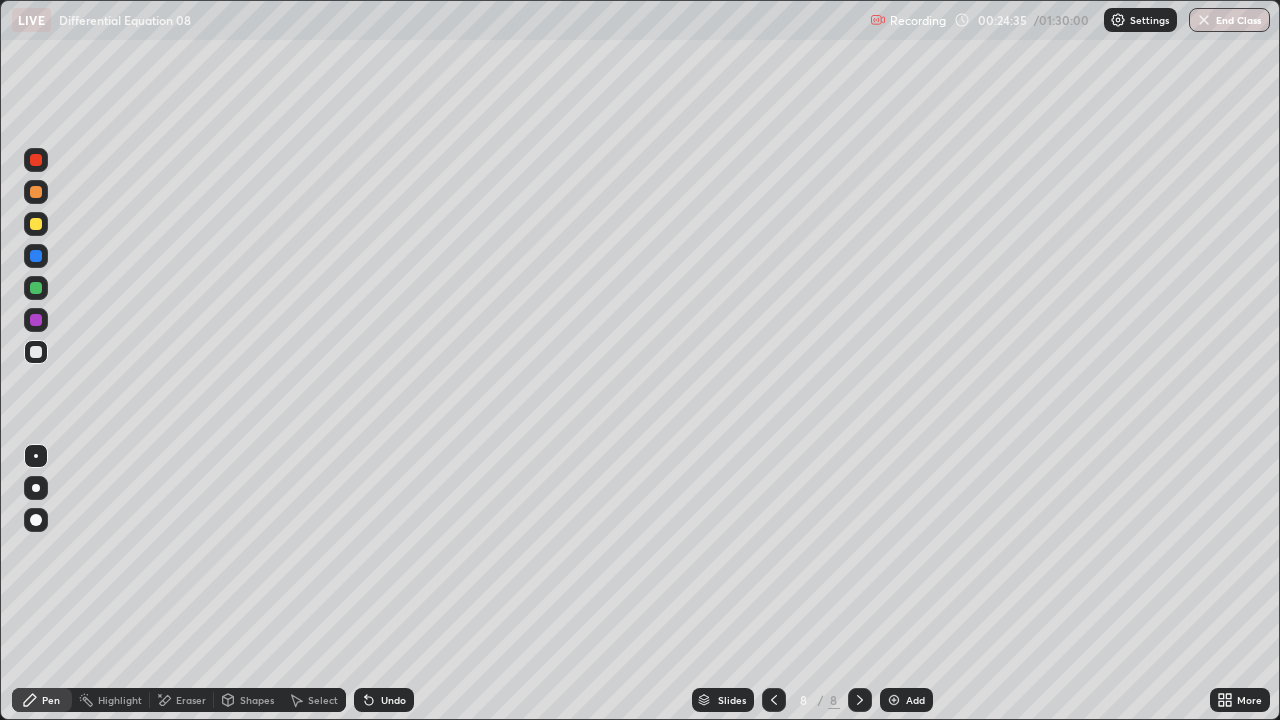 scroll, scrollTop: 99280, scrollLeft: 98720, axis: both 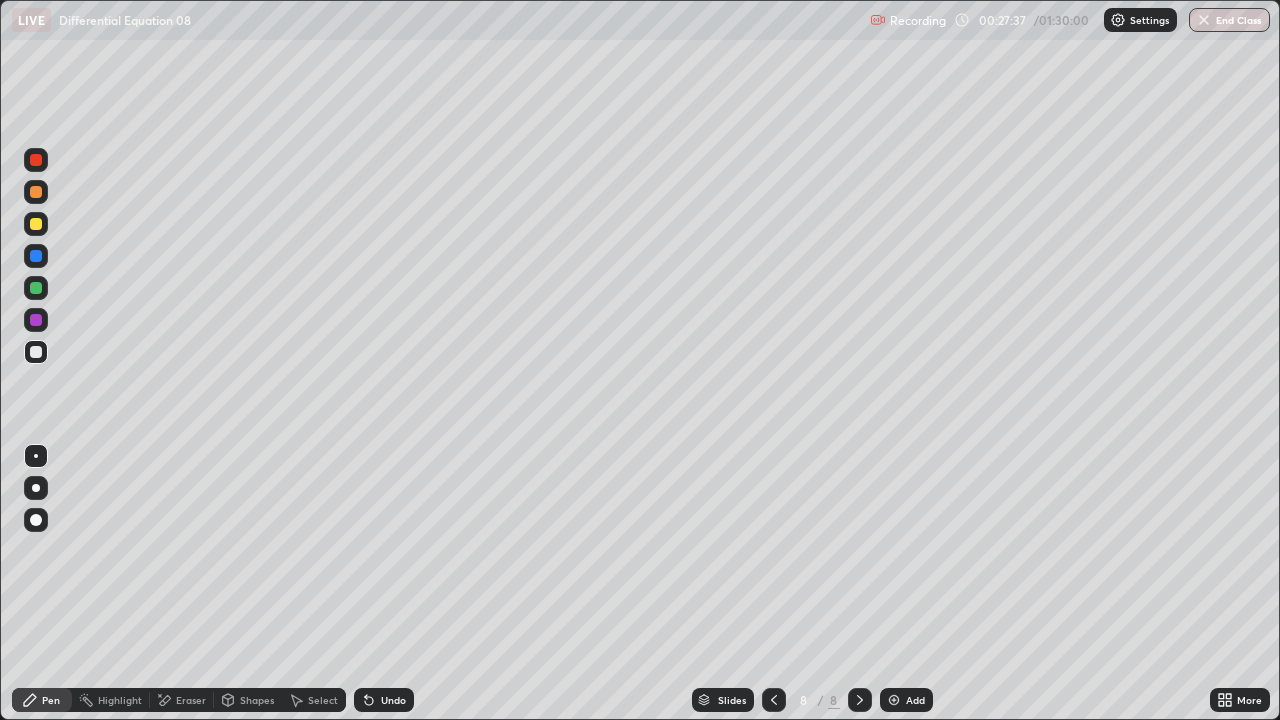 click on "Select" at bounding box center (323, 700) 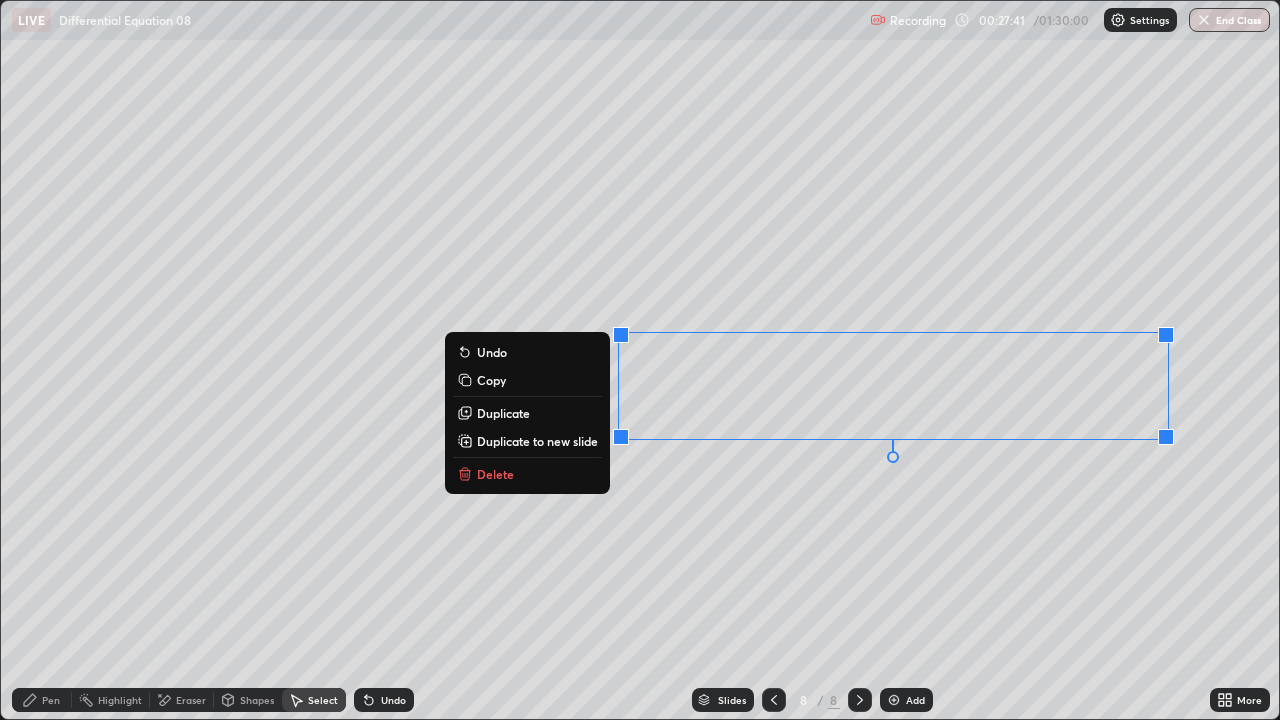 click on "Delete" at bounding box center (495, 474) 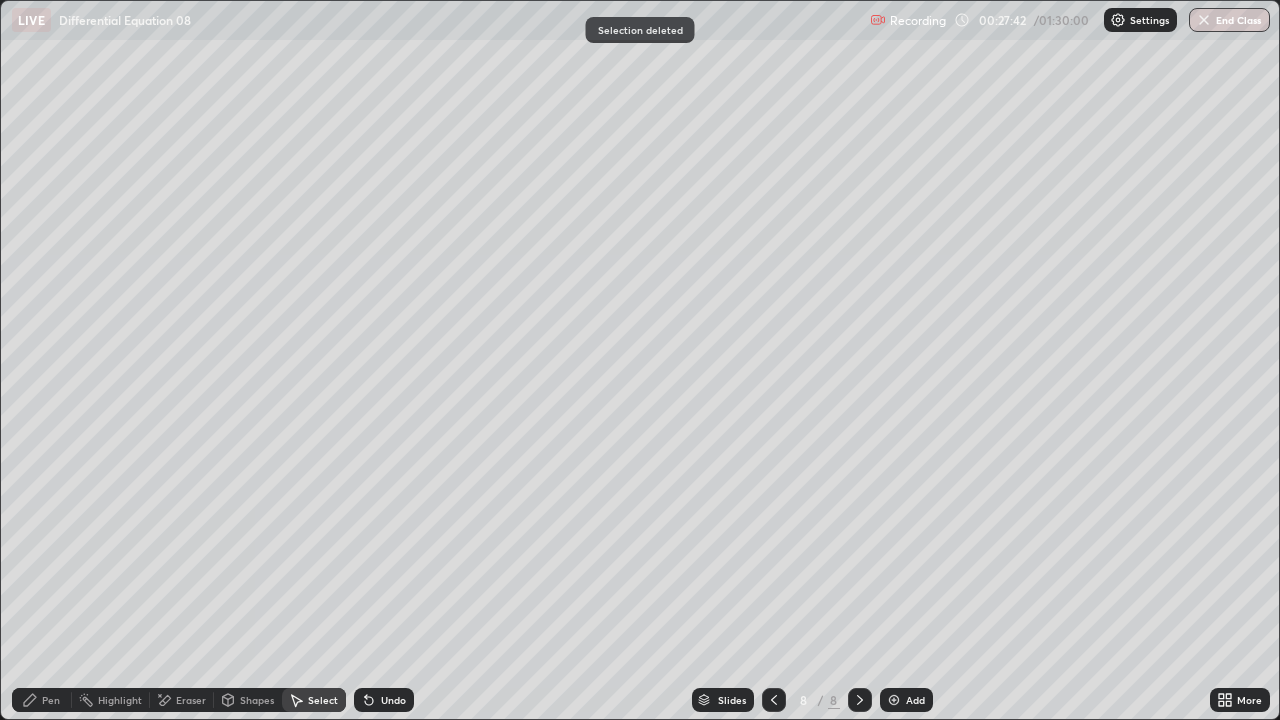 click on "Pen" at bounding box center [42, 700] 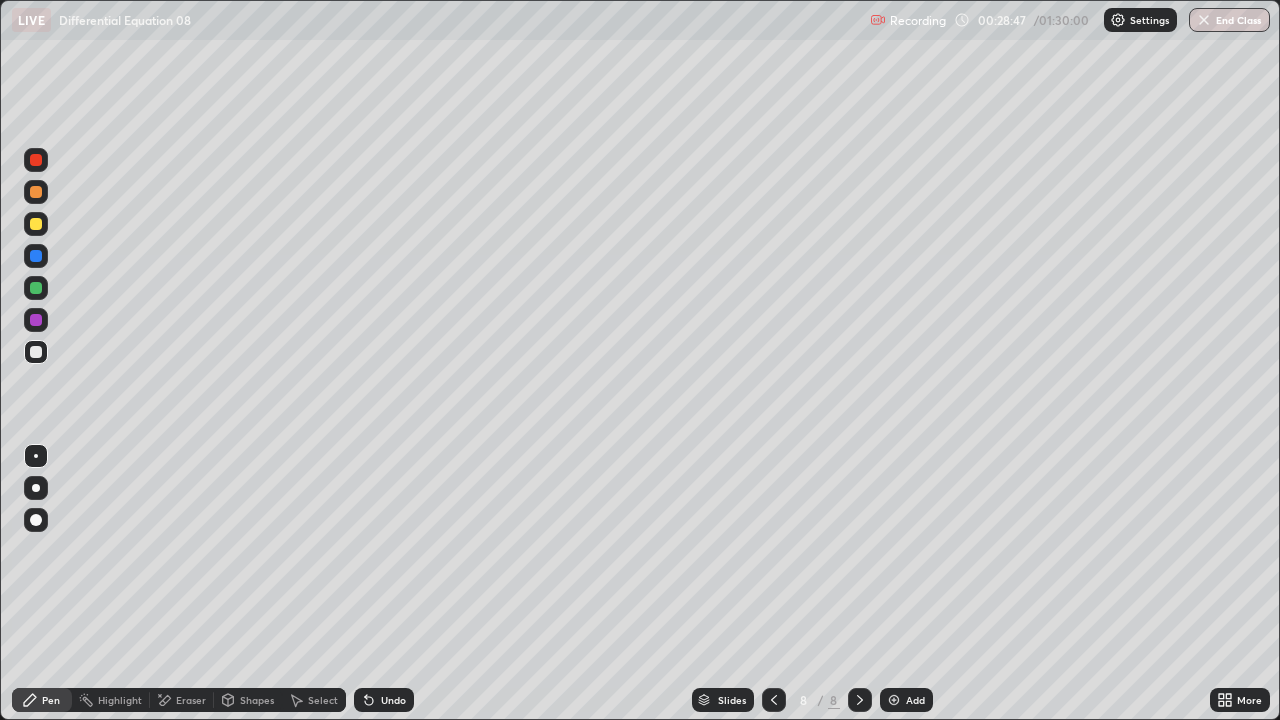 click at bounding box center (36, 224) 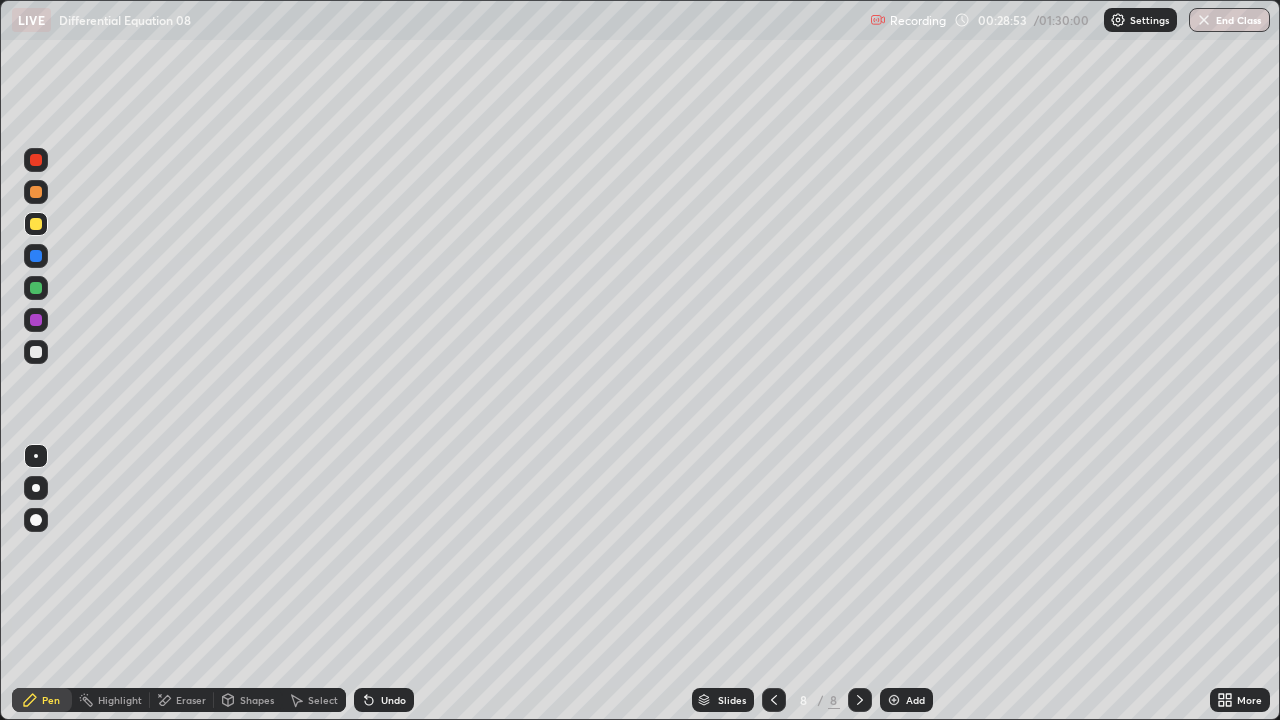 click at bounding box center [36, 352] 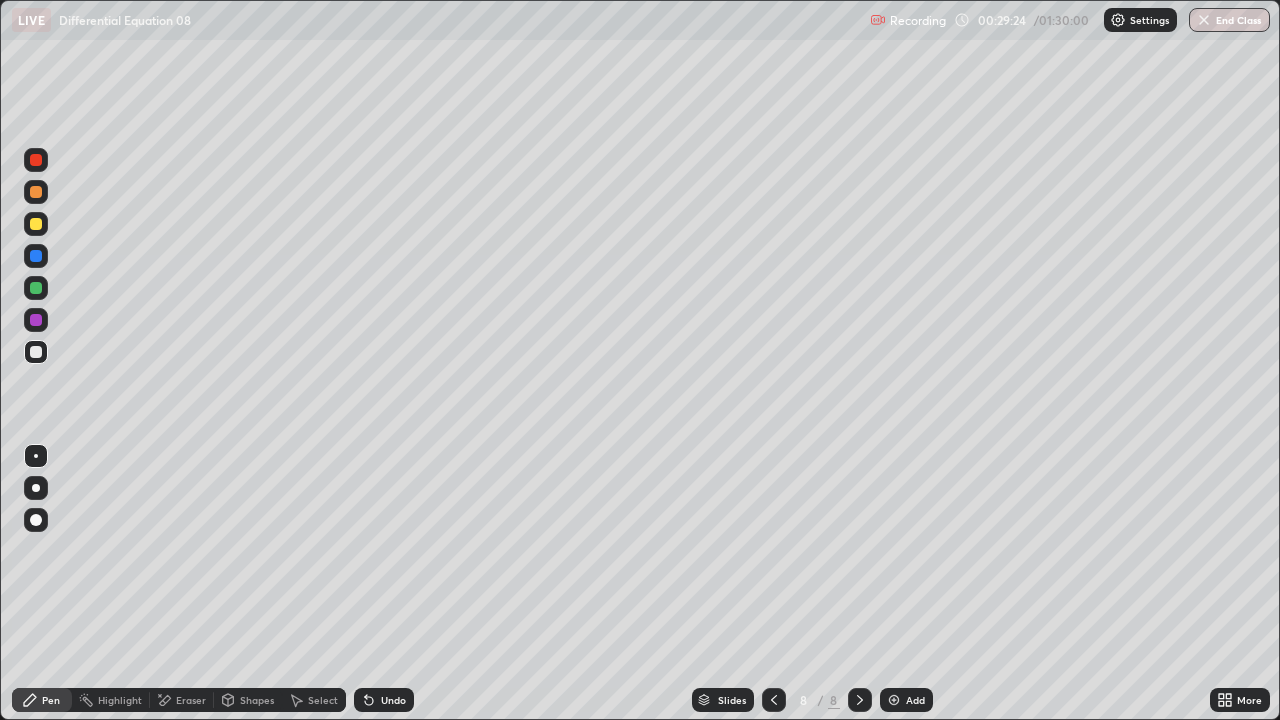 click on "Select" at bounding box center (314, 700) 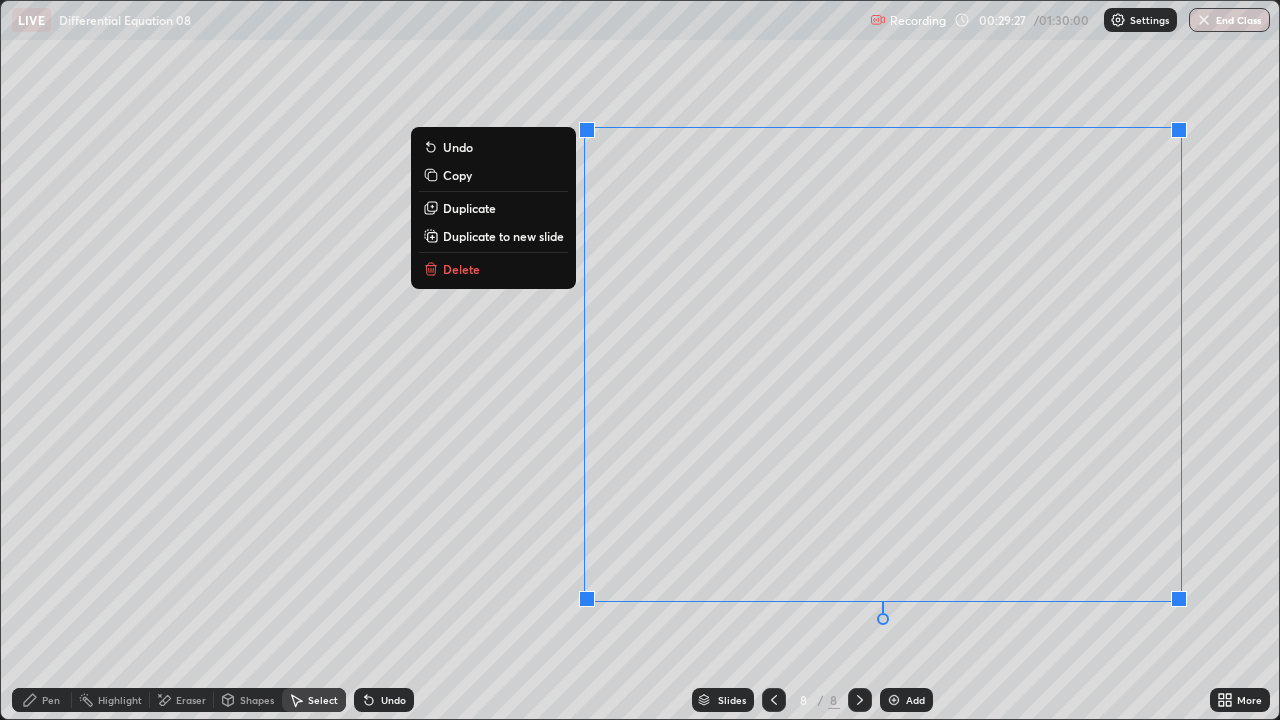 click on "Duplicate to new slide" at bounding box center [503, 236] 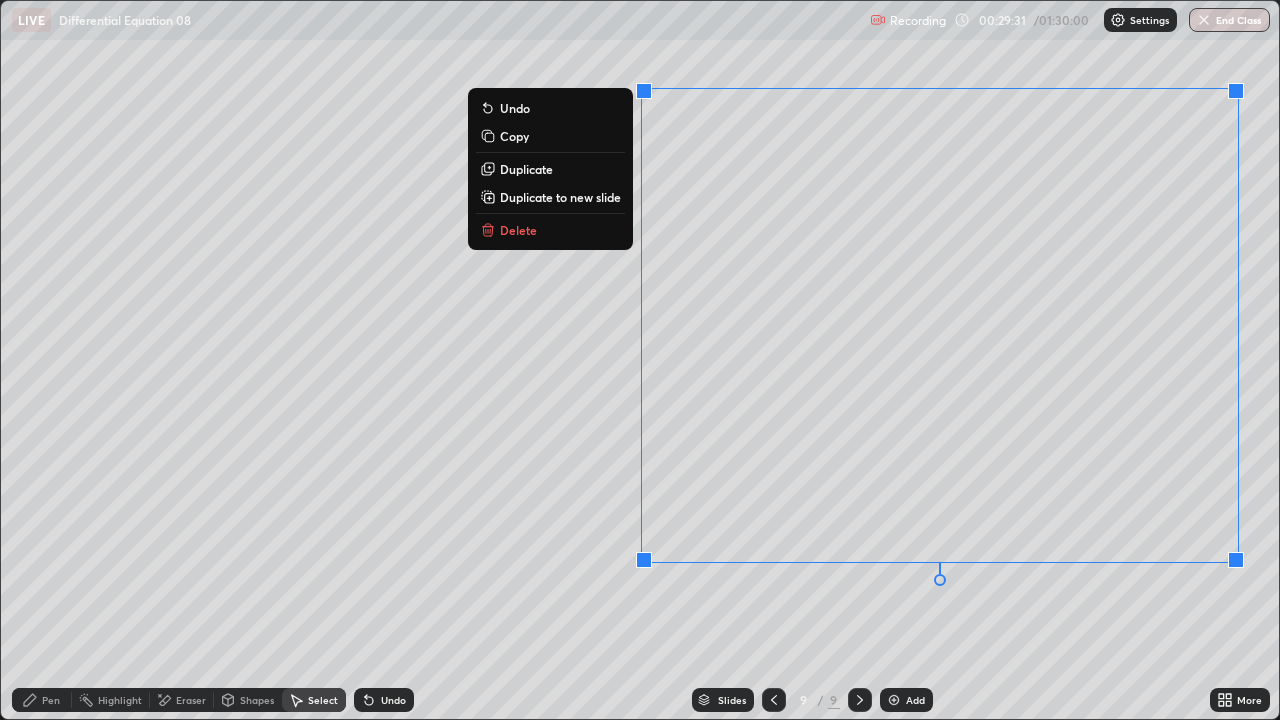 click on "0 ° Undo Copy Duplicate Duplicate to new slide Delete" at bounding box center [640, 360] 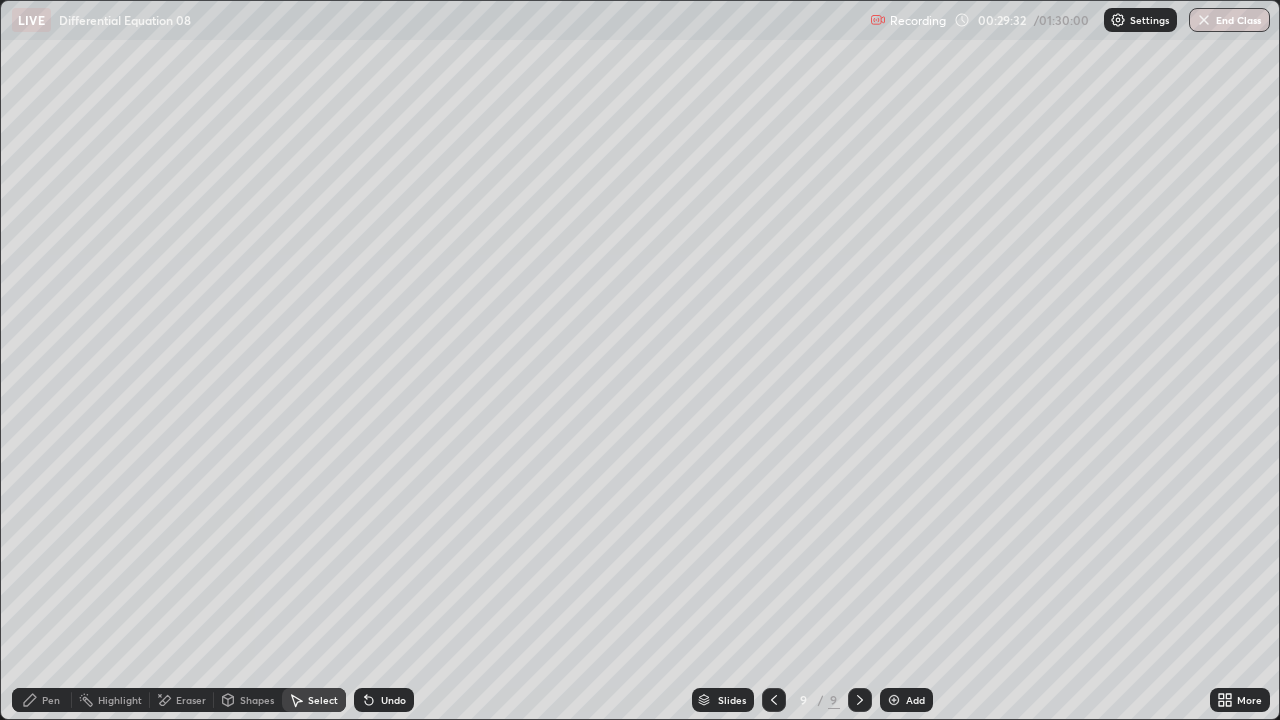click on "Pen" at bounding box center (51, 700) 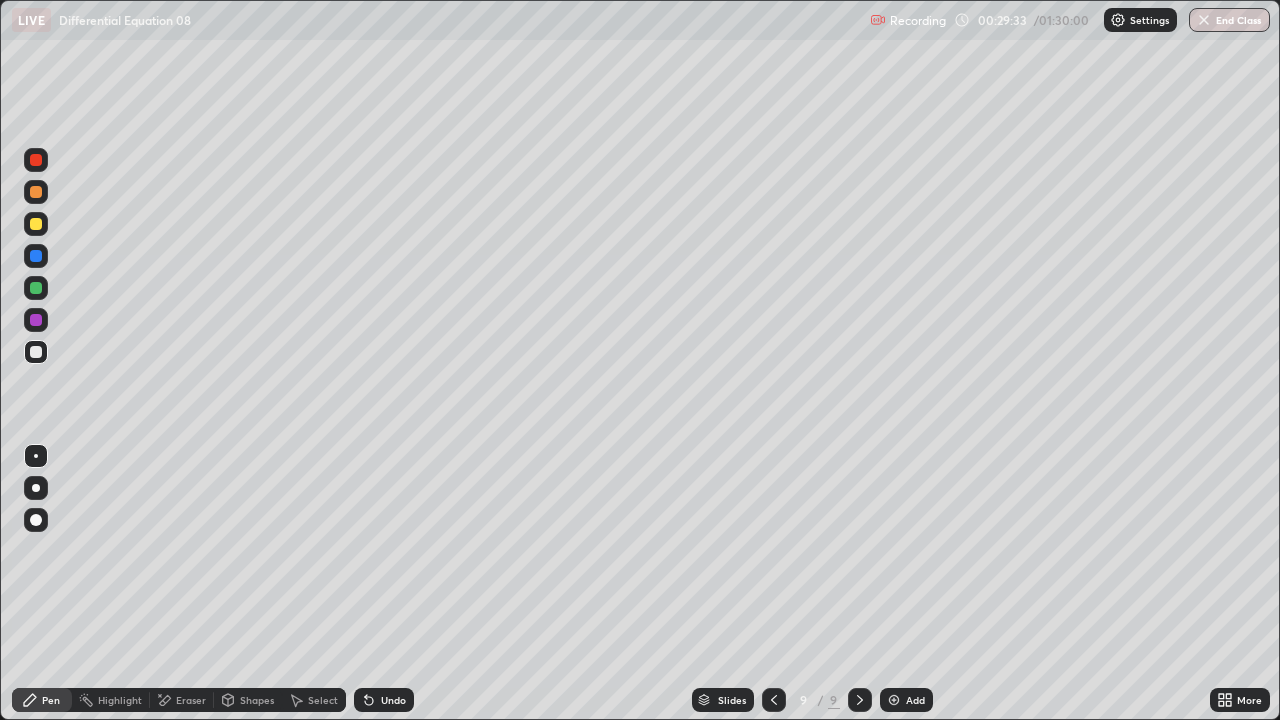 click 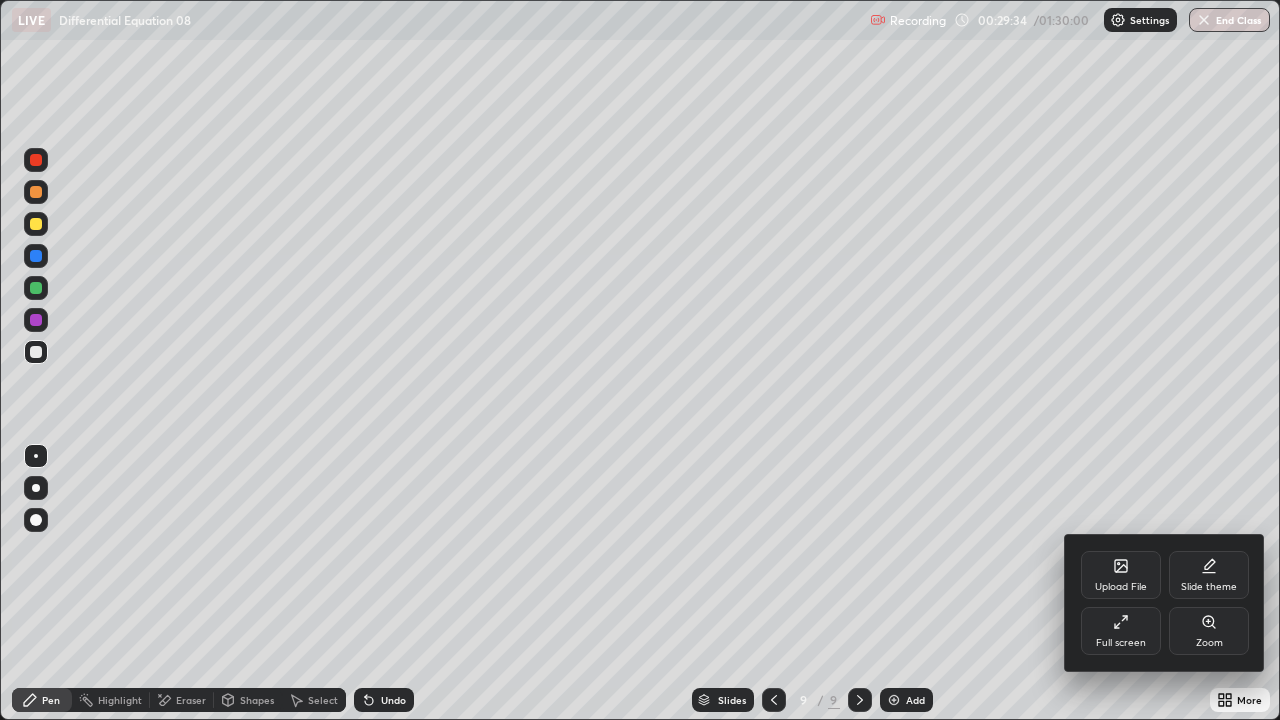 click on "Full screen" at bounding box center (1121, 631) 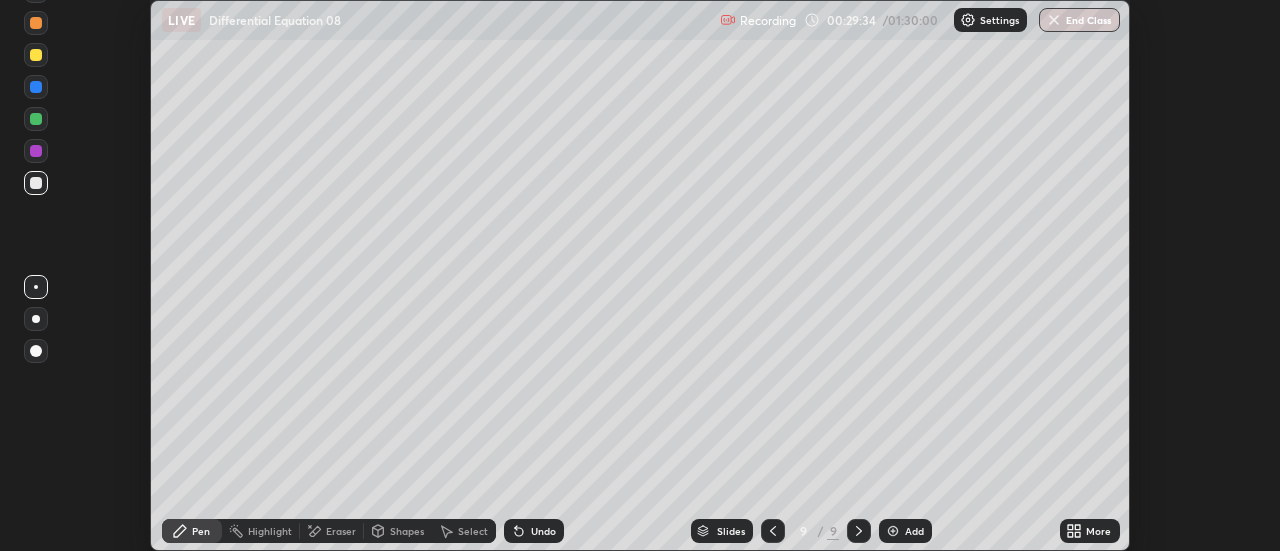 scroll, scrollTop: 551, scrollLeft: 1280, axis: both 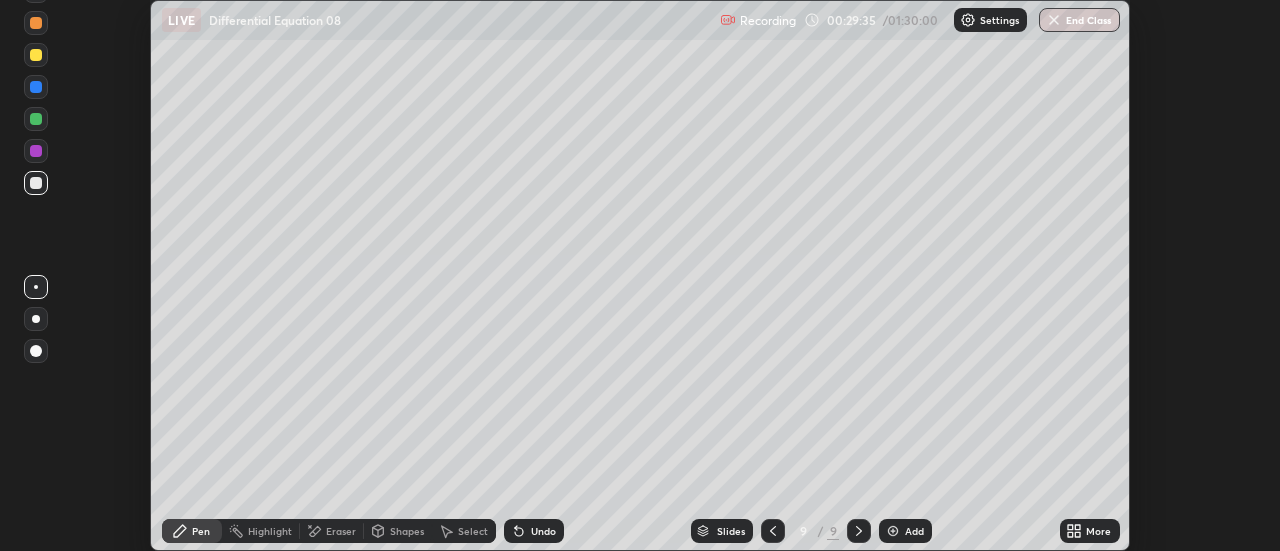 click 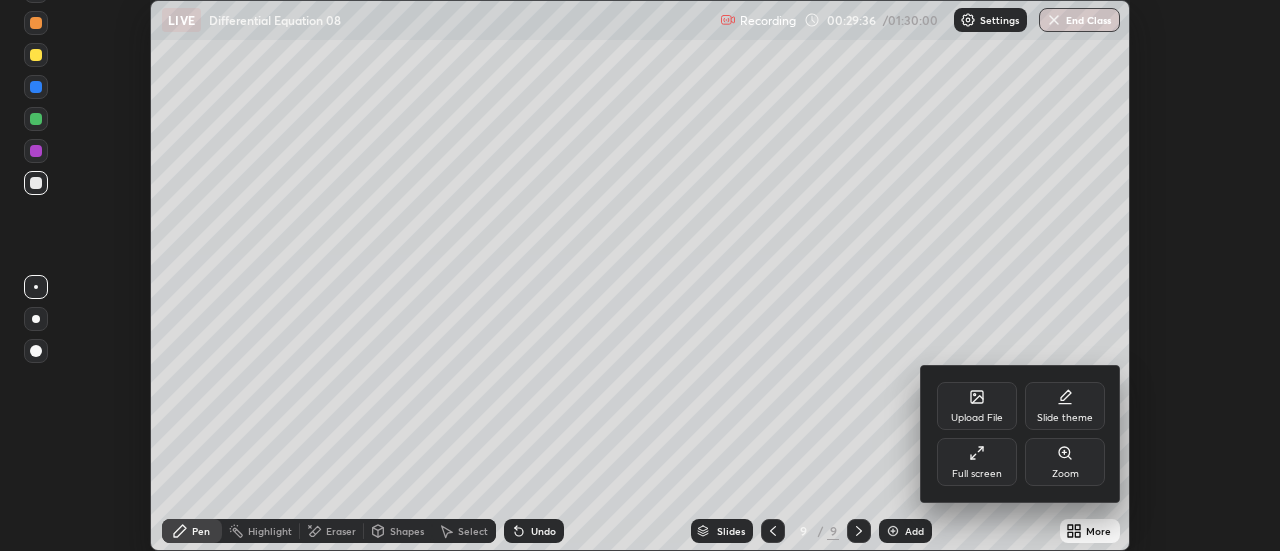 click on "Full screen" at bounding box center (977, 474) 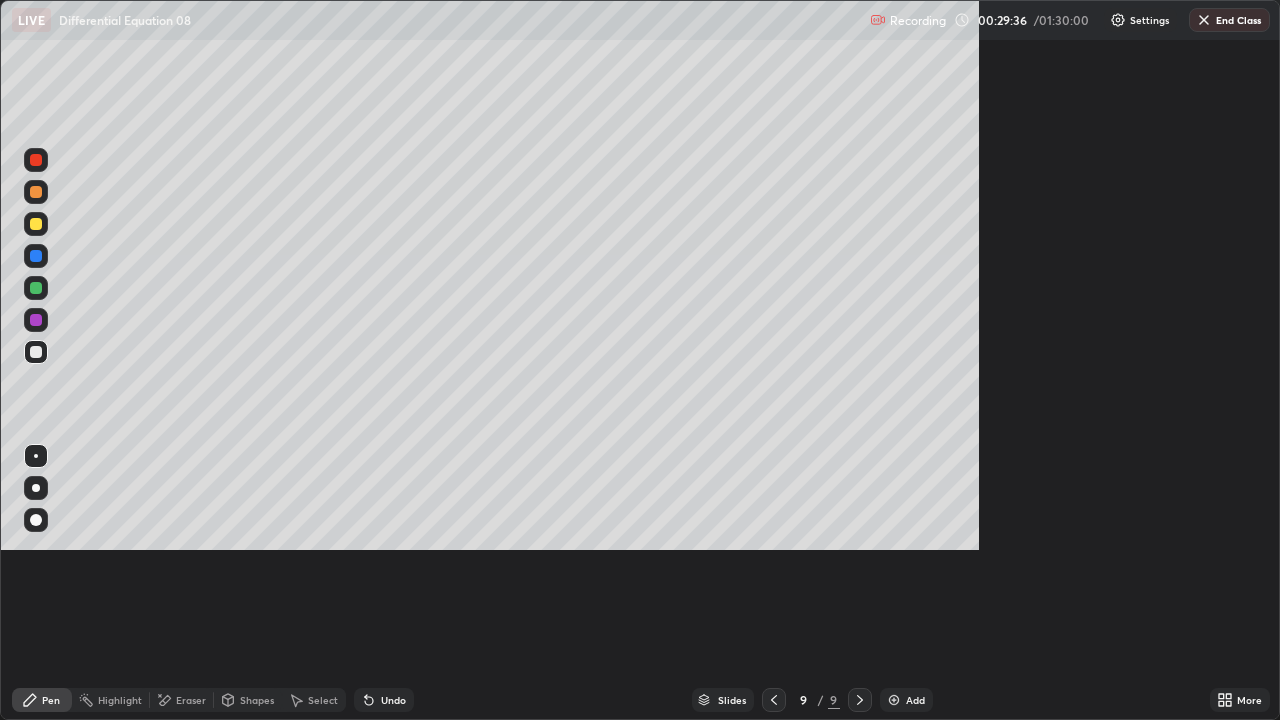 scroll, scrollTop: 99280, scrollLeft: 98720, axis: both 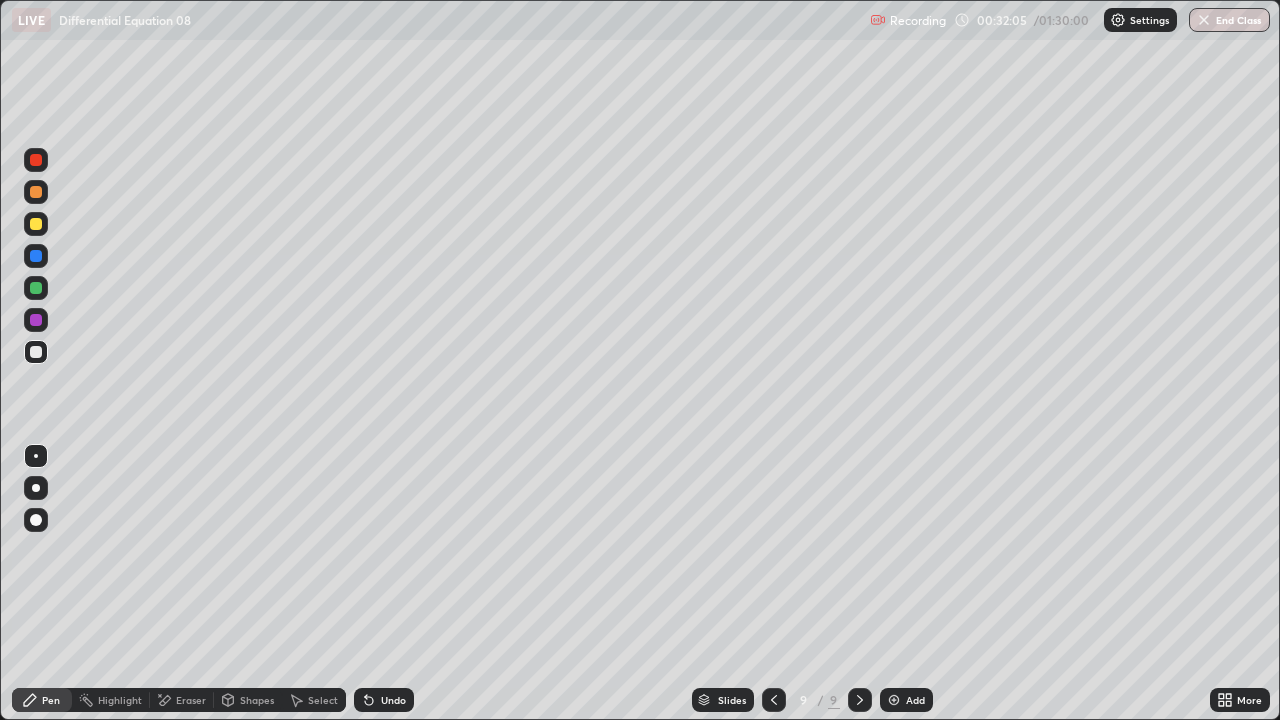 click on "Eraser" at bounding box center [191, 700] 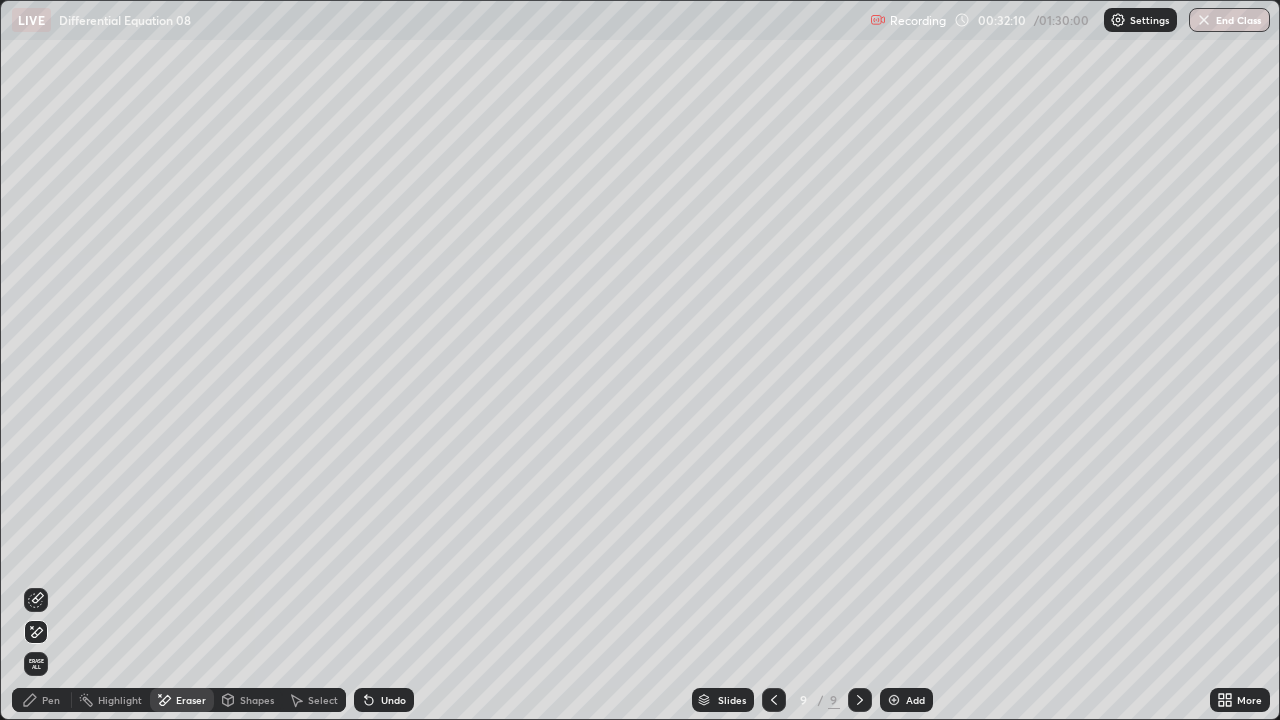 click on "Pen" at bounding box center [51, 700] 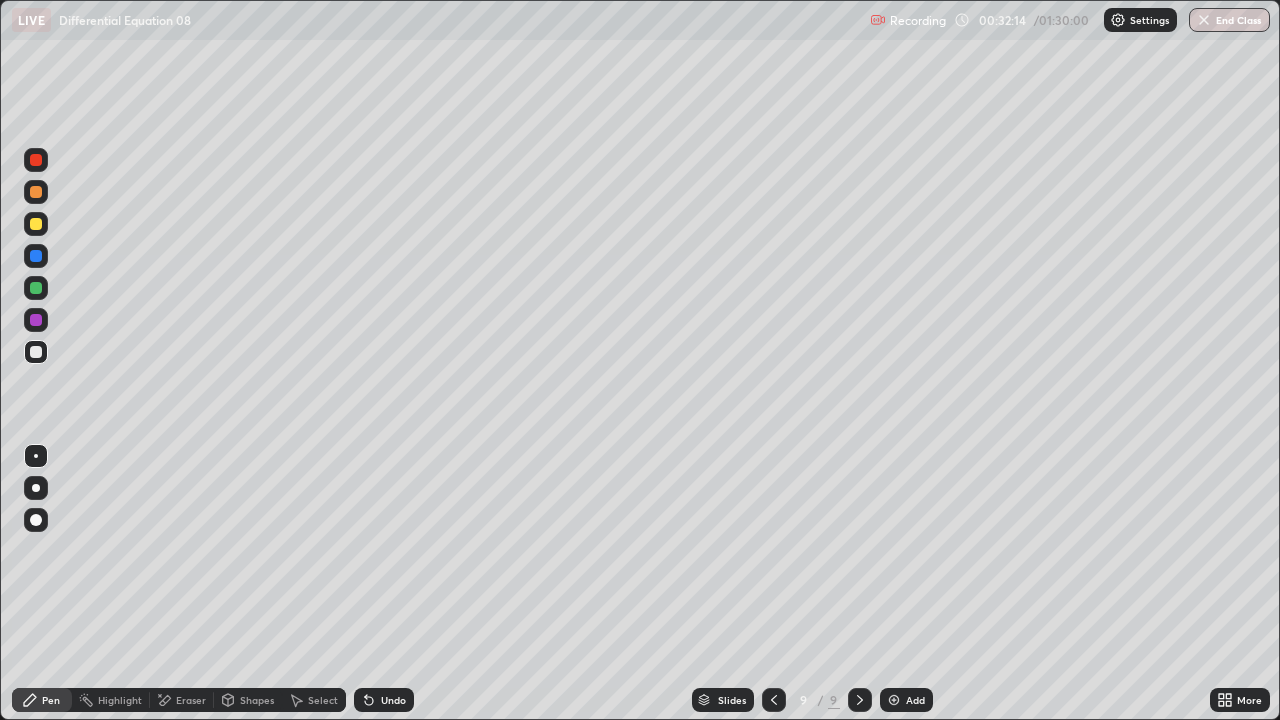 click on "Eraser" at bounding box center [182, 700] 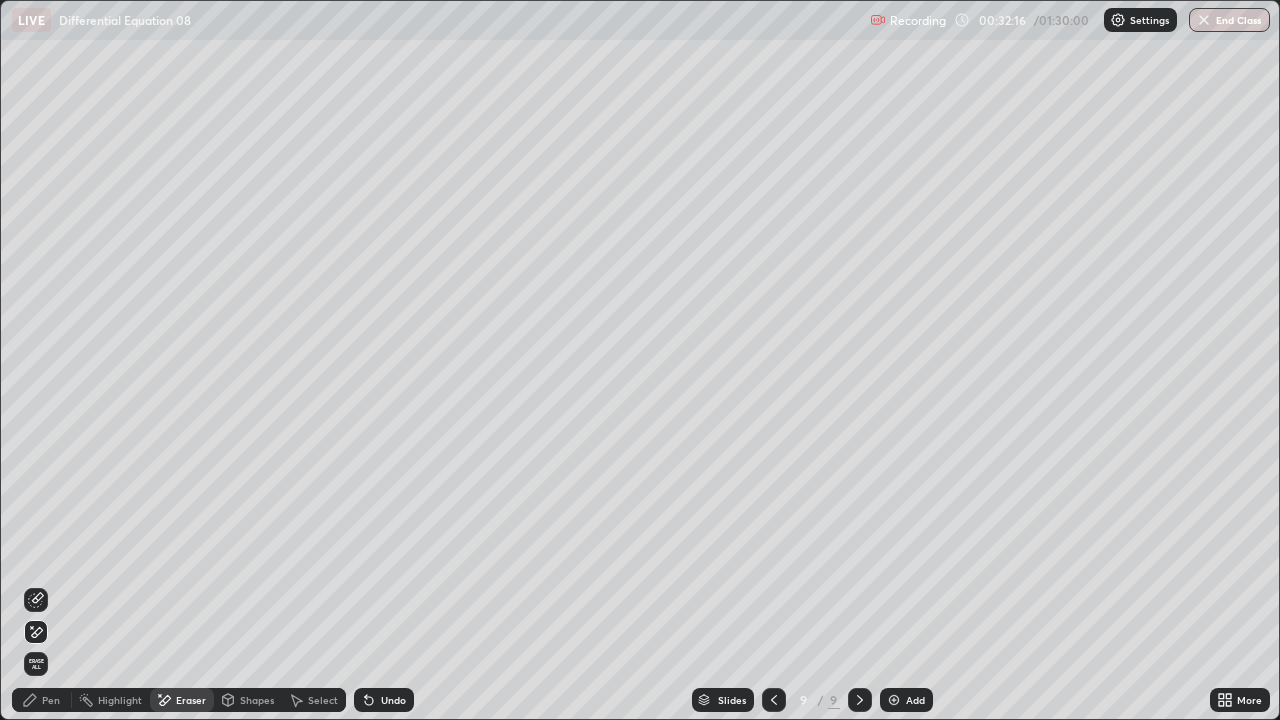 click on "Pen" at bounding box center (42, 700) 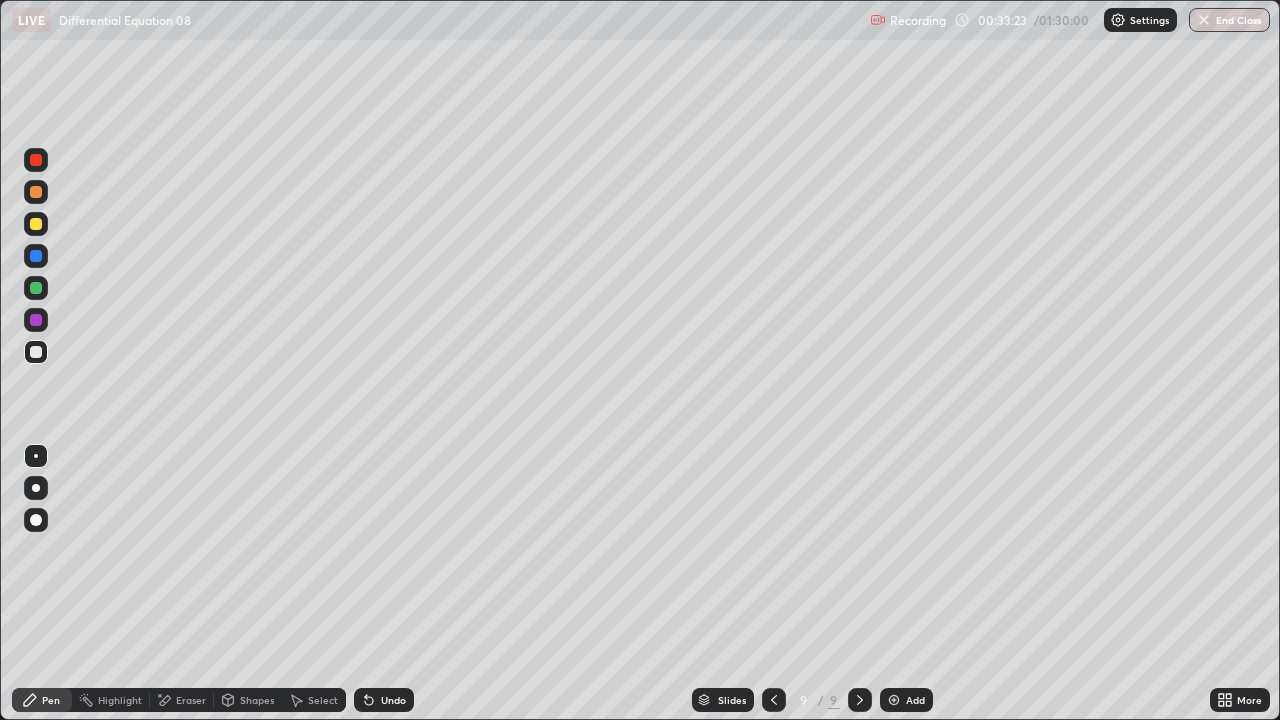 click on "Eraser" at bounding box center (191, 700) 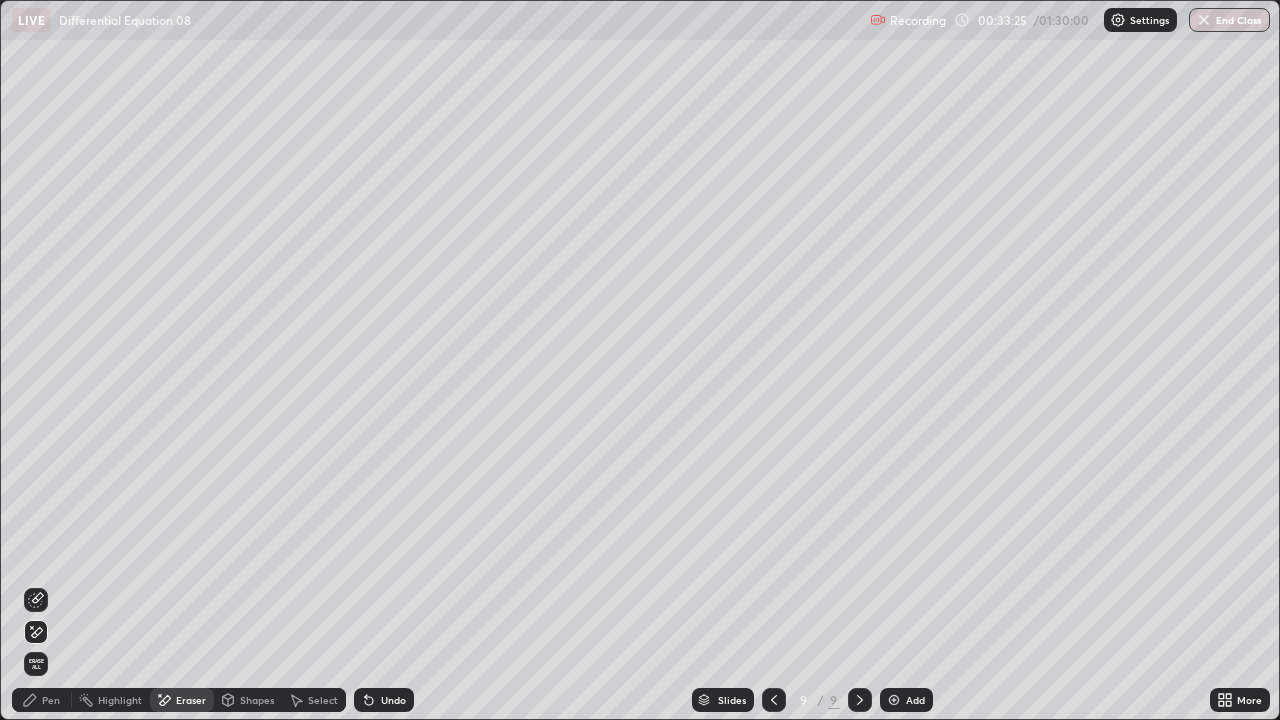 click on "Pen" at bounding box center (51, 700) 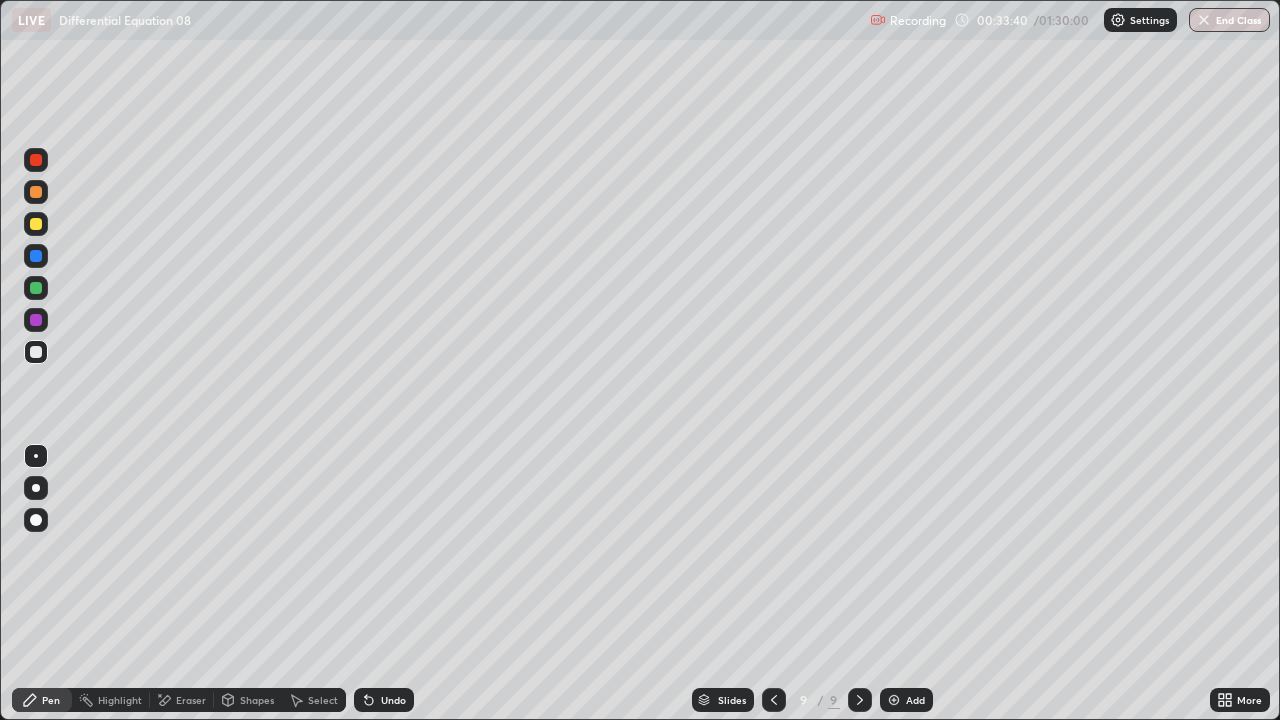 click on "Add" at bounding box center (906, 700) 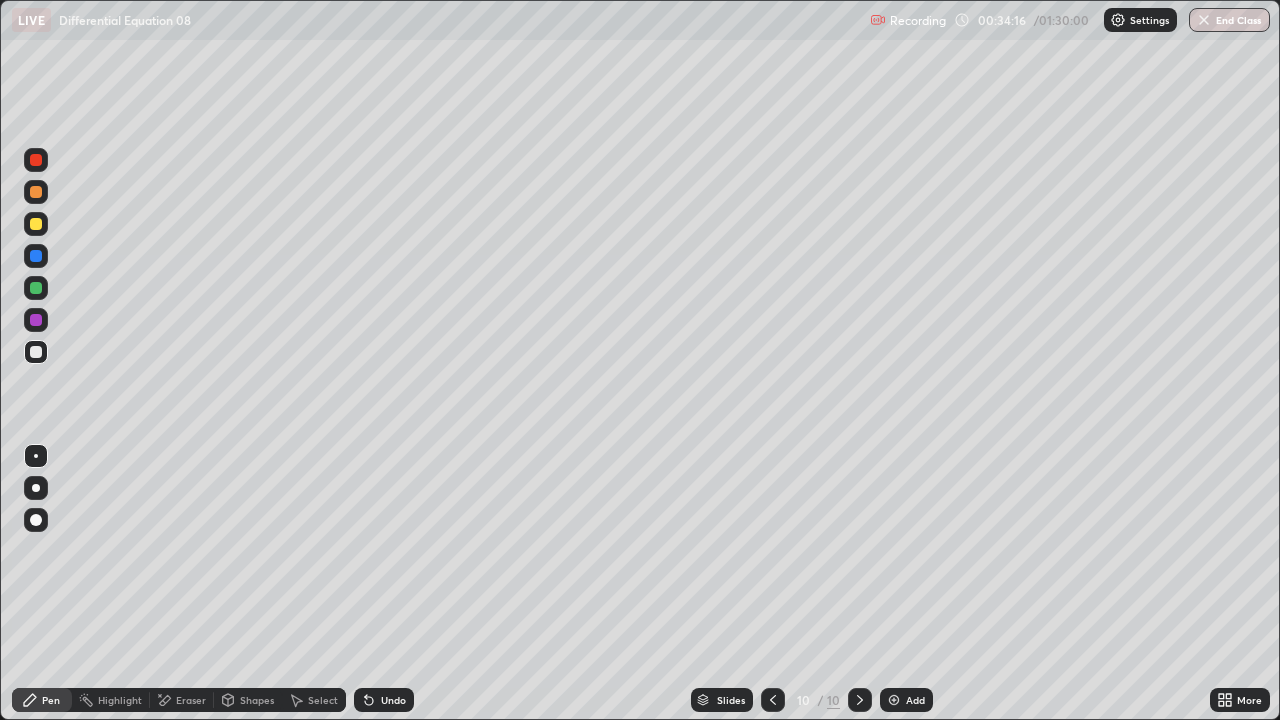 click on "Undo" at bounding box center [393, 700] 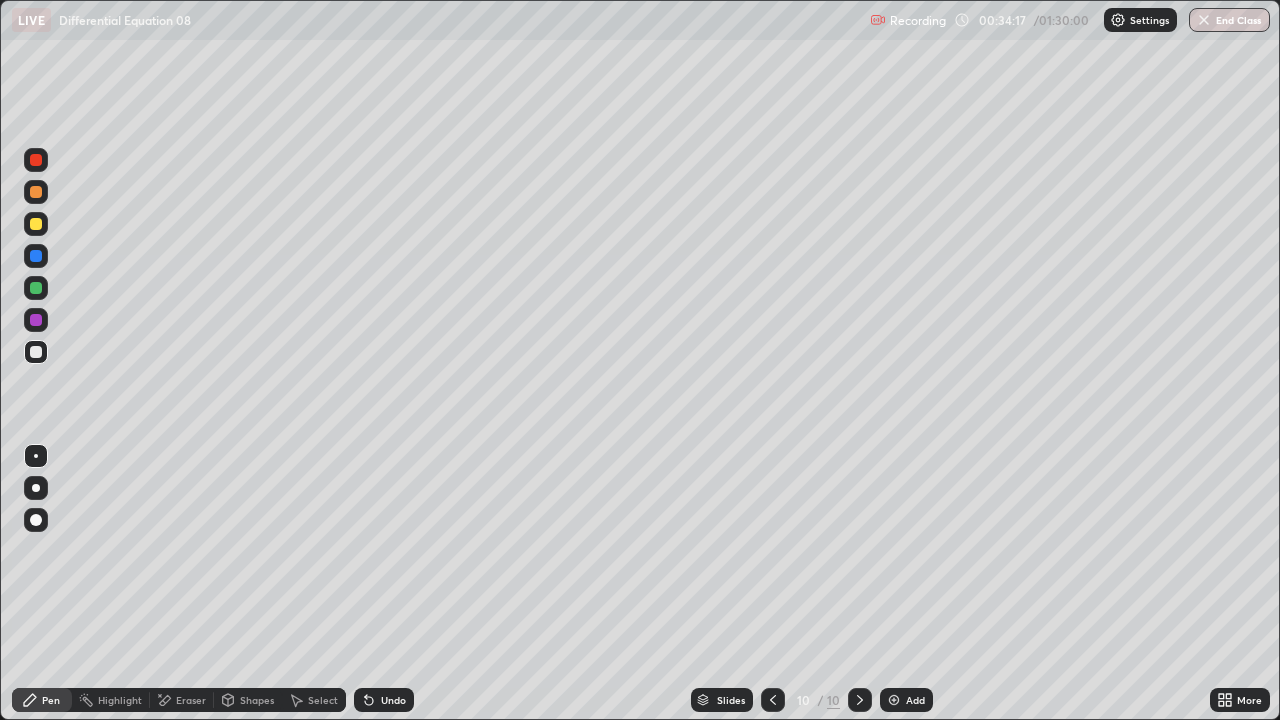 click on "Undo" at bounding box center [384, 700] 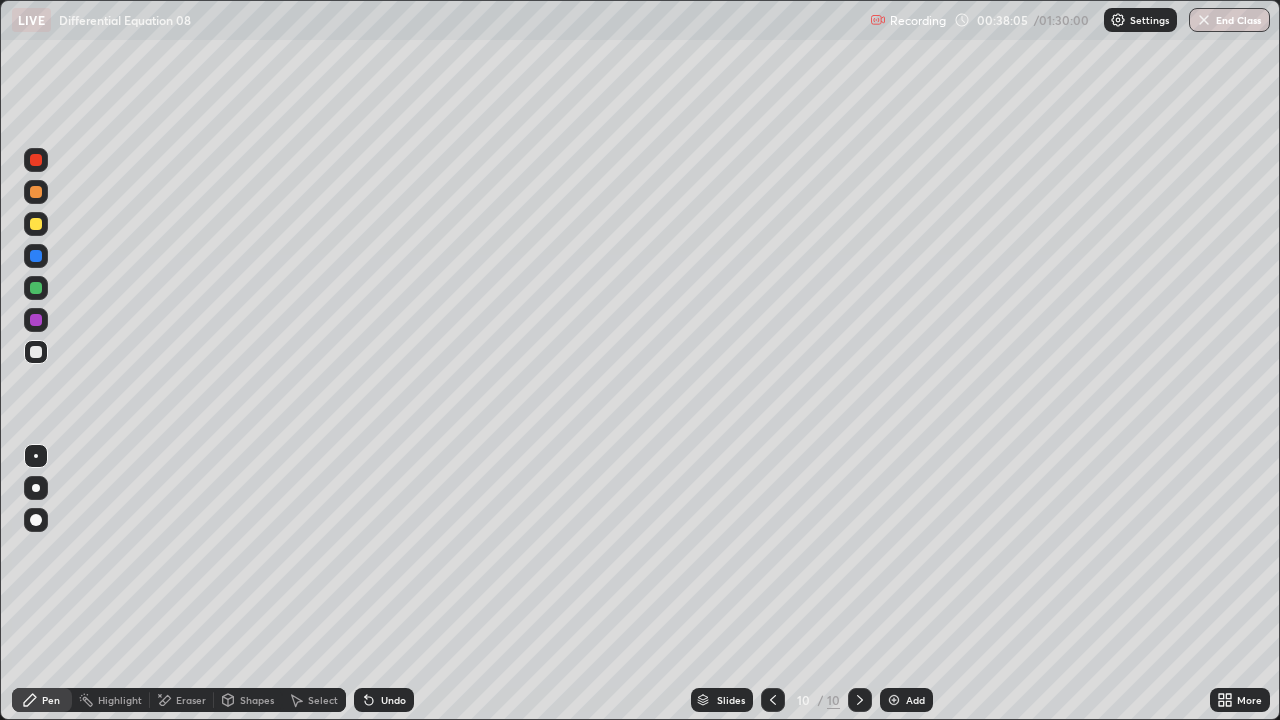click on "Eraser" at bounding box center (191, 700) 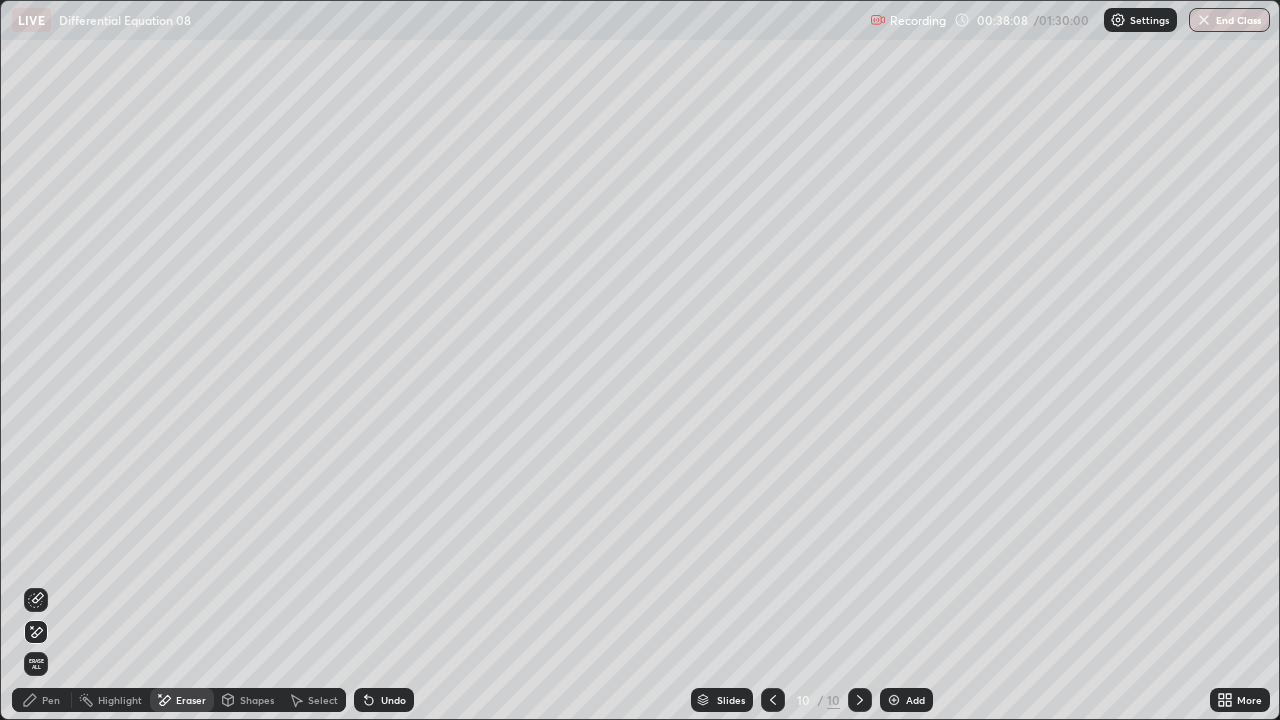 click on "Pen" at bounding box center [51, 700] 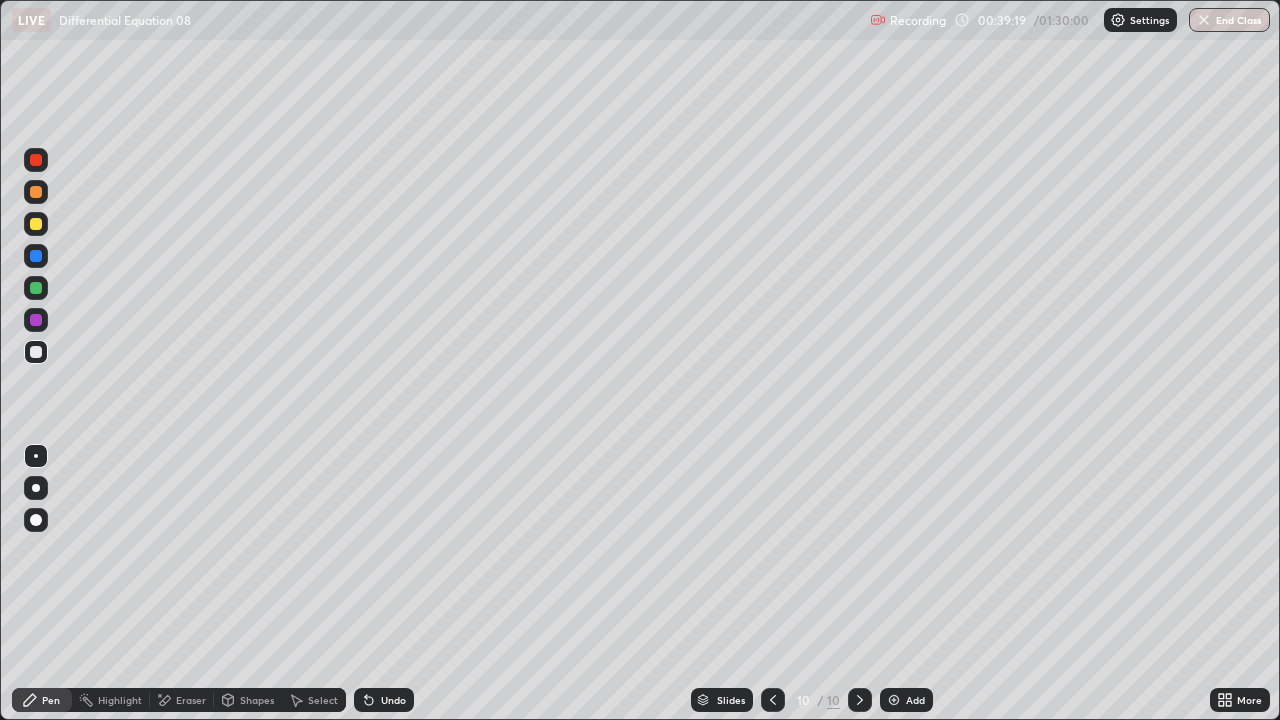click at bounding box center [894, 700] 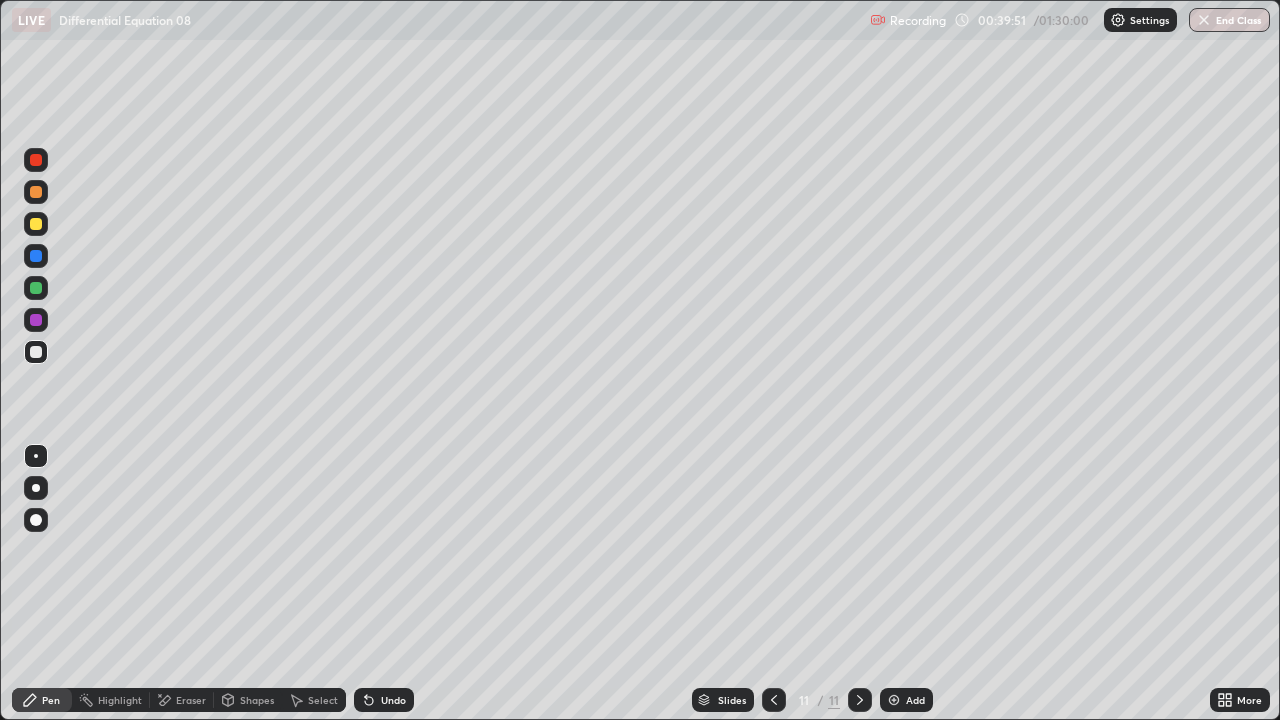 click at bounding box center (36, 224) 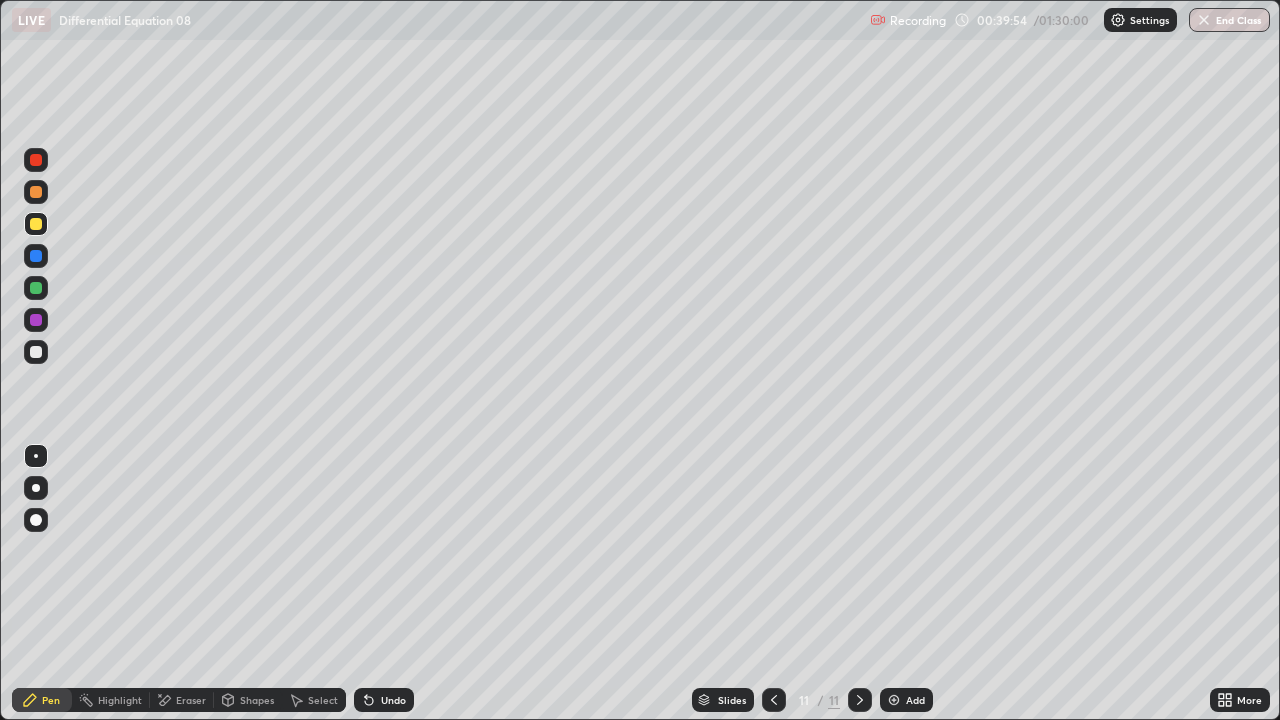click on "Undo" at bounding box center (384, 700) 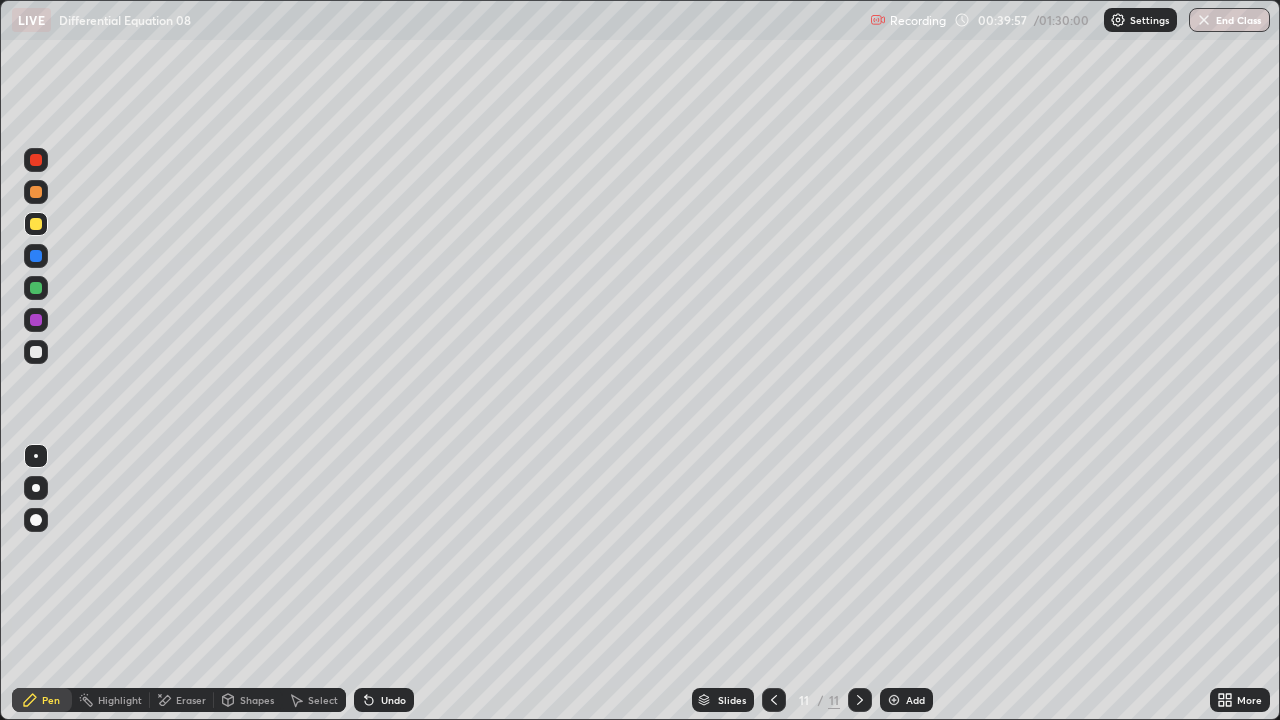 click on "Undo" at bounding box center (393, 700) 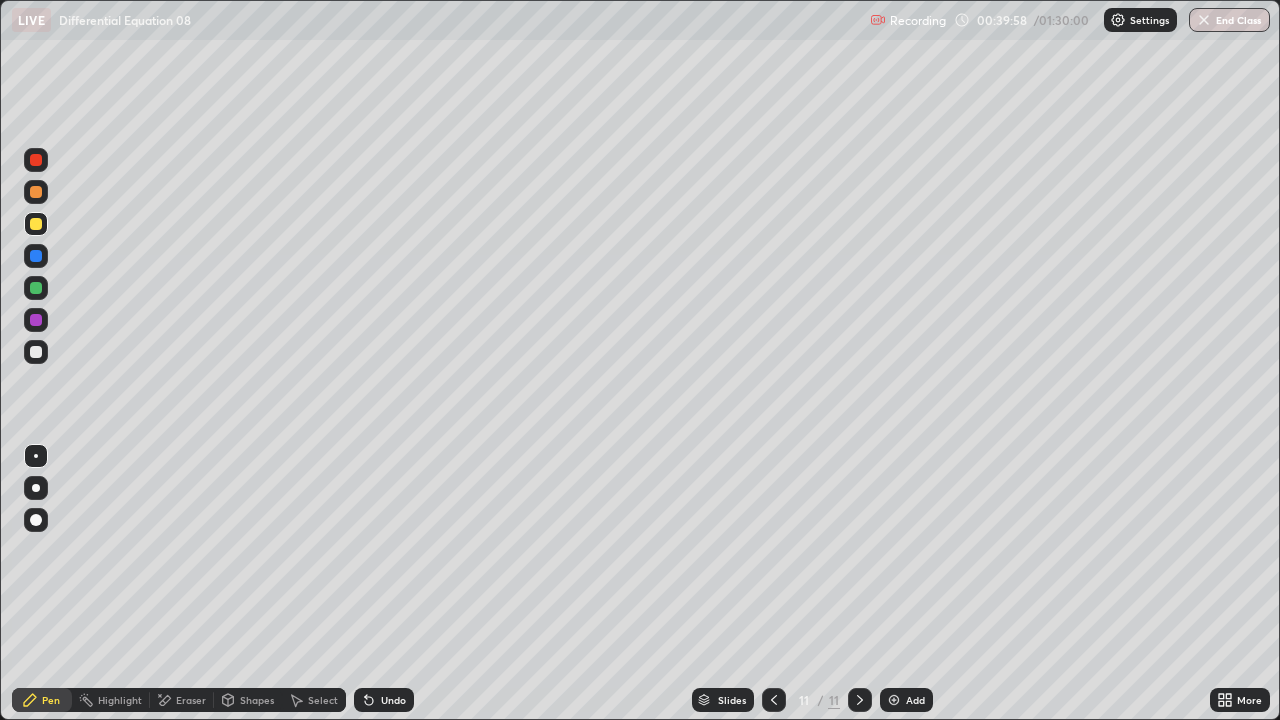 click 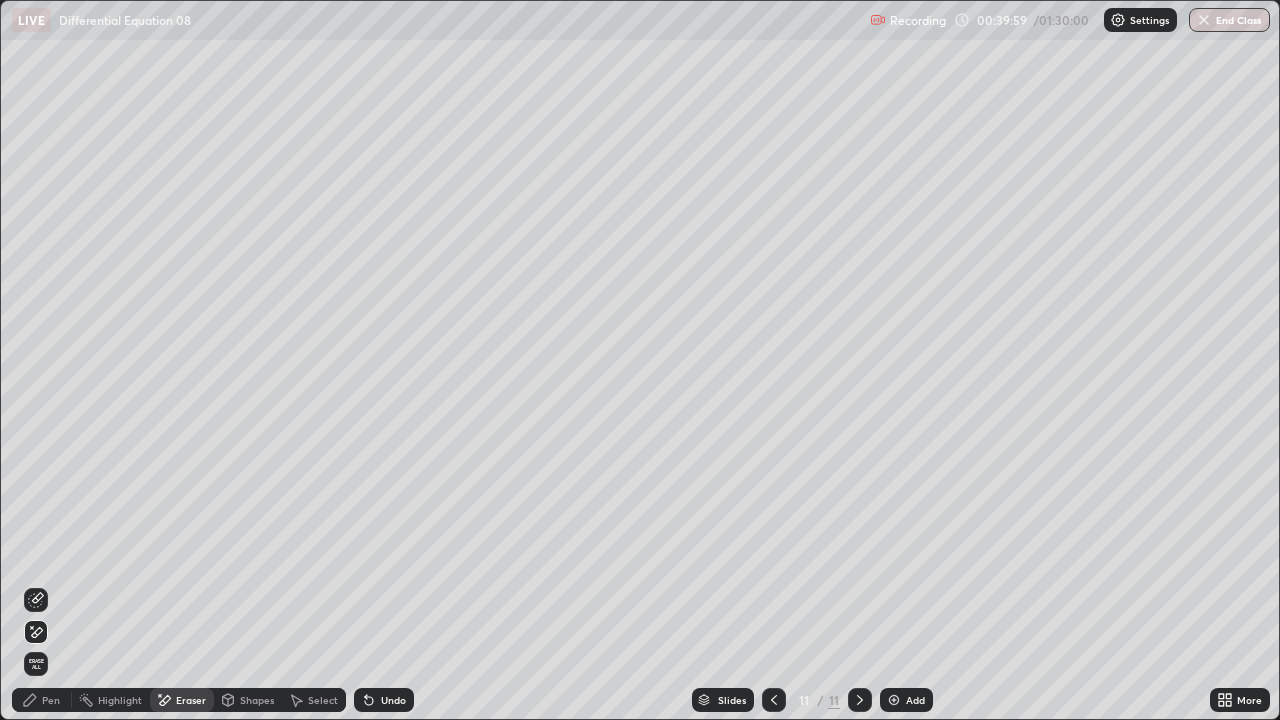click on "Pen" at bounding box center (42, 700) 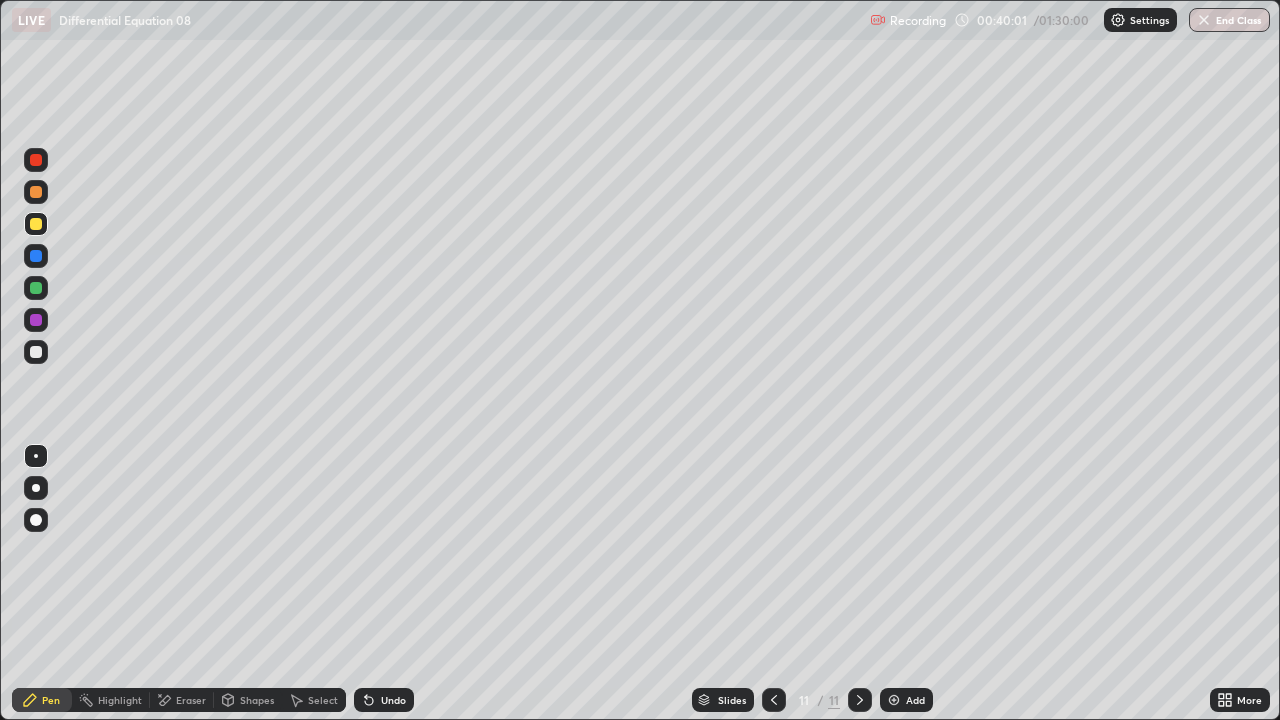 click at bounding box center [36, 352] 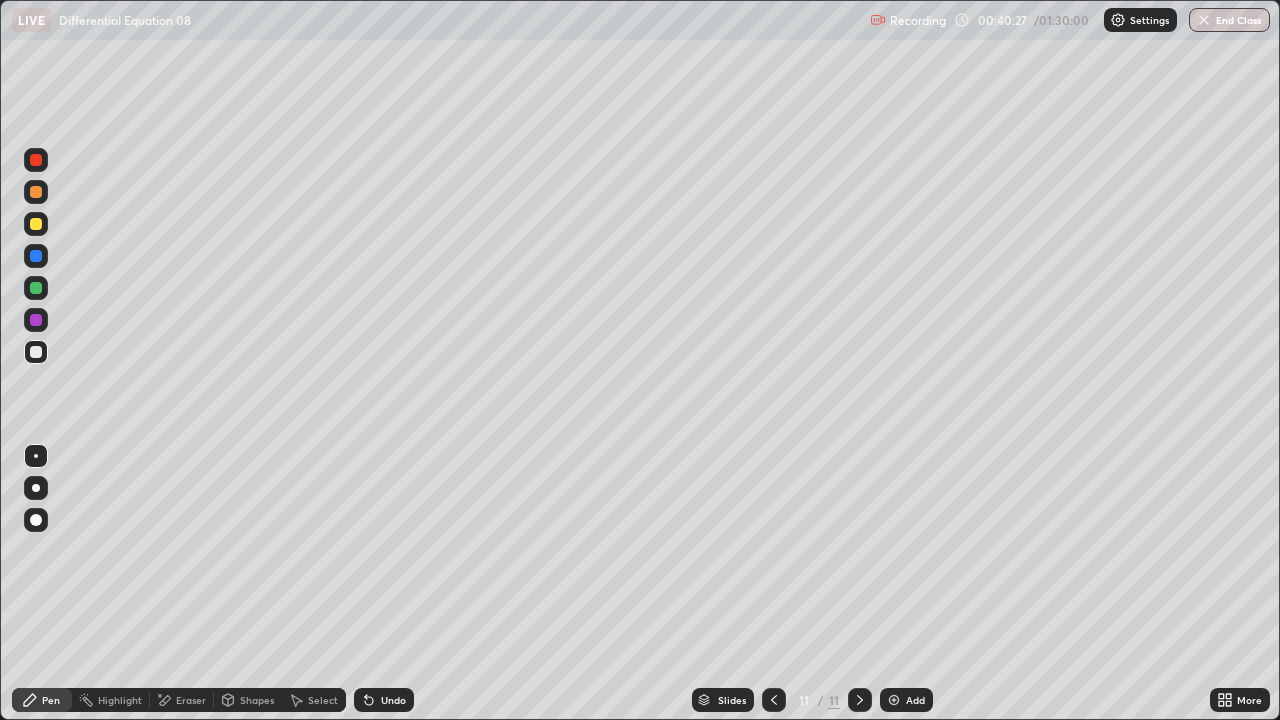 click on "Undo" at bounding box center (384, 700) 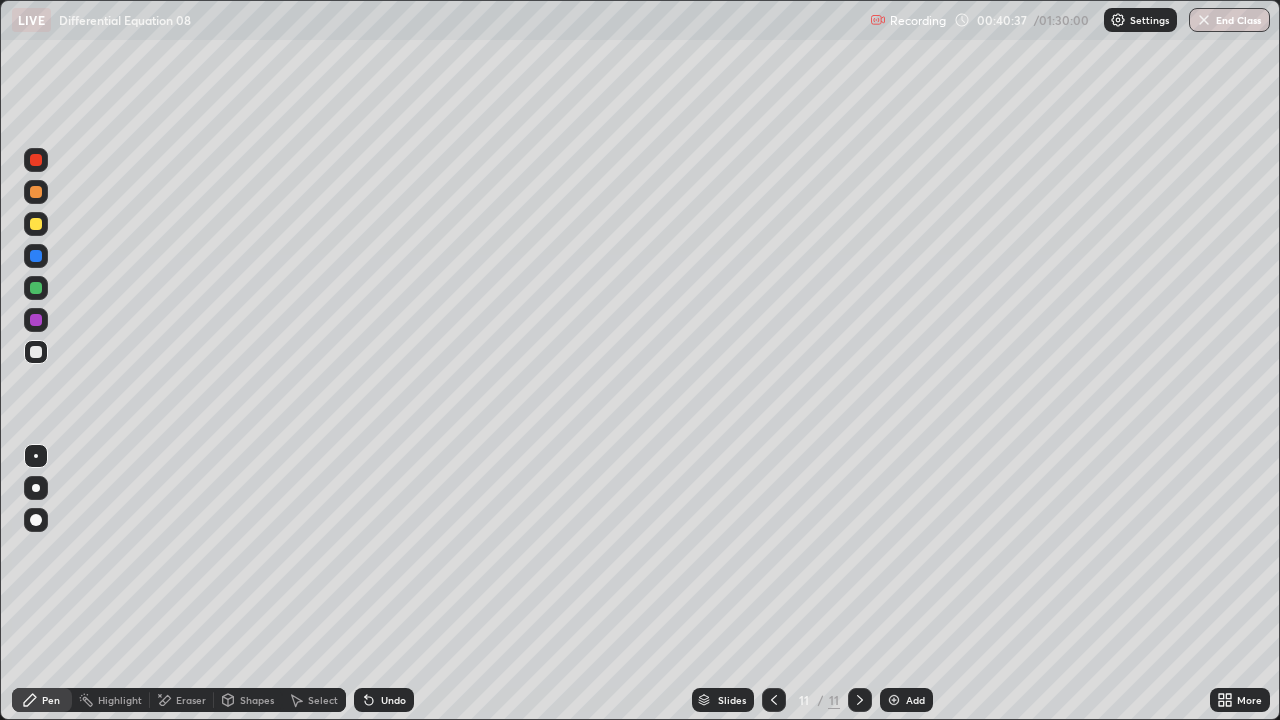 click on "Undo" at bounding box center (393, 700) 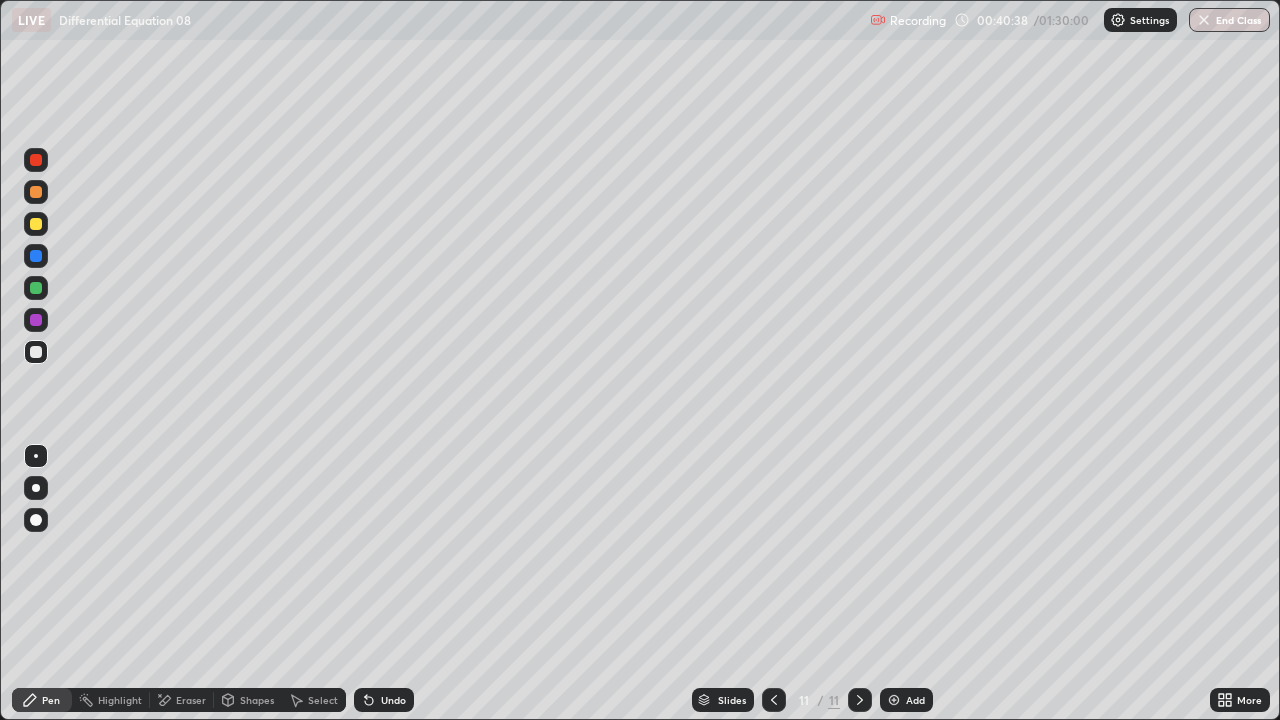 click on "Undo" at bounding box center (384, 700) 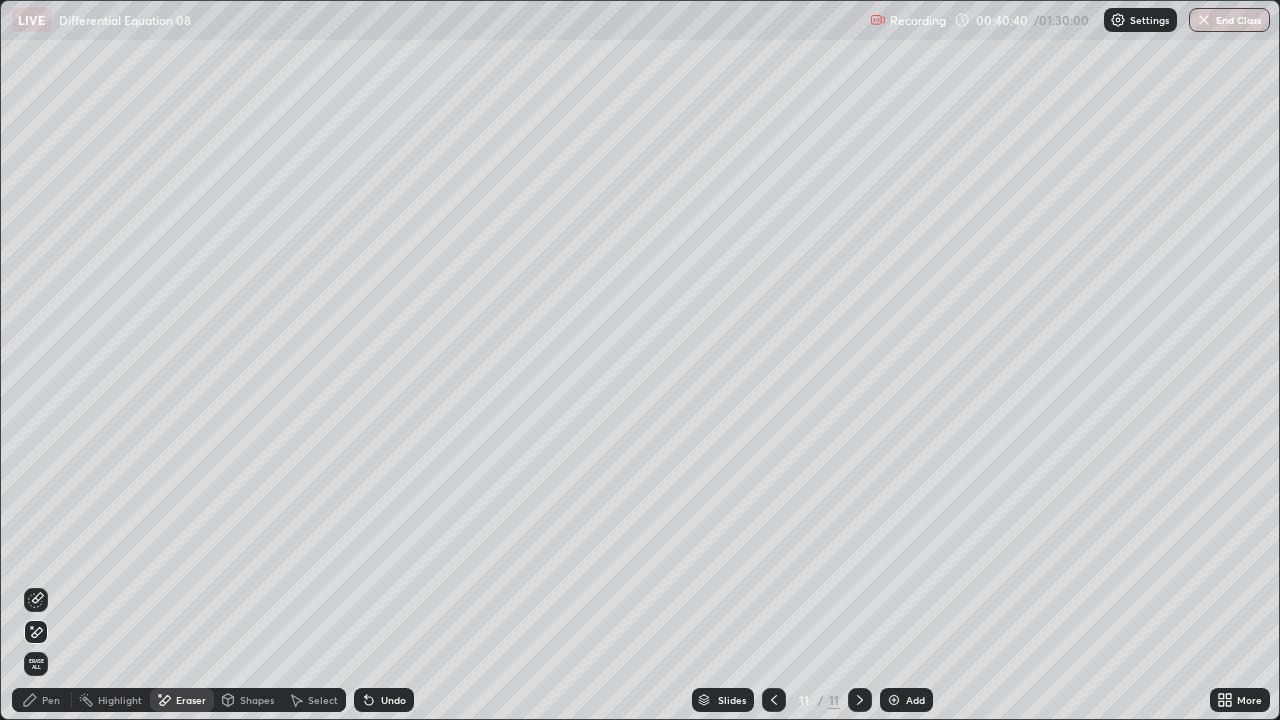 click on "Pen" at bounding box center (51, 700) 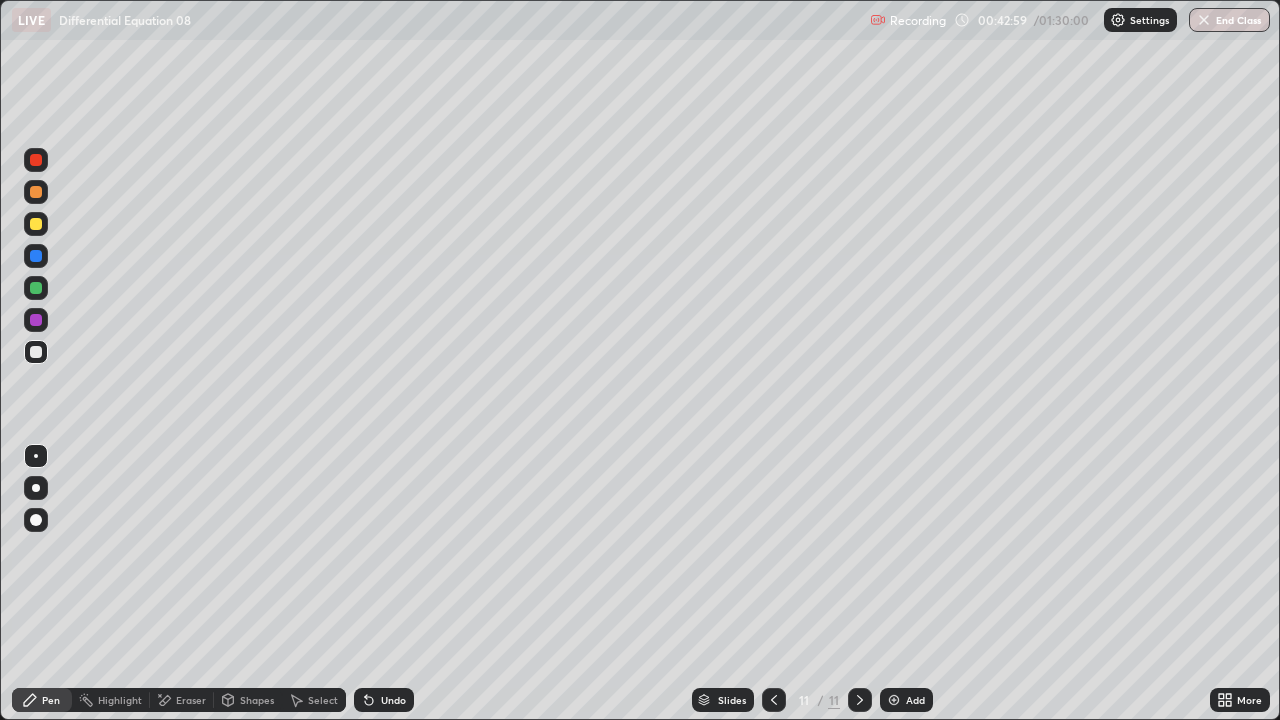 click on "Eraser" at bounding box center [182, 700] 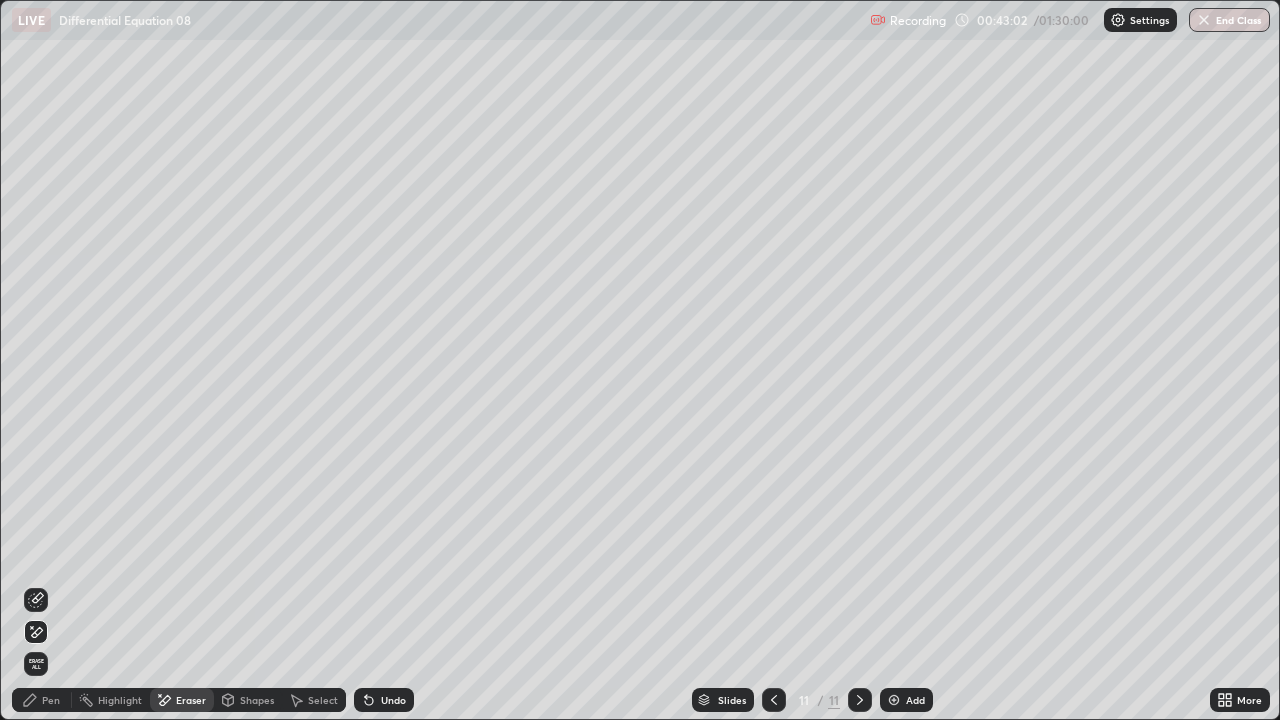 click on "Pen" at bounding box center (51, 700) 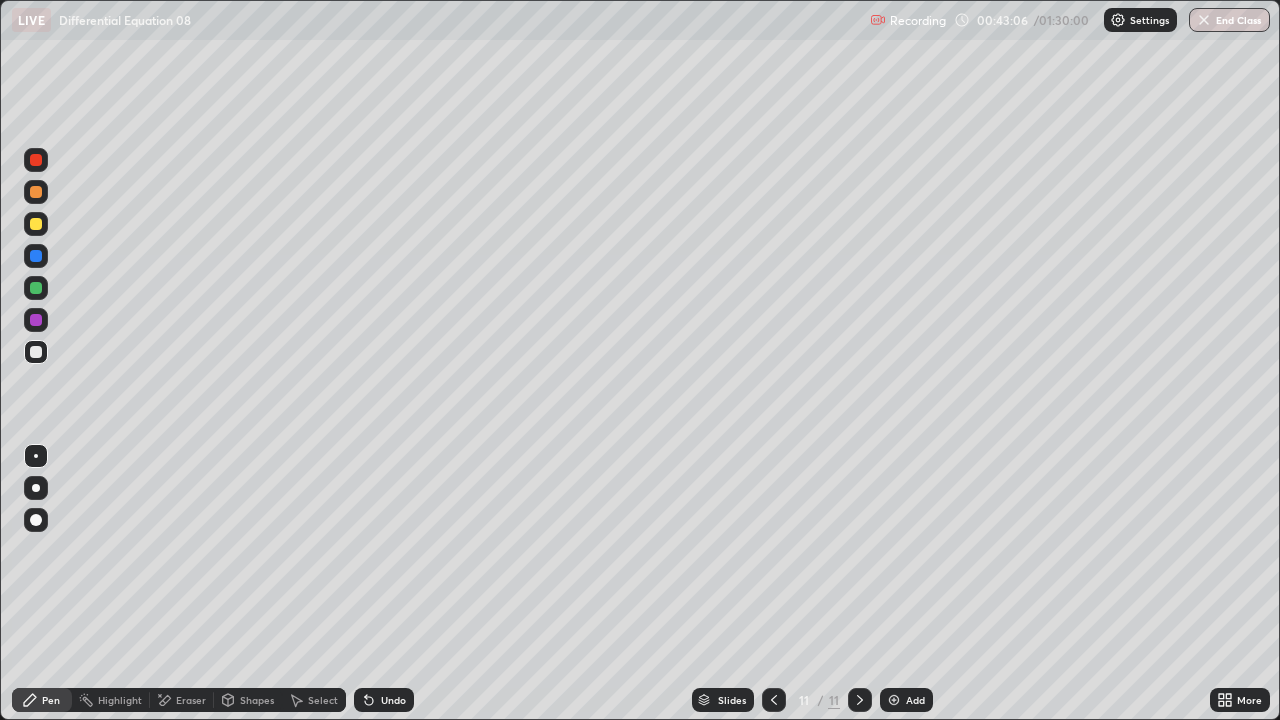 click on "Undo" at bounding box center [393, 700] 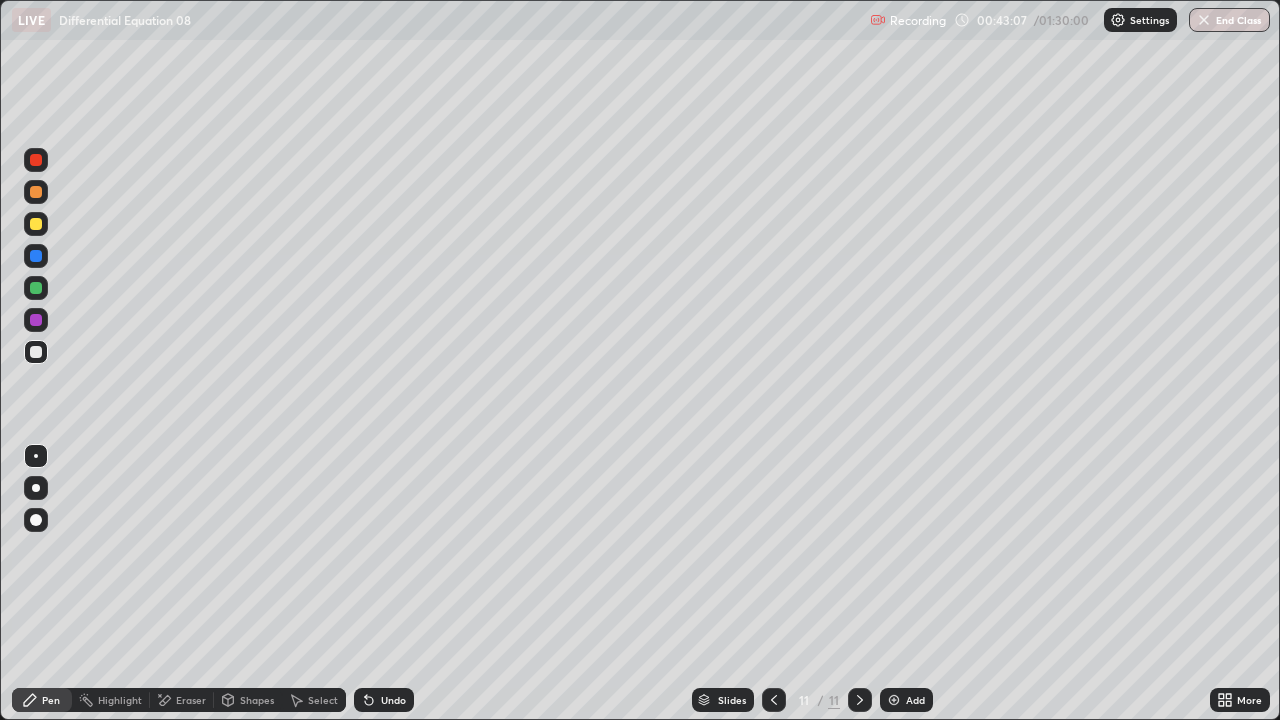 click at bounding box center [36, 224] 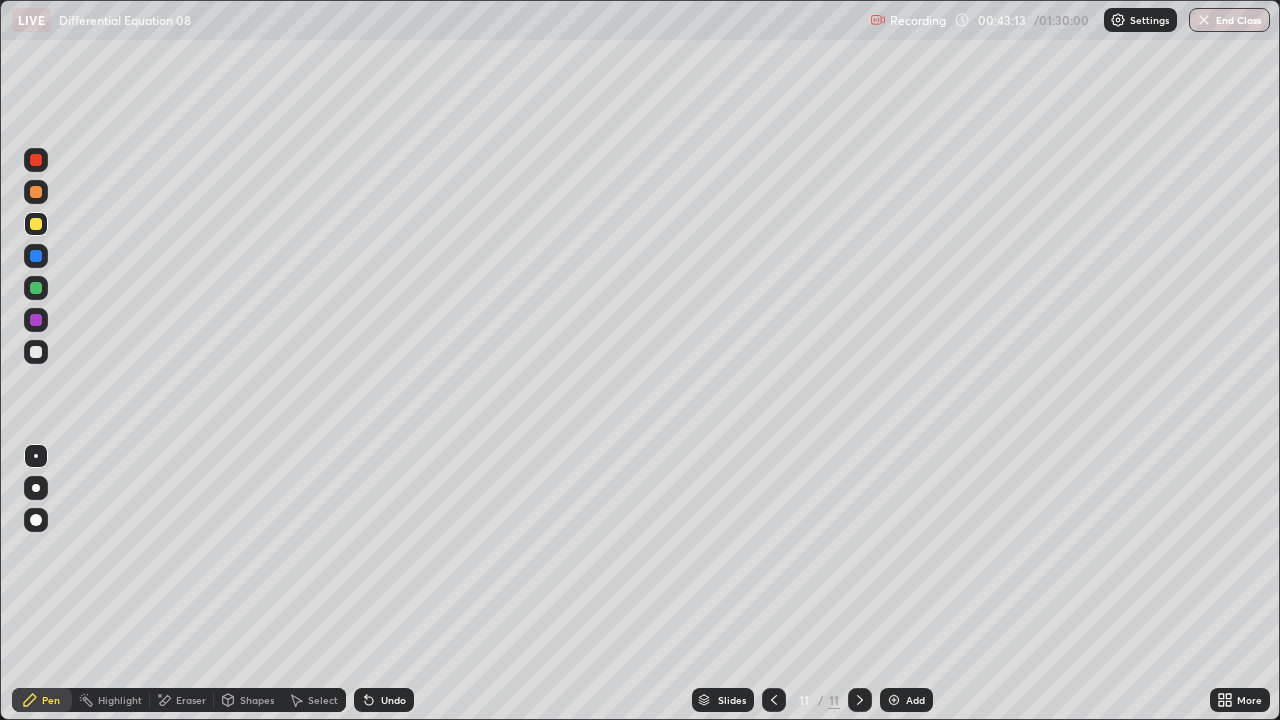 click at bounding box center (36, 352) 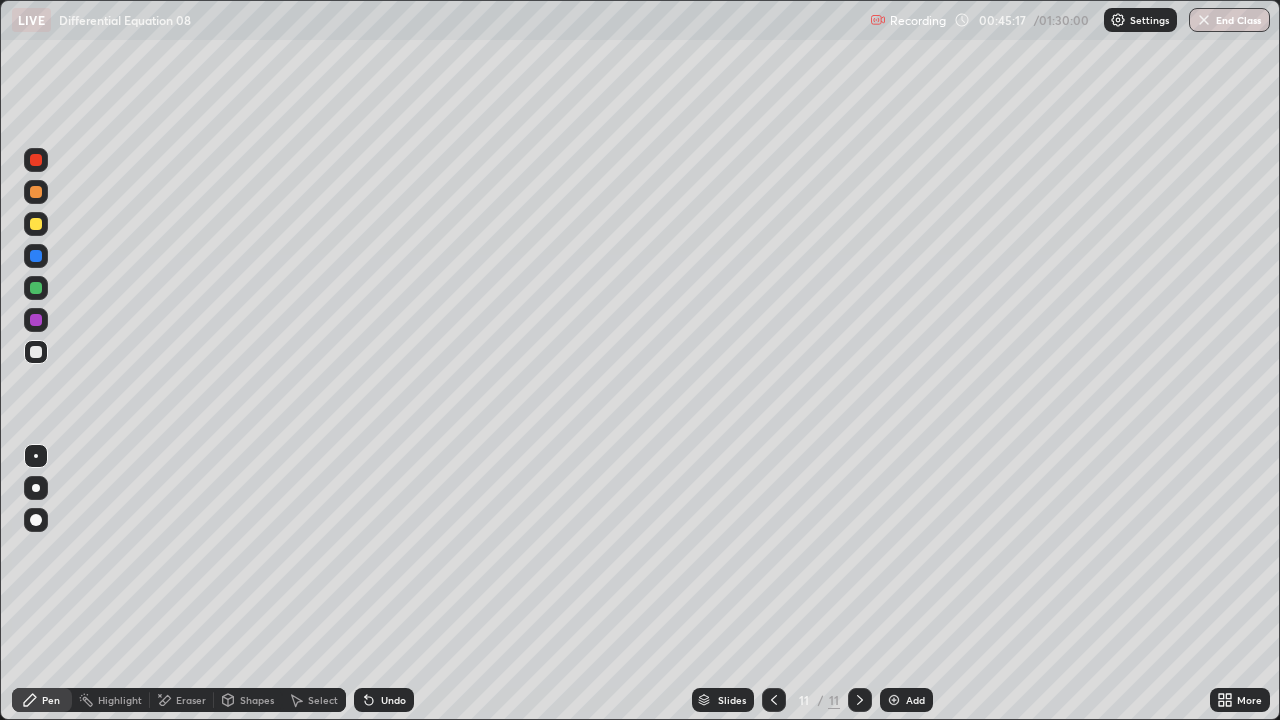 click on "Undo" at bounding box center [393, 700] 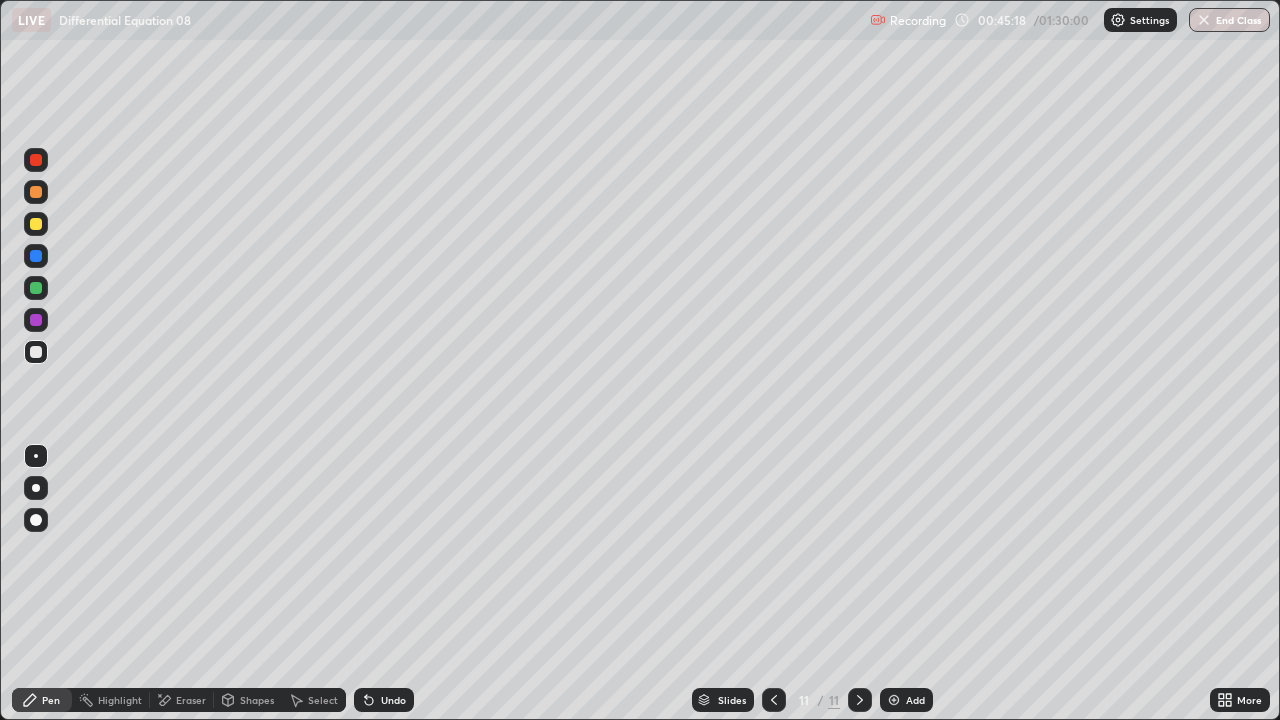 click on "Undo" at bounding box center (380, 700) 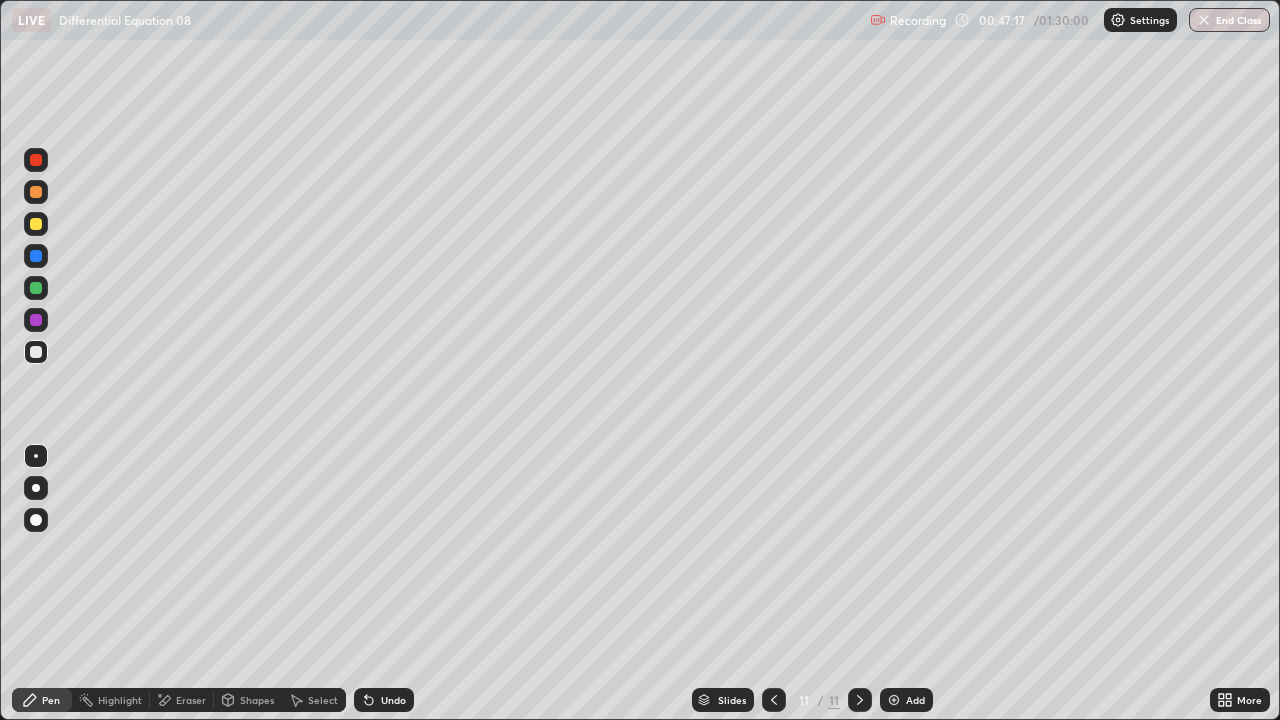 click on "Eraser" at bounding box center [182, 700] 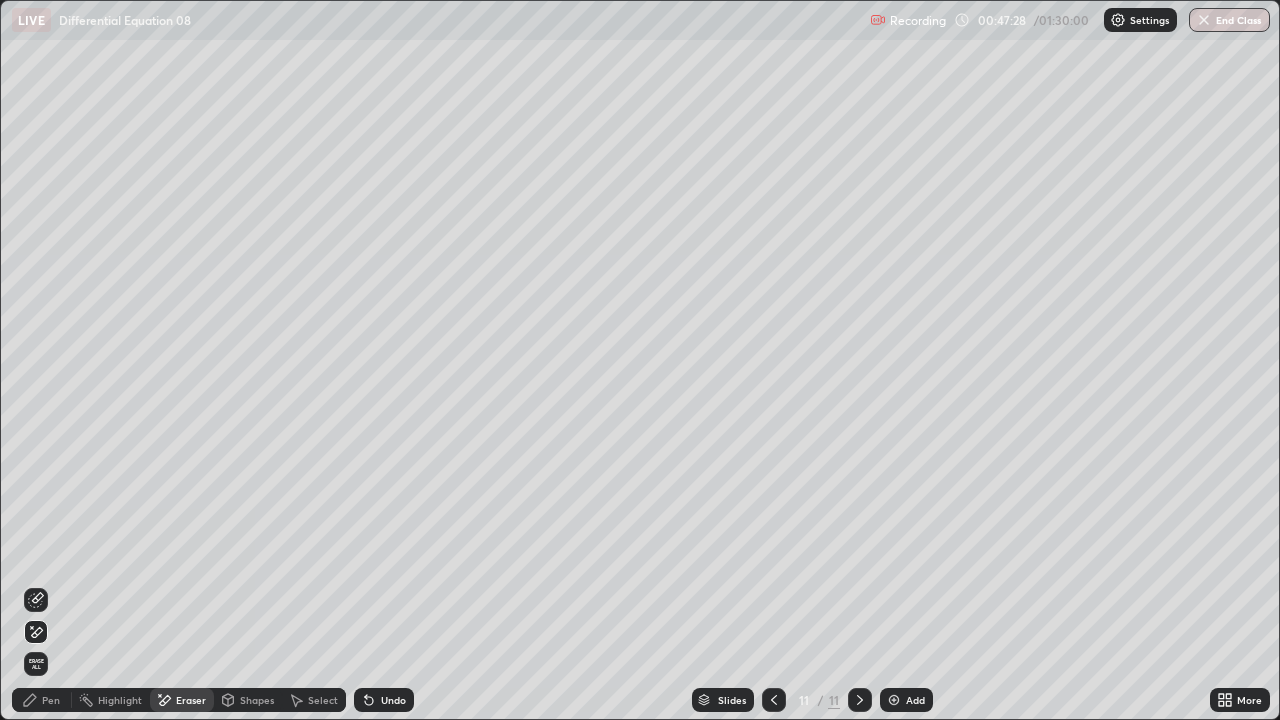 click on "Pen" at bounding box center (42, 700) 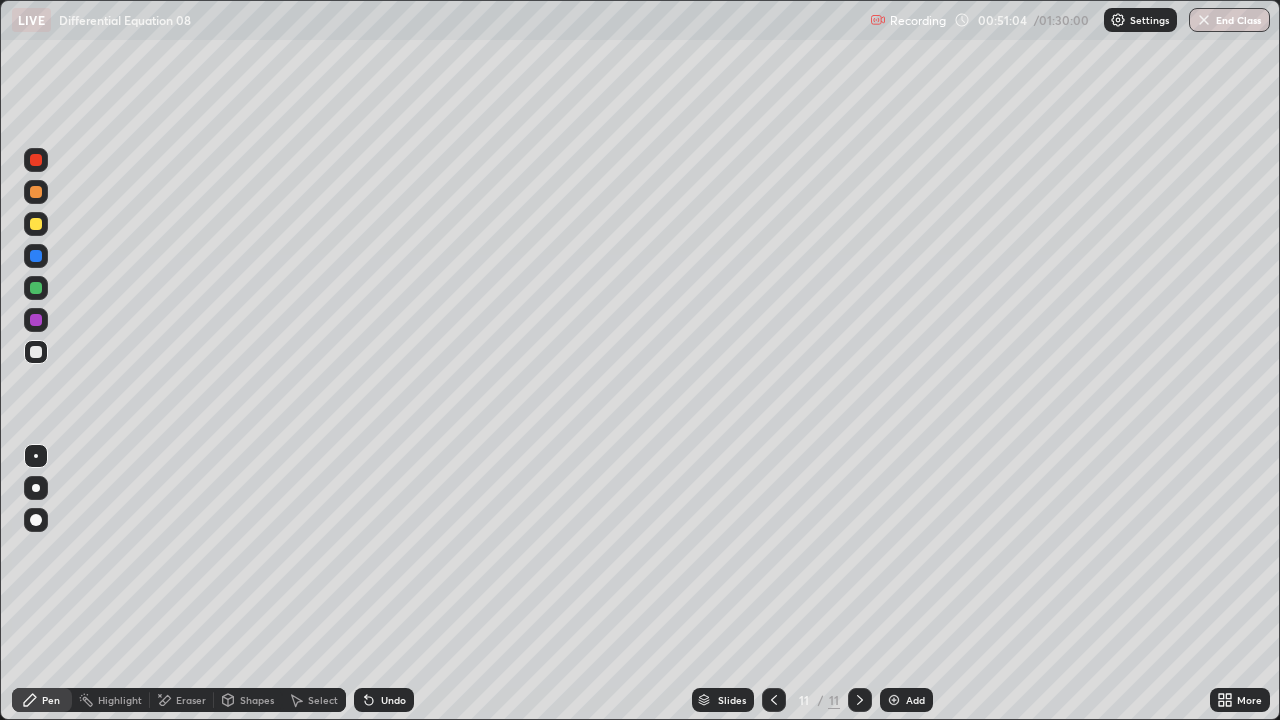 click on "Eraser" at bounding box center (191, 700) 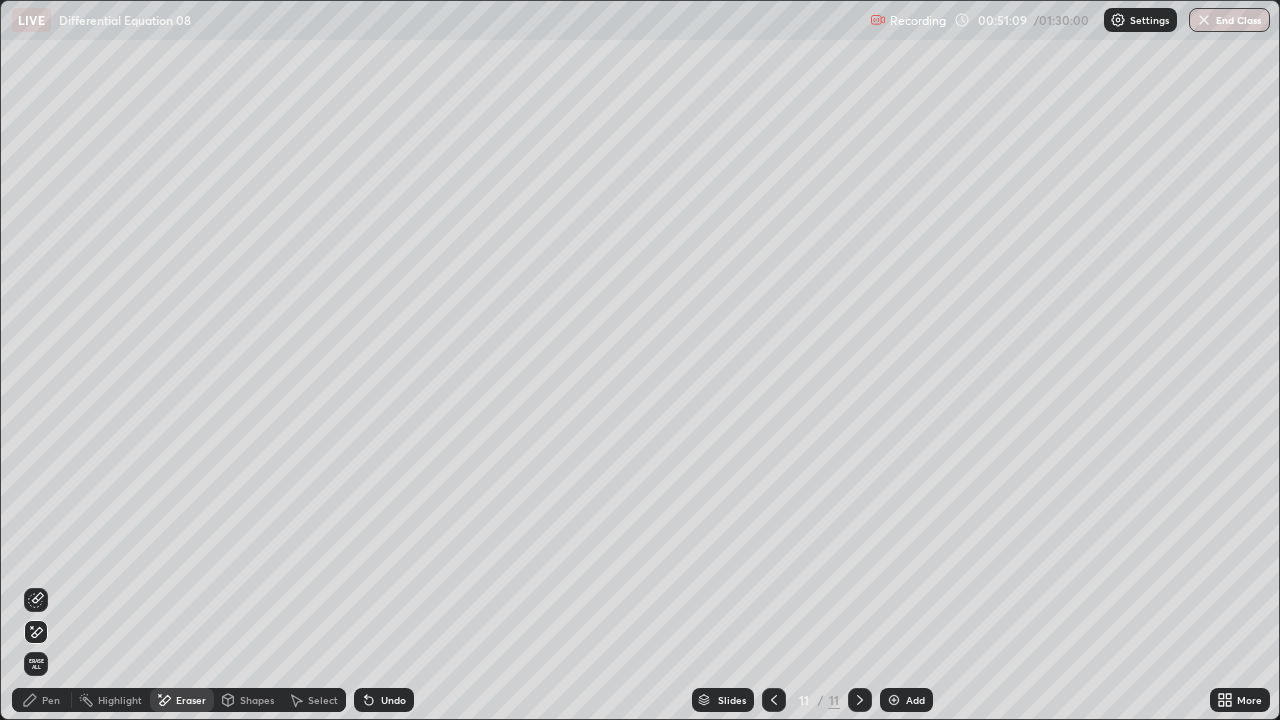 click at bounding box center (894, 700) 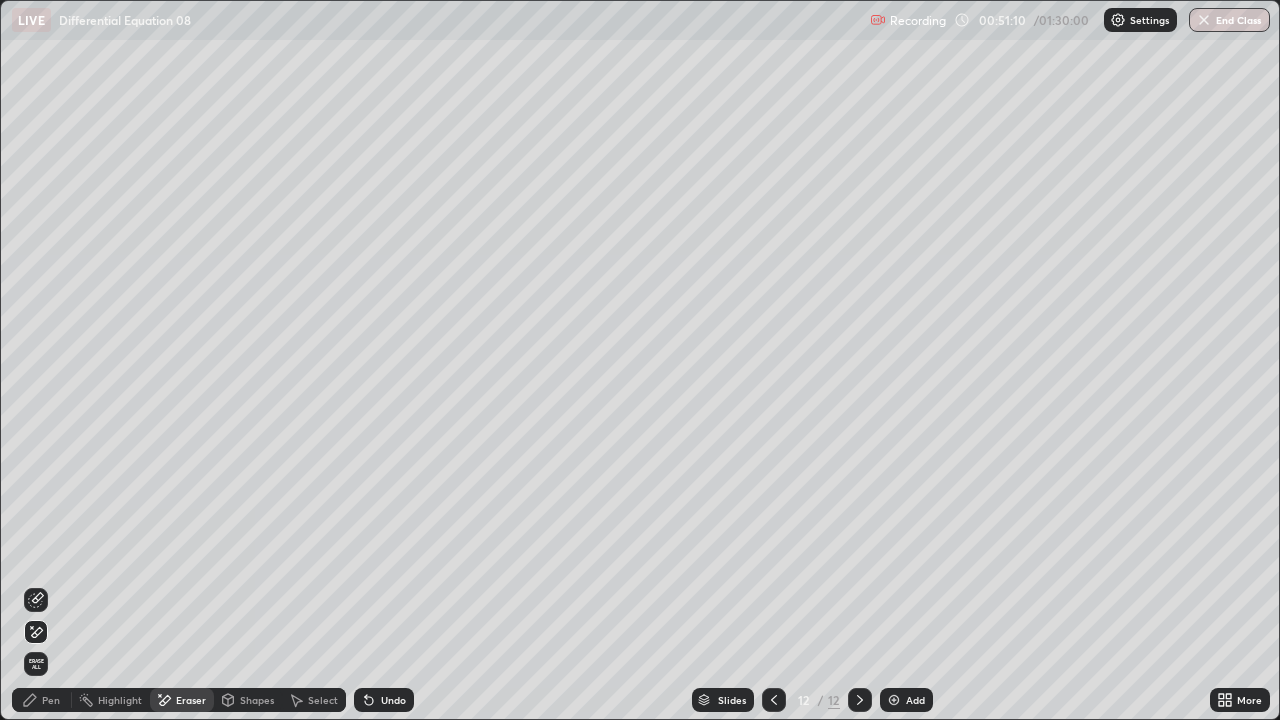 click on "Pen" at bounding box center [51, 700] 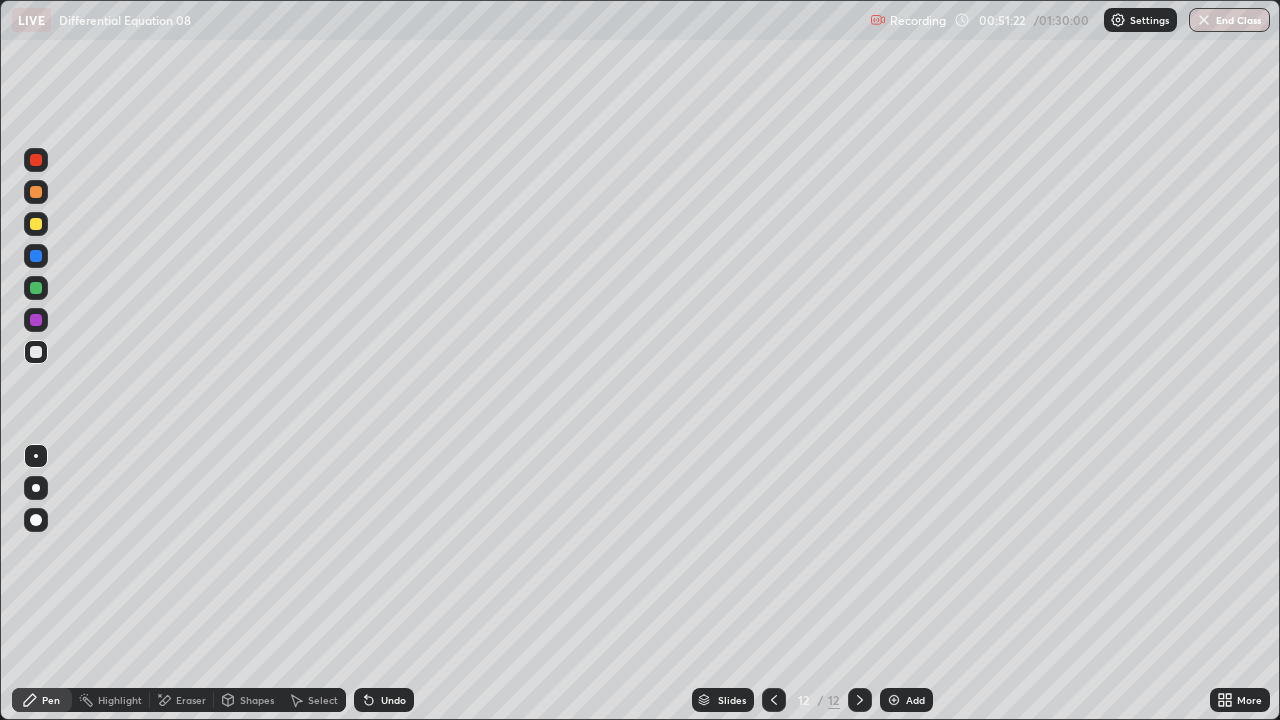 click on "Undo" at bounding box center (393, 700) 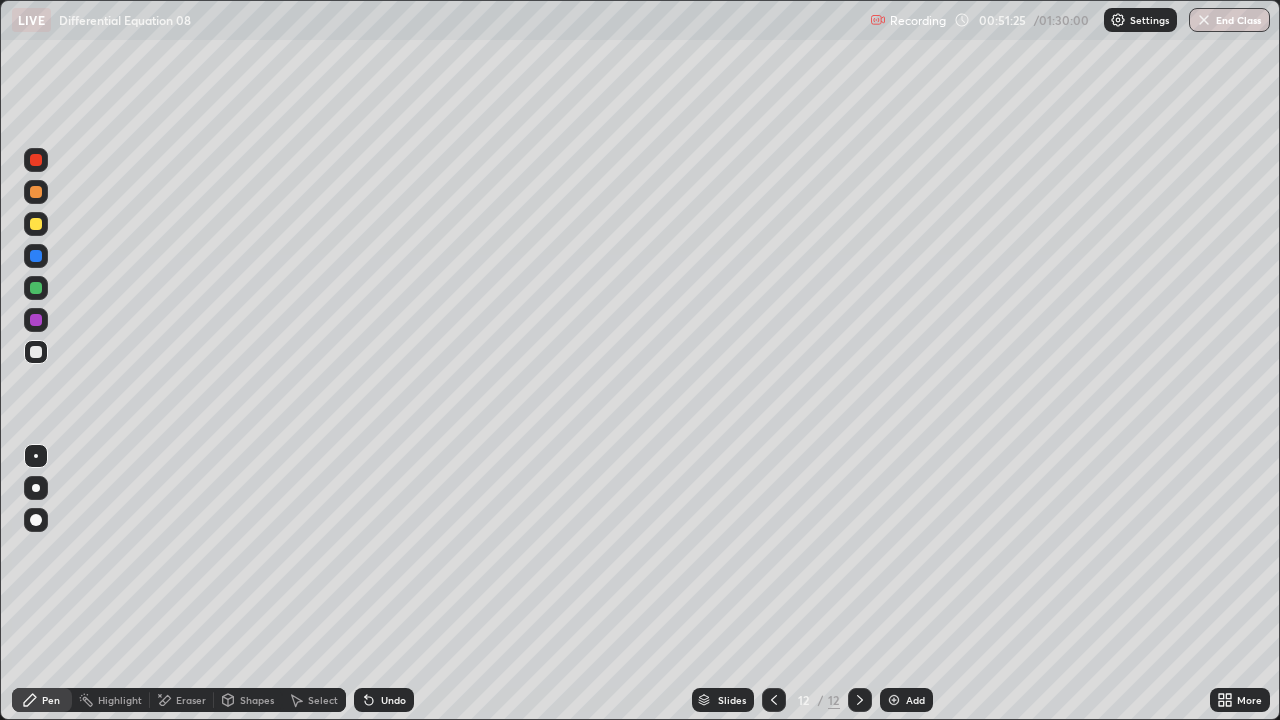 click on "Undo" at bounding box center (384, 700) 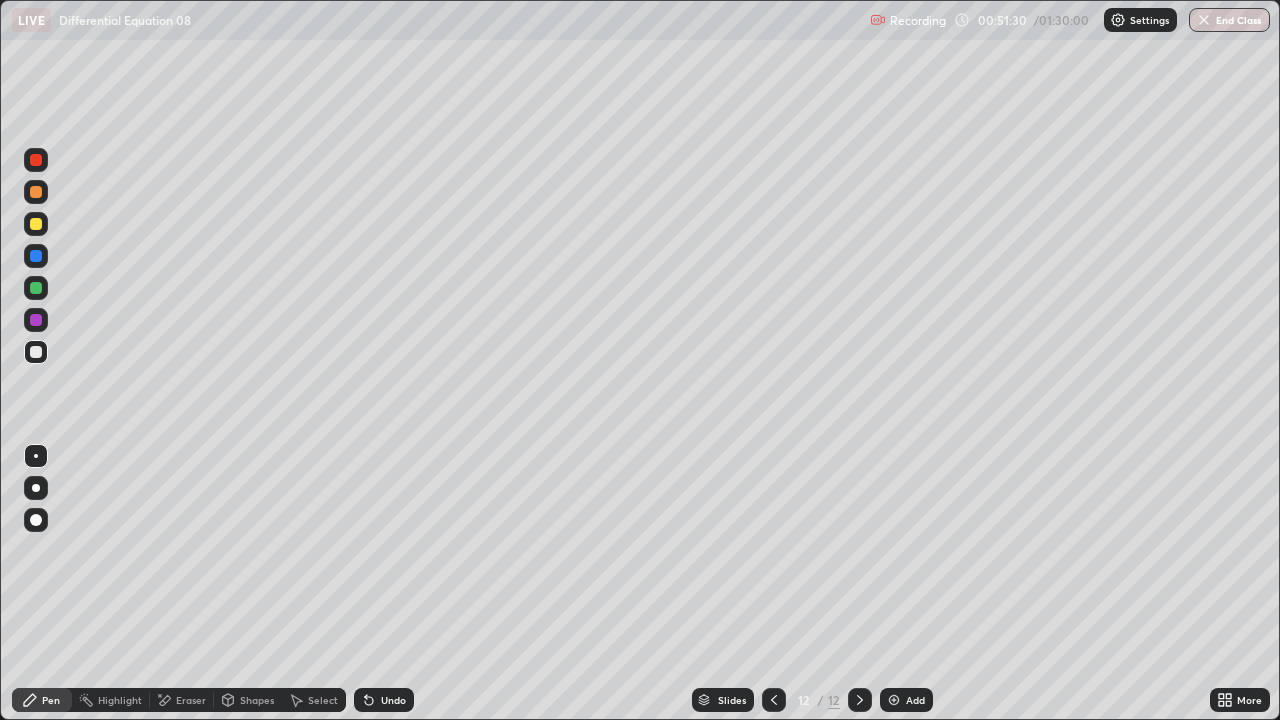 click on "Eraser" at bounding box center (191, 700) 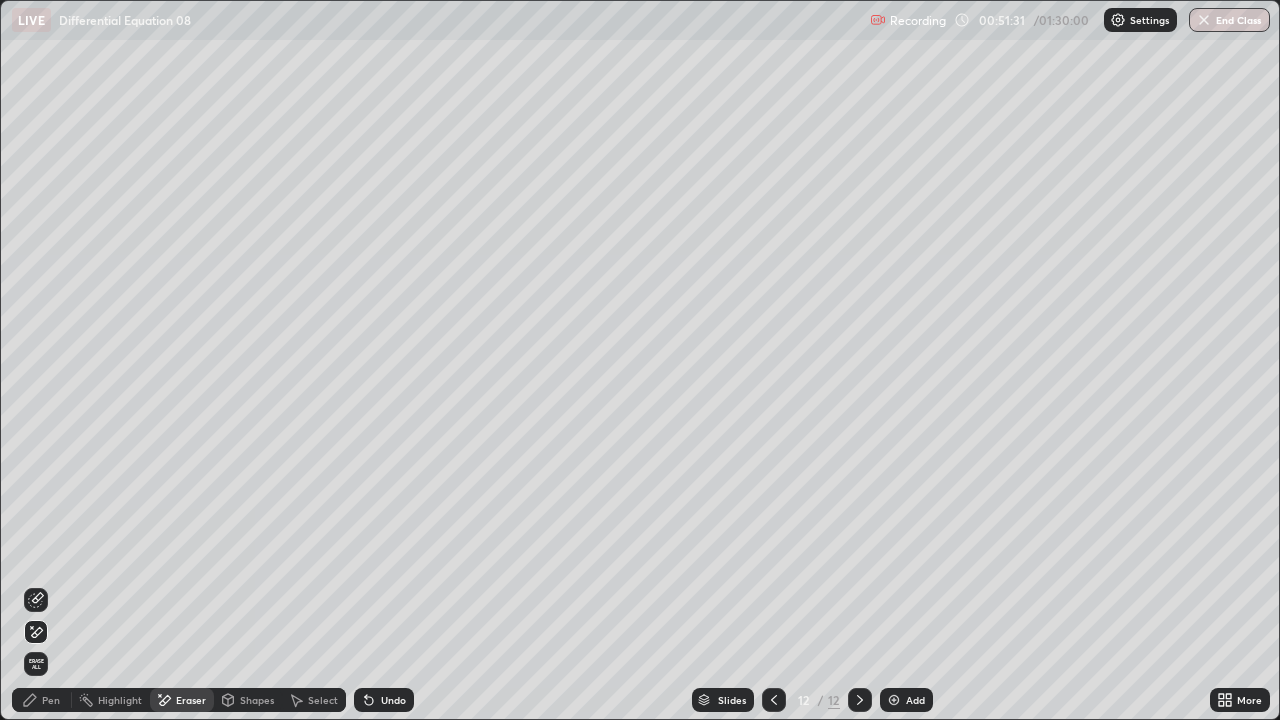 click 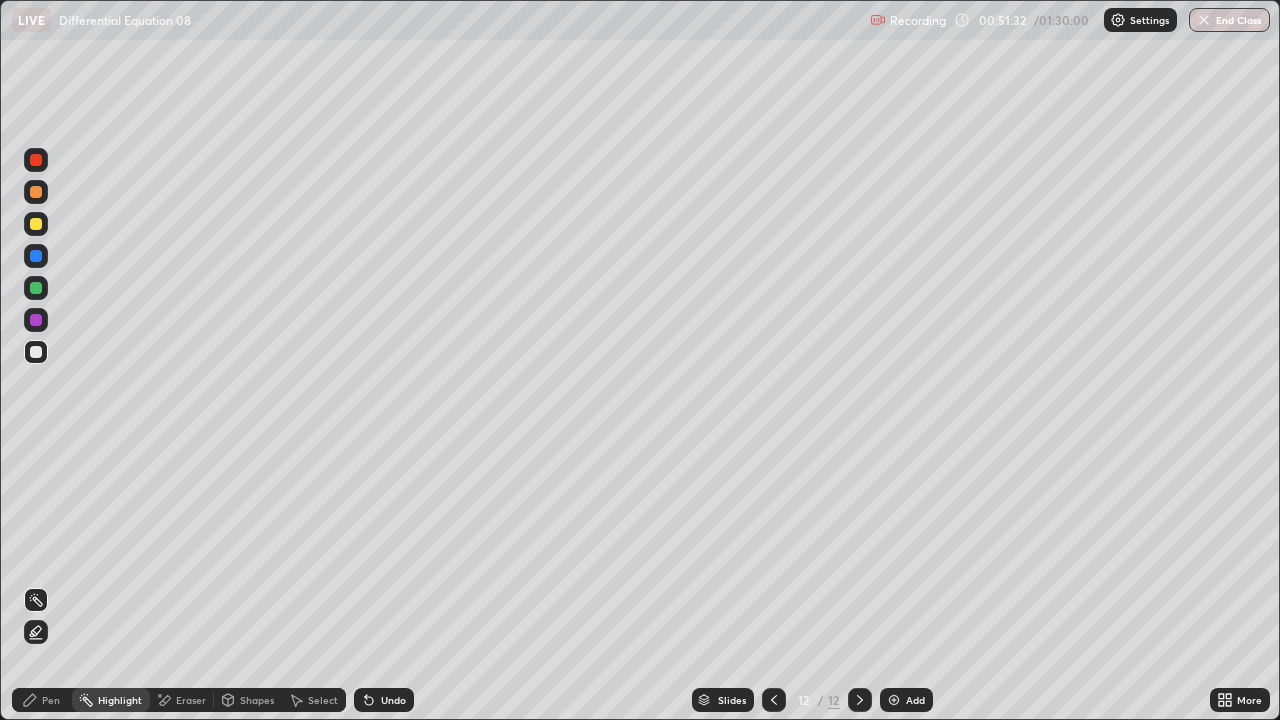 click on "Pen" at bounding box center [51, 700] 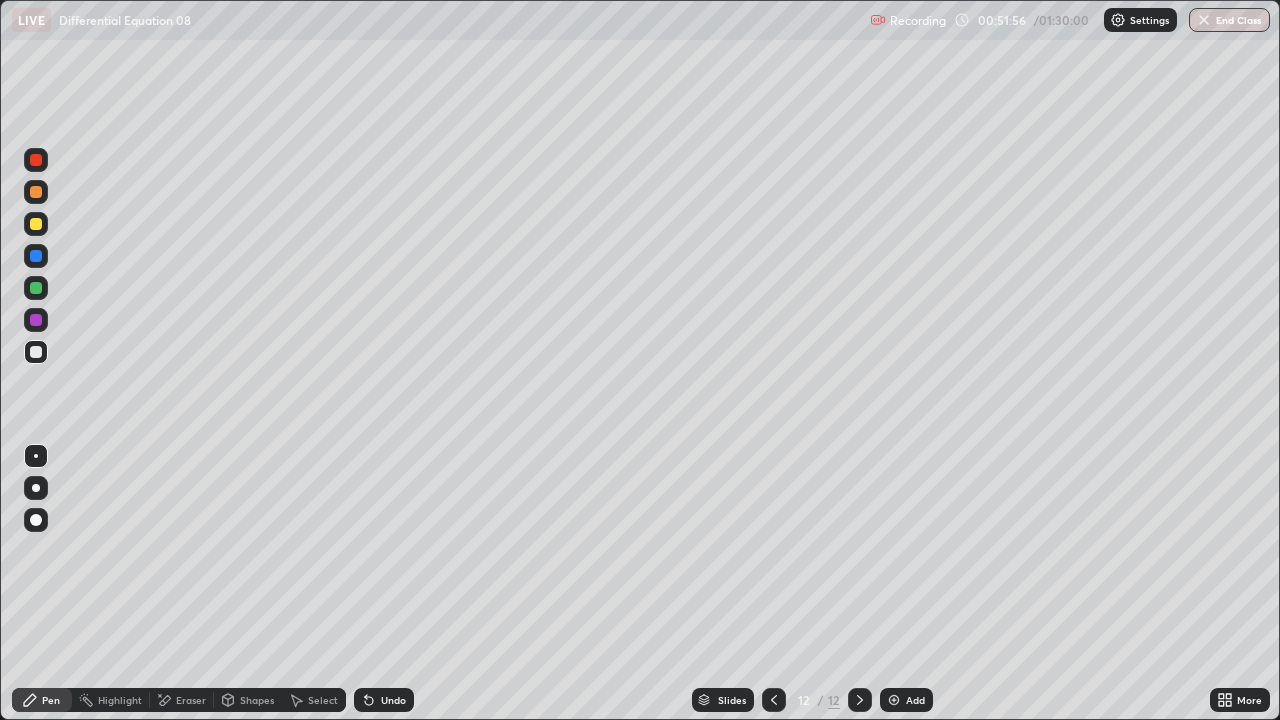 click 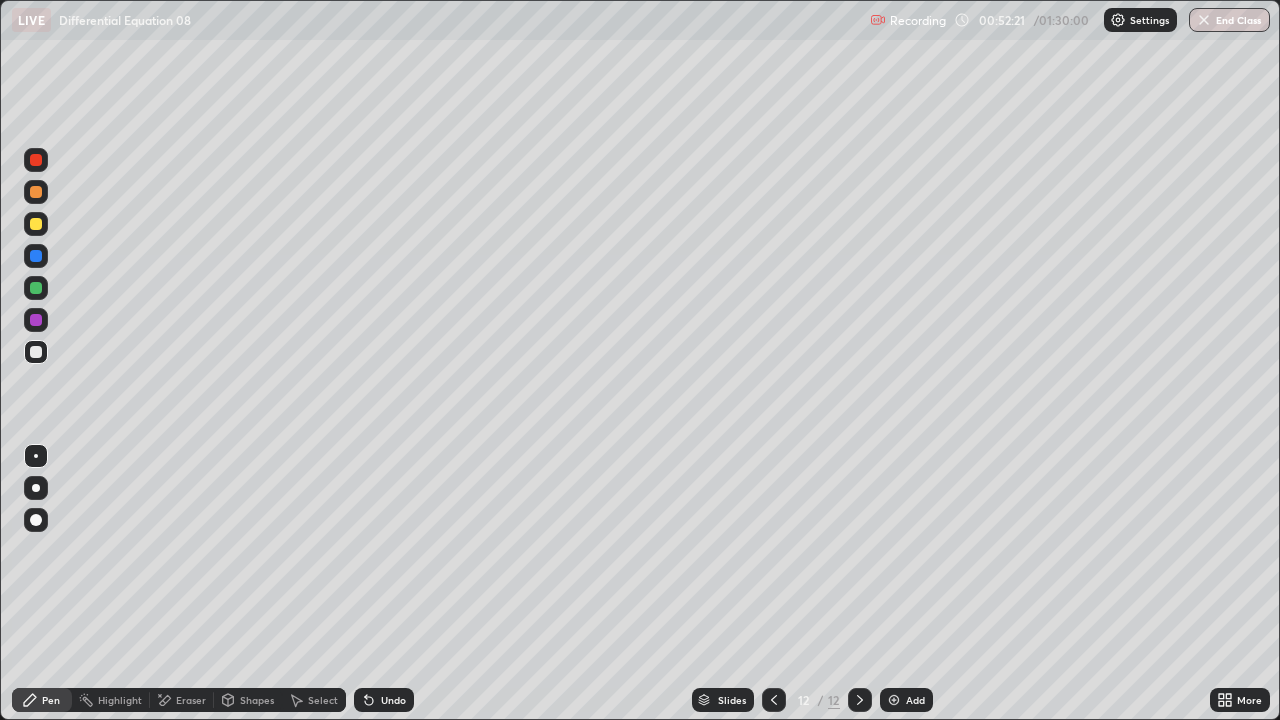 click 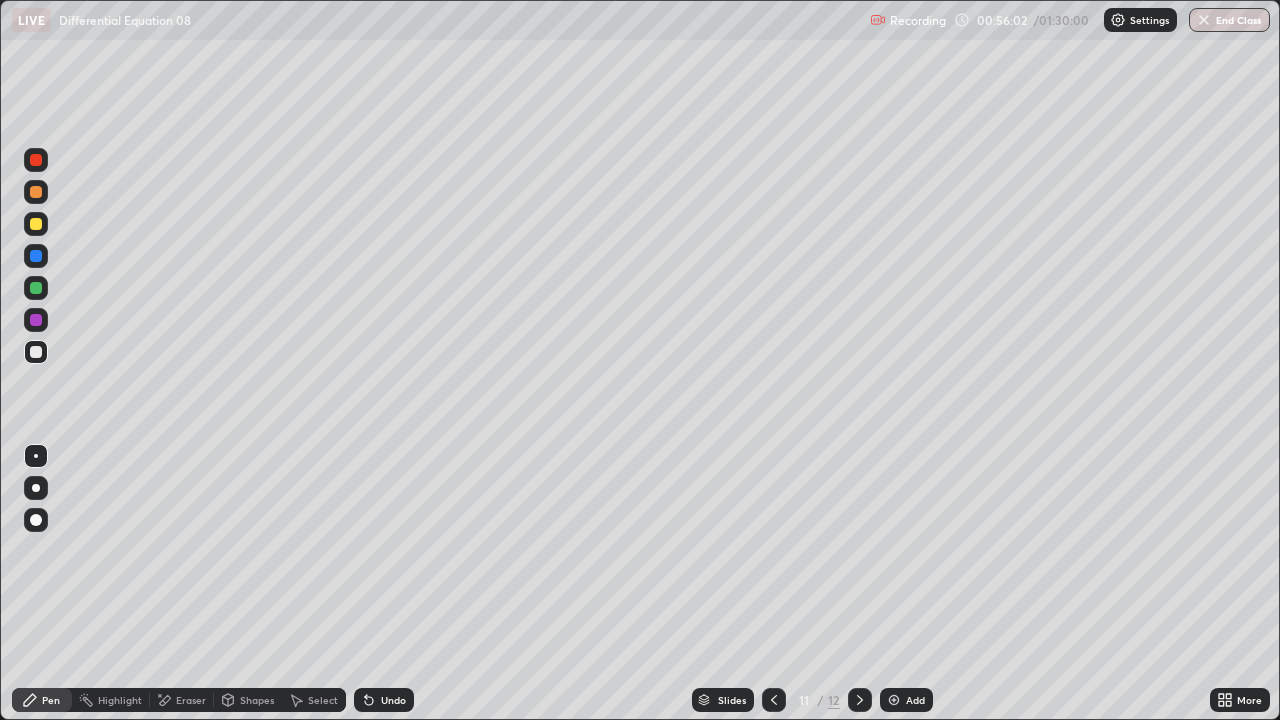 click at bounding box center (860, 700) 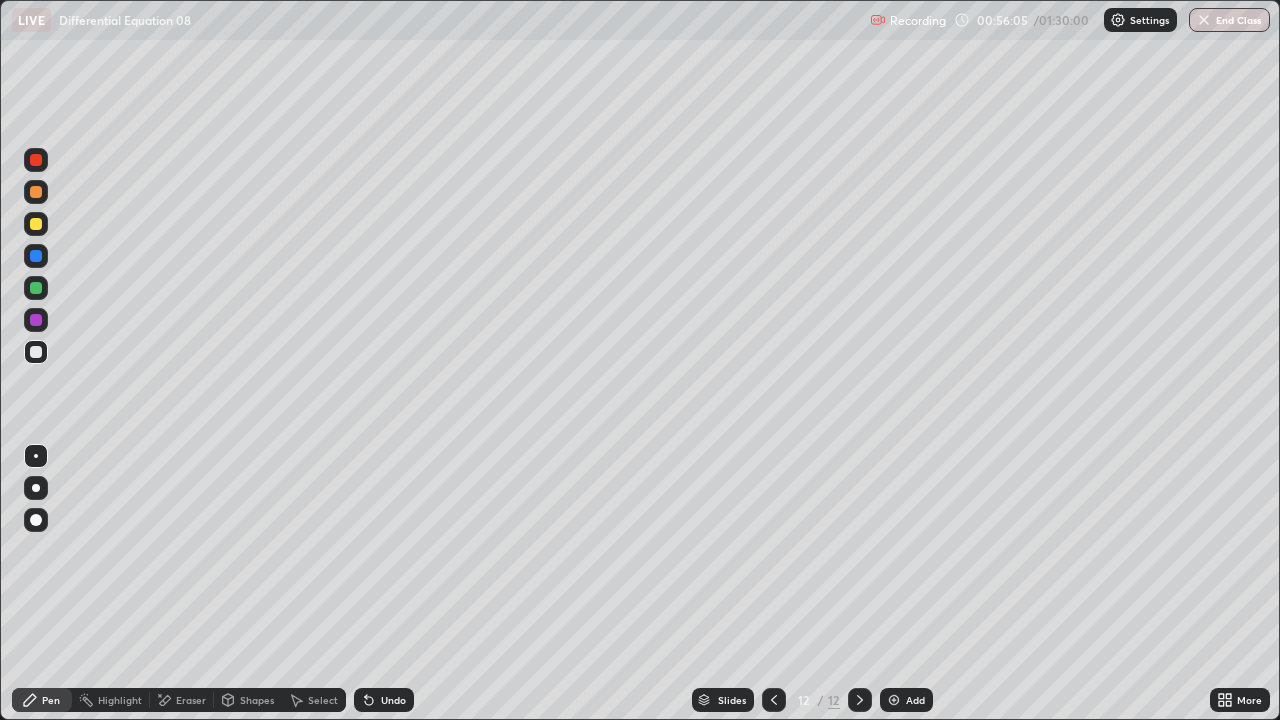 click on "Eraser" at bounding box center (191, 700) 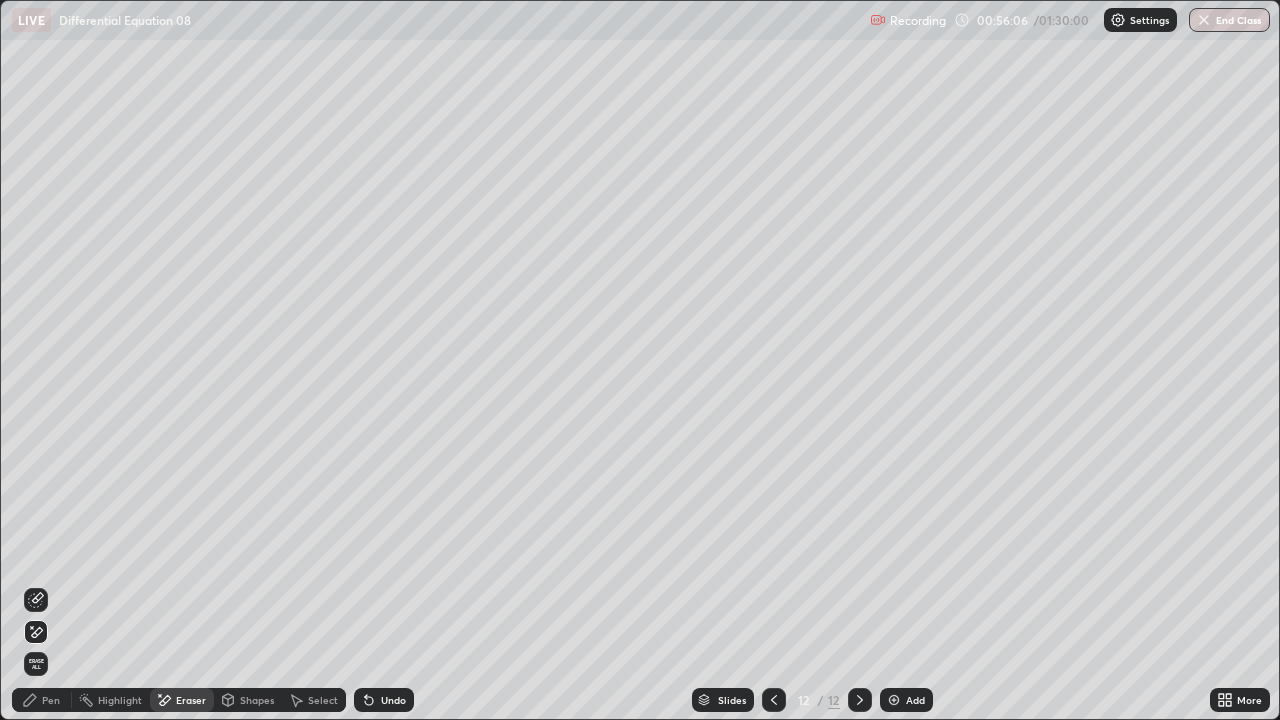 click on "Erase all" at bounding box center (36, 664) 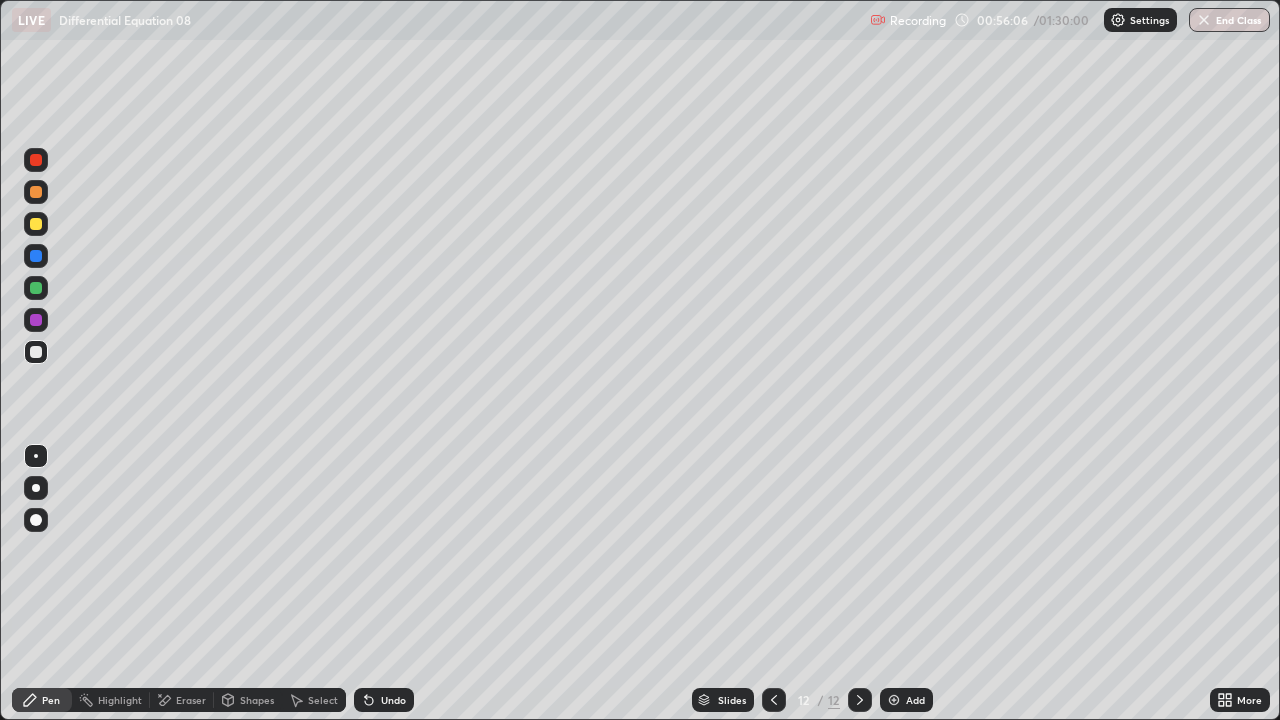 click on "Pen" at bounding box center [42, 700] 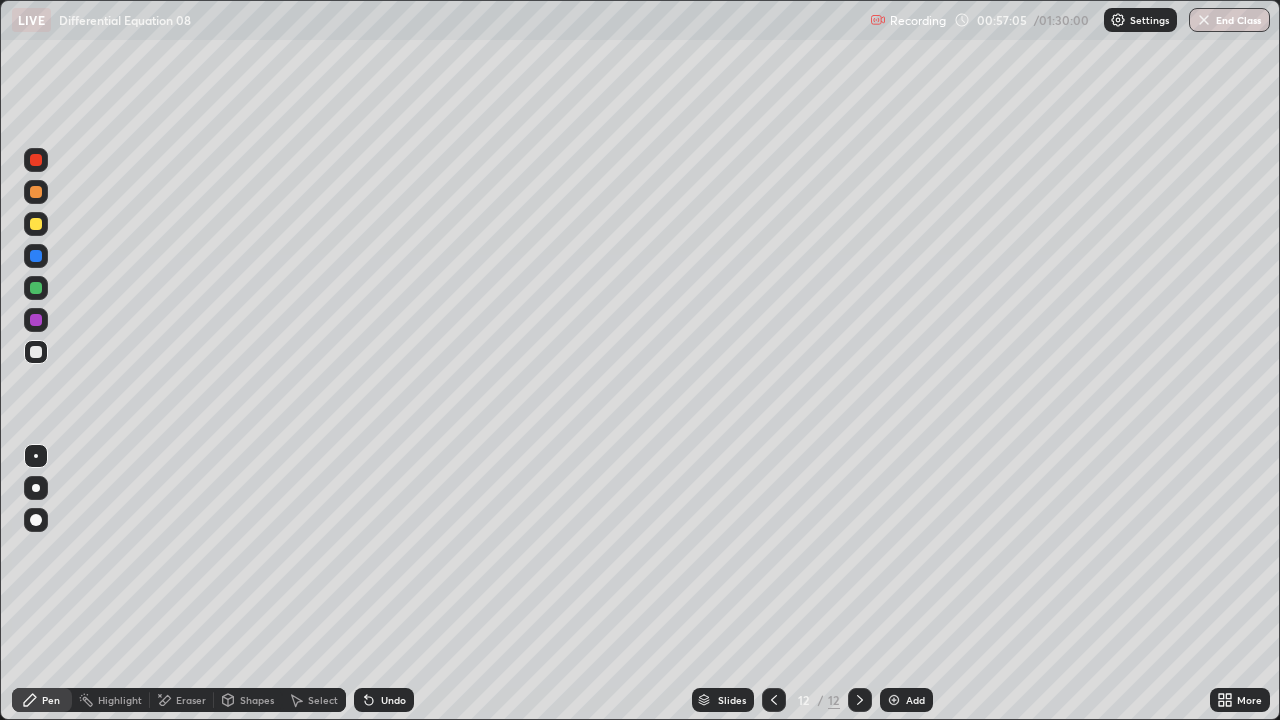 click on "Undo" at bounding box center (393, 700) 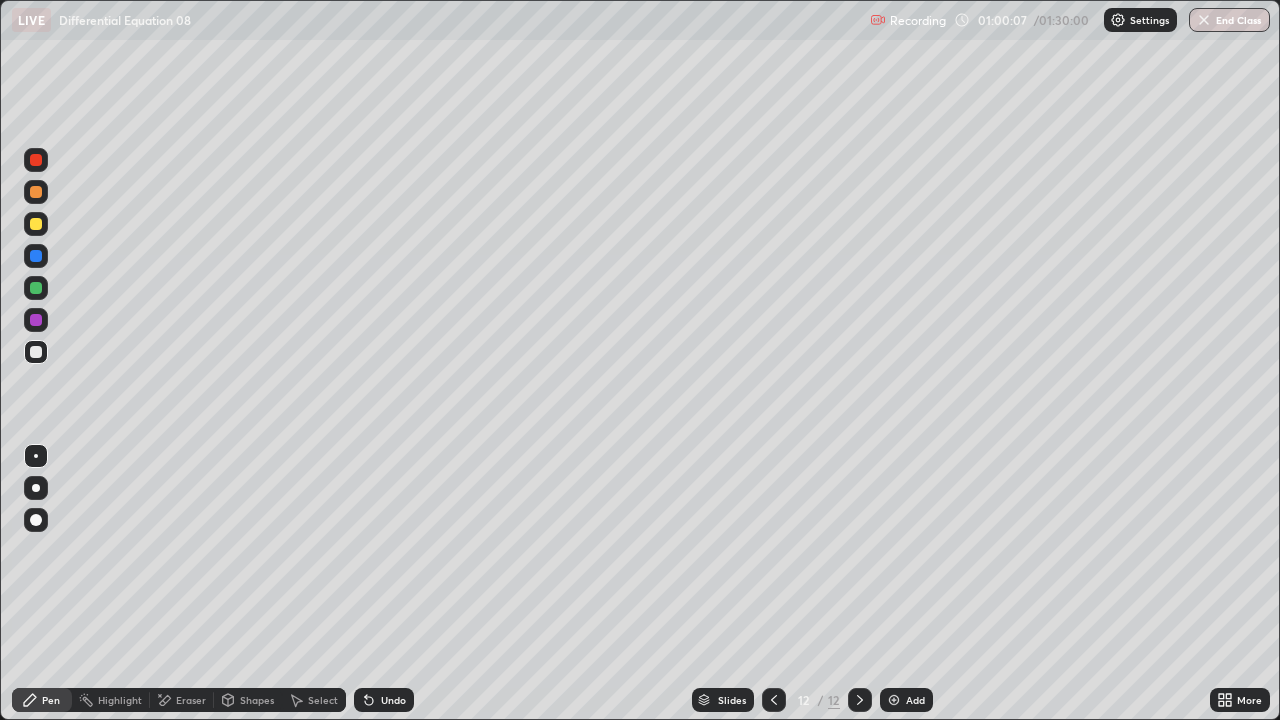 click on "Undo" at bounding box center [393, 700] 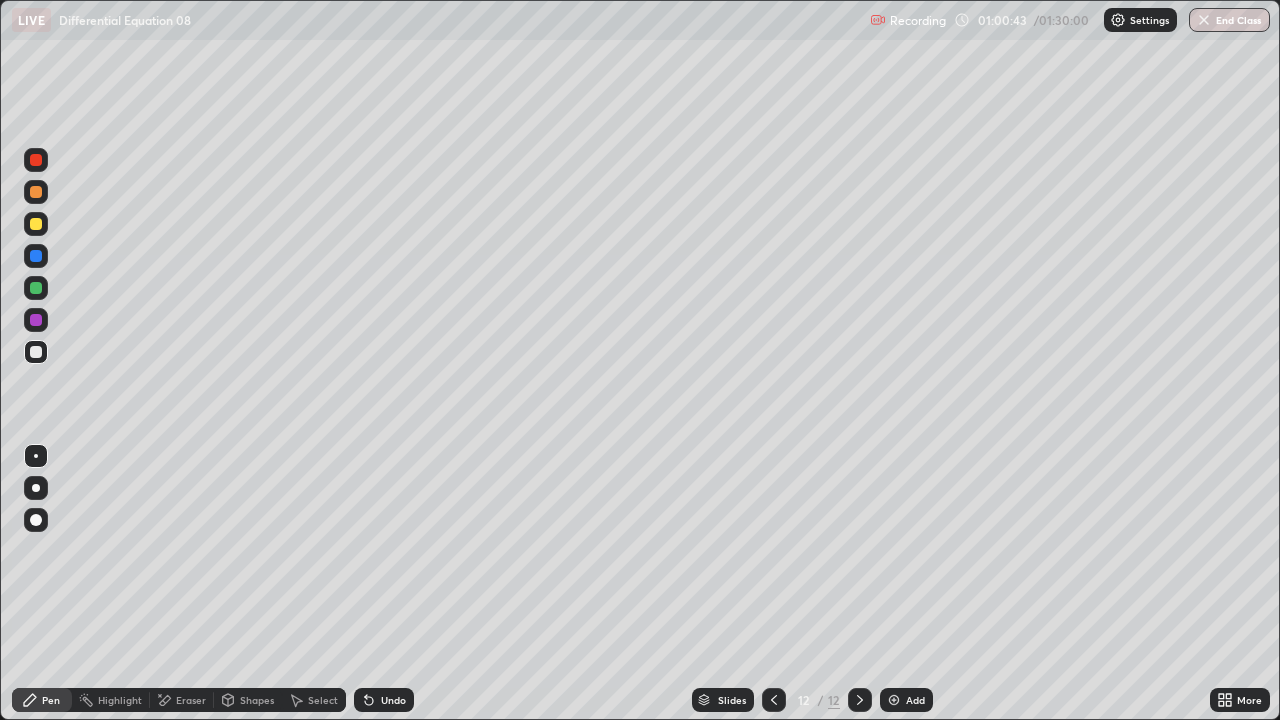 click on "Eraser" at bounding box center [191, 700] 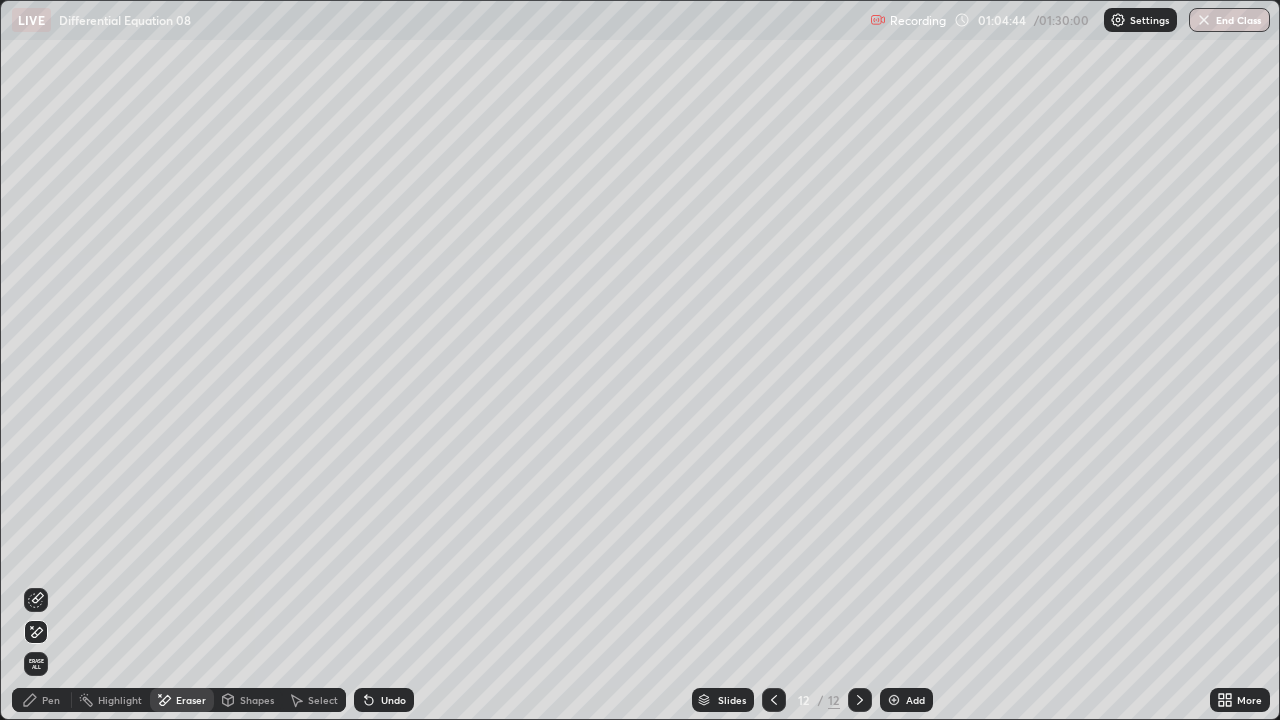 click at bounding box center [894, 700] 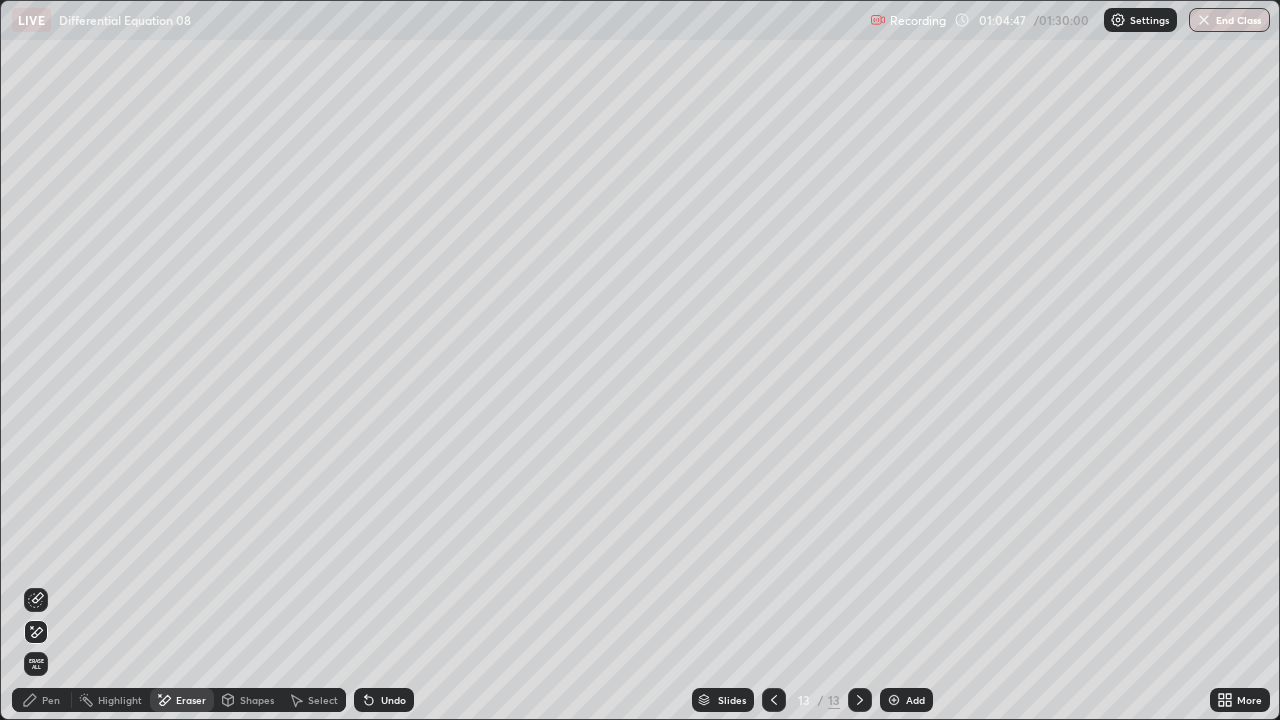 click on "Pen" at bounding box center (42, 700) 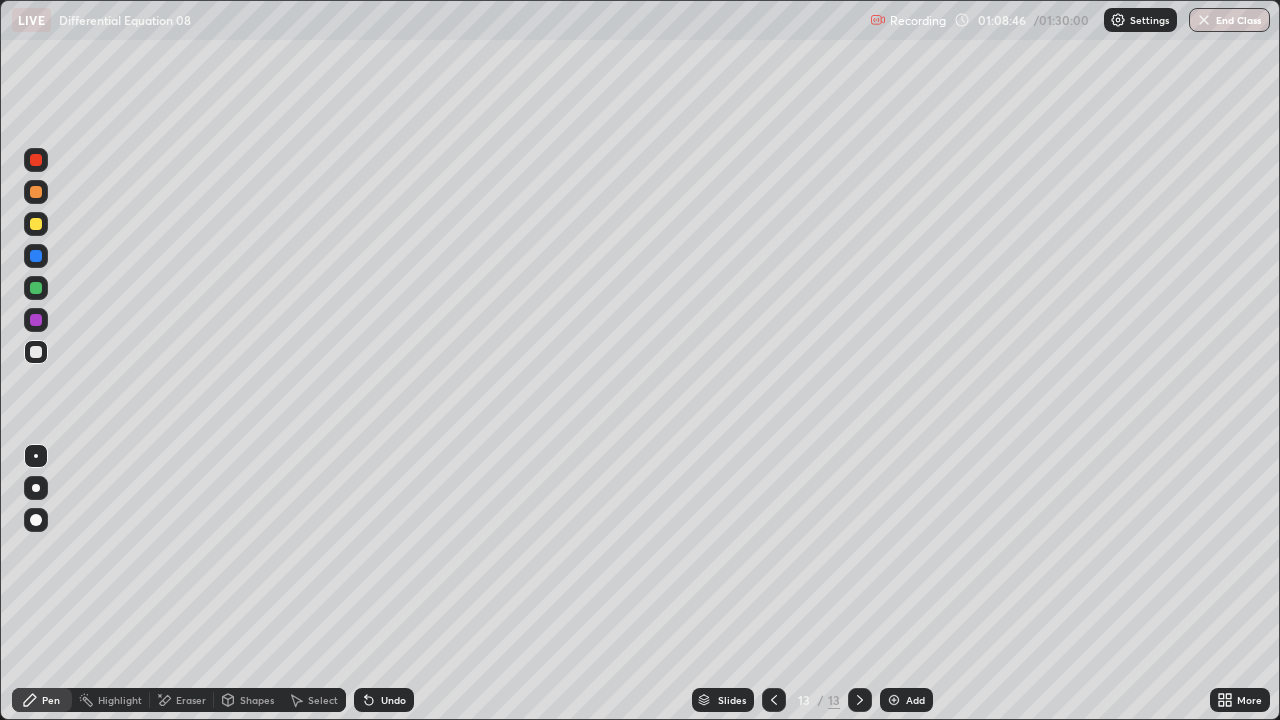 click on "Eraser" at bounding box center [191, 700] 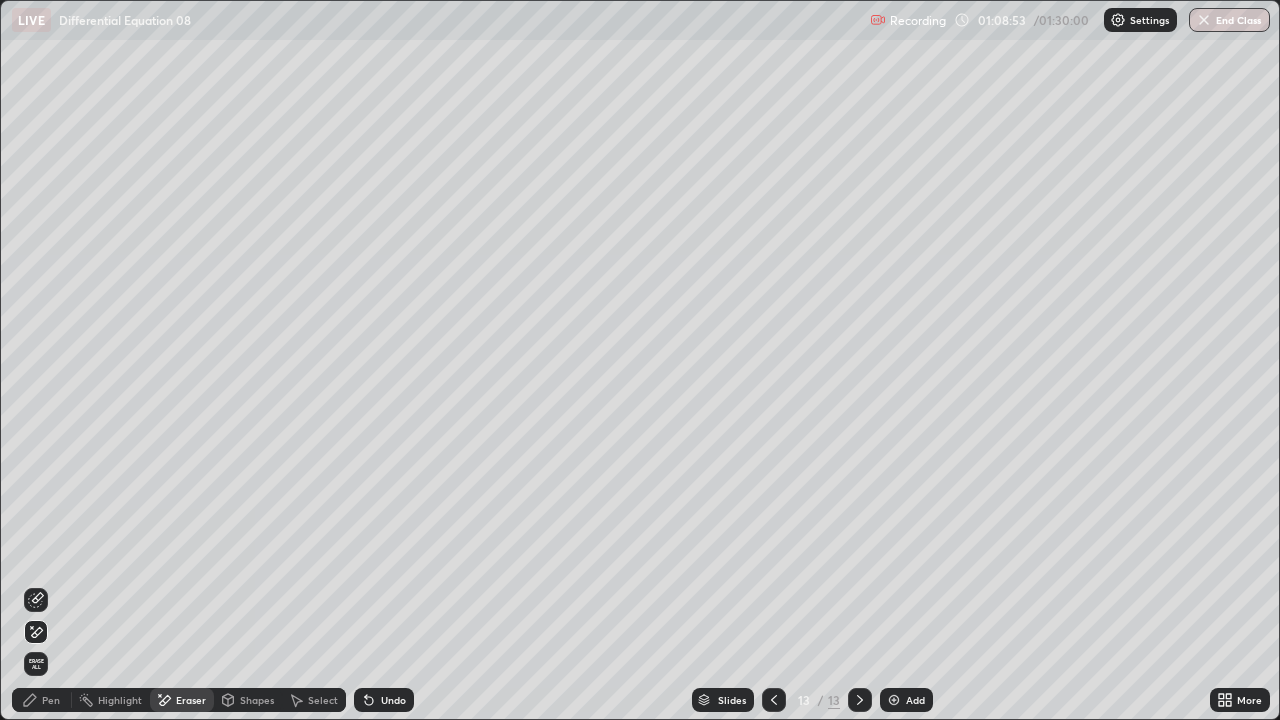 click on "Pen" at bounding box center [51, 700] 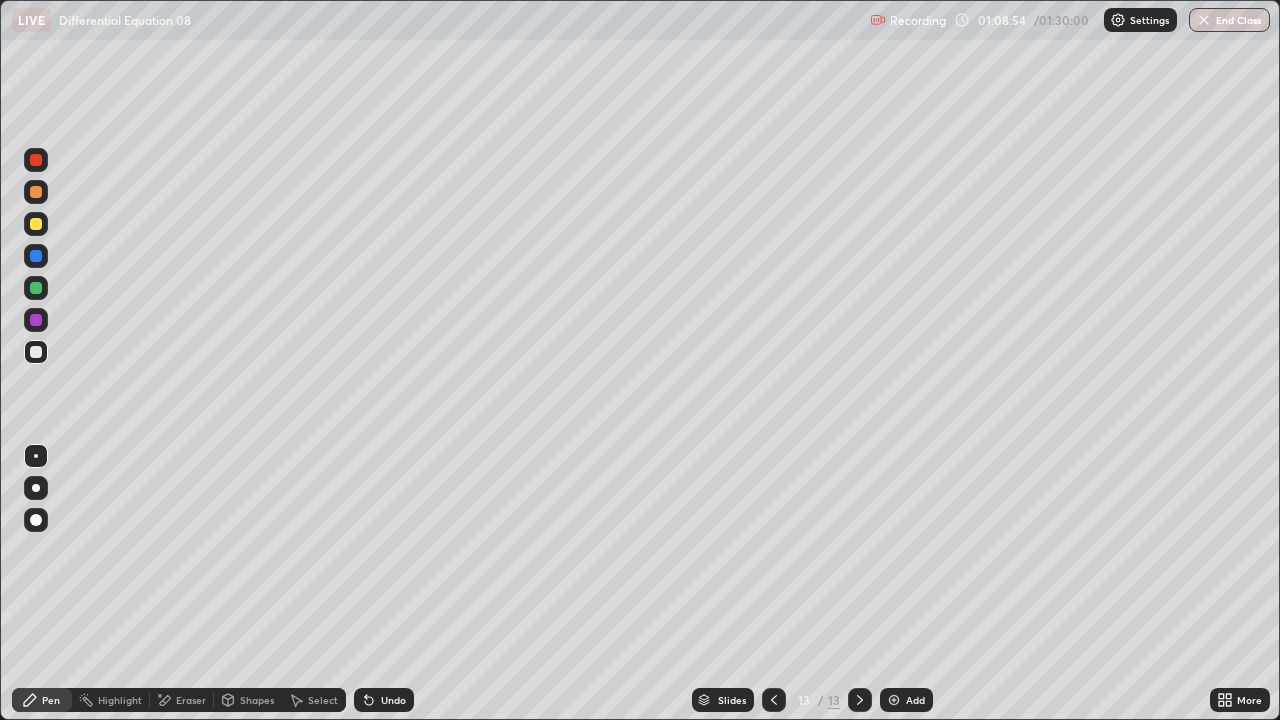 click on "Eraser" at bounding box center (191, 700) 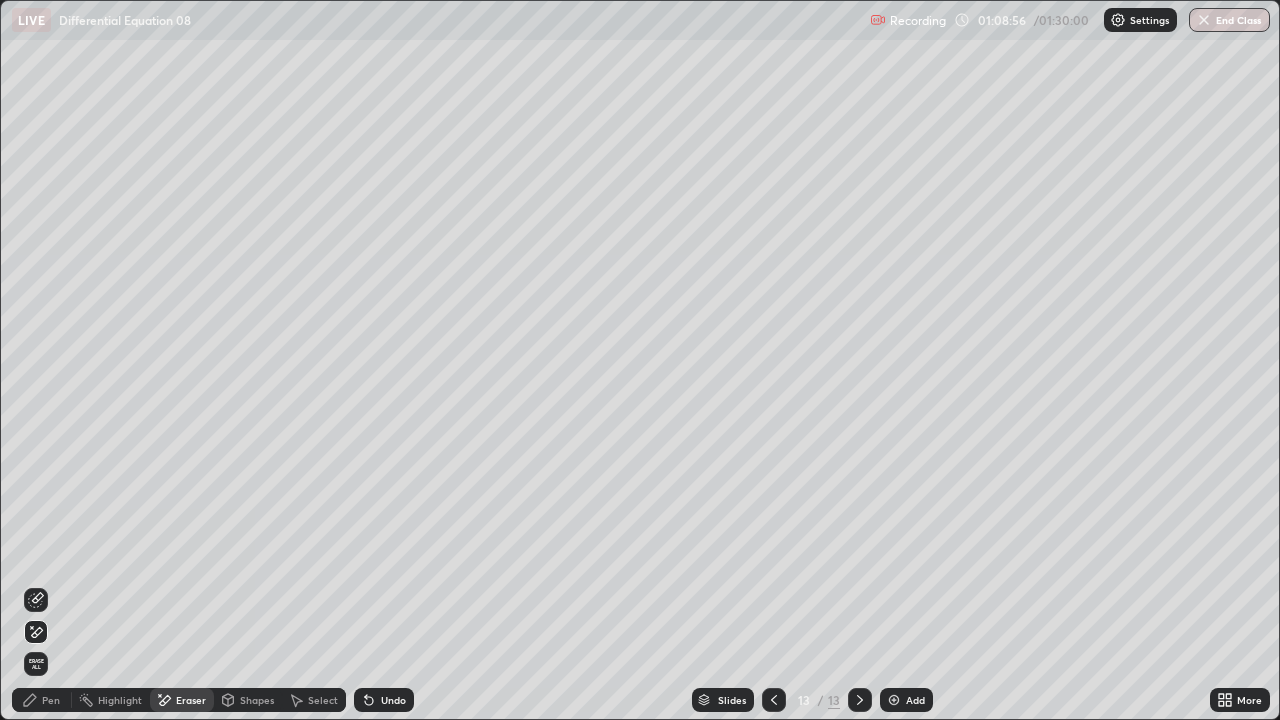 click on "Pen" at bounding box center [51, 700] 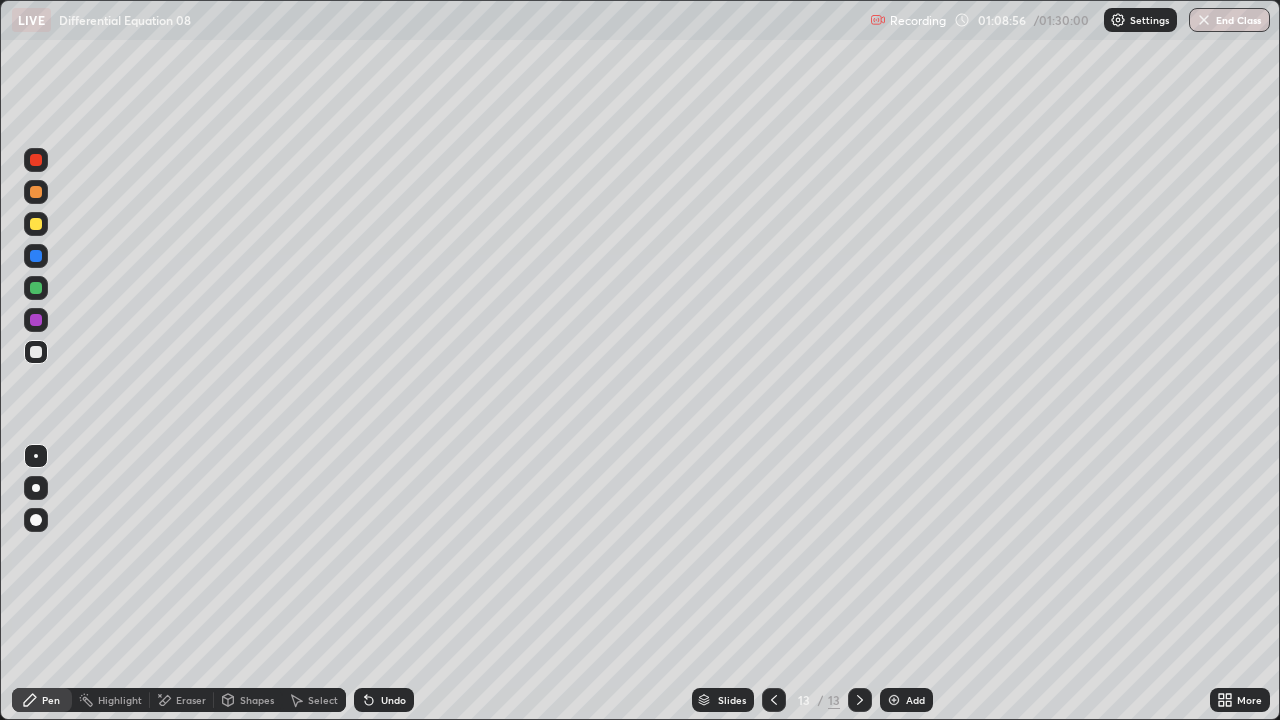 click on "Pen" at bounding box center [42, 700] 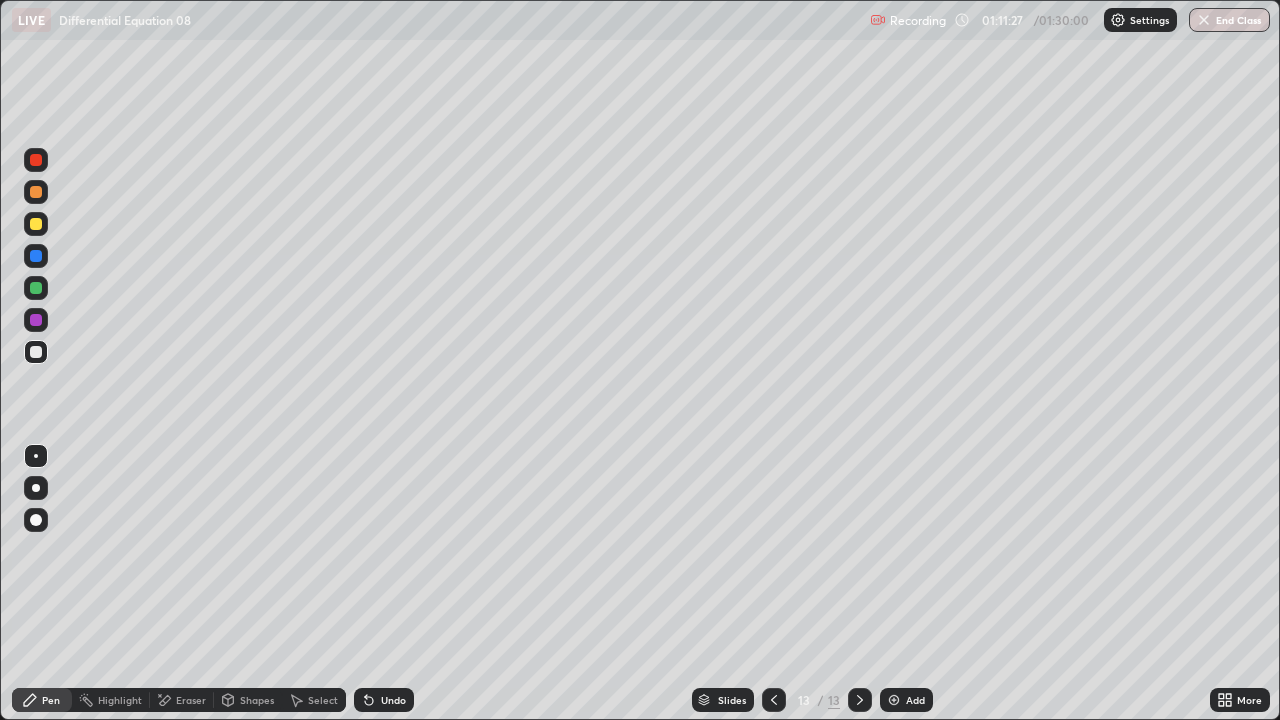 click on "Add" at bounding box center [906, 700] 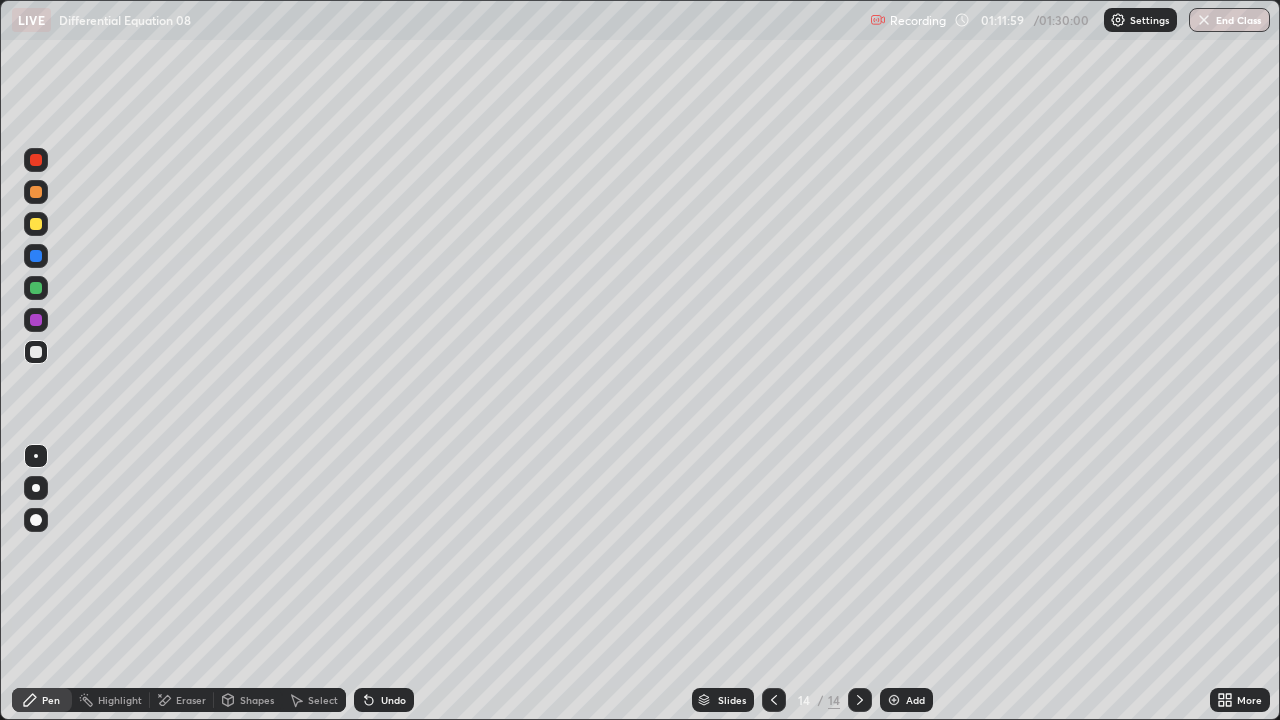 click on "Undo" at bounding box center (384, 700) 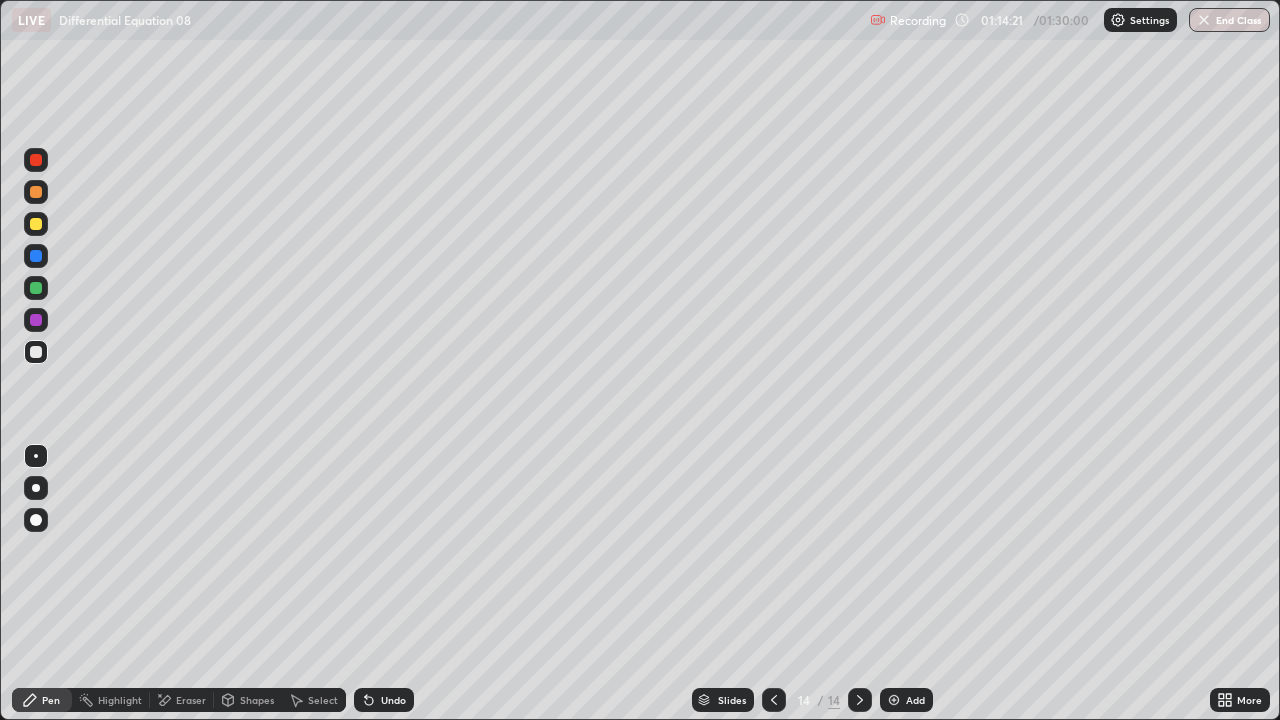 click on "Select" at bounding box center [323, 700] 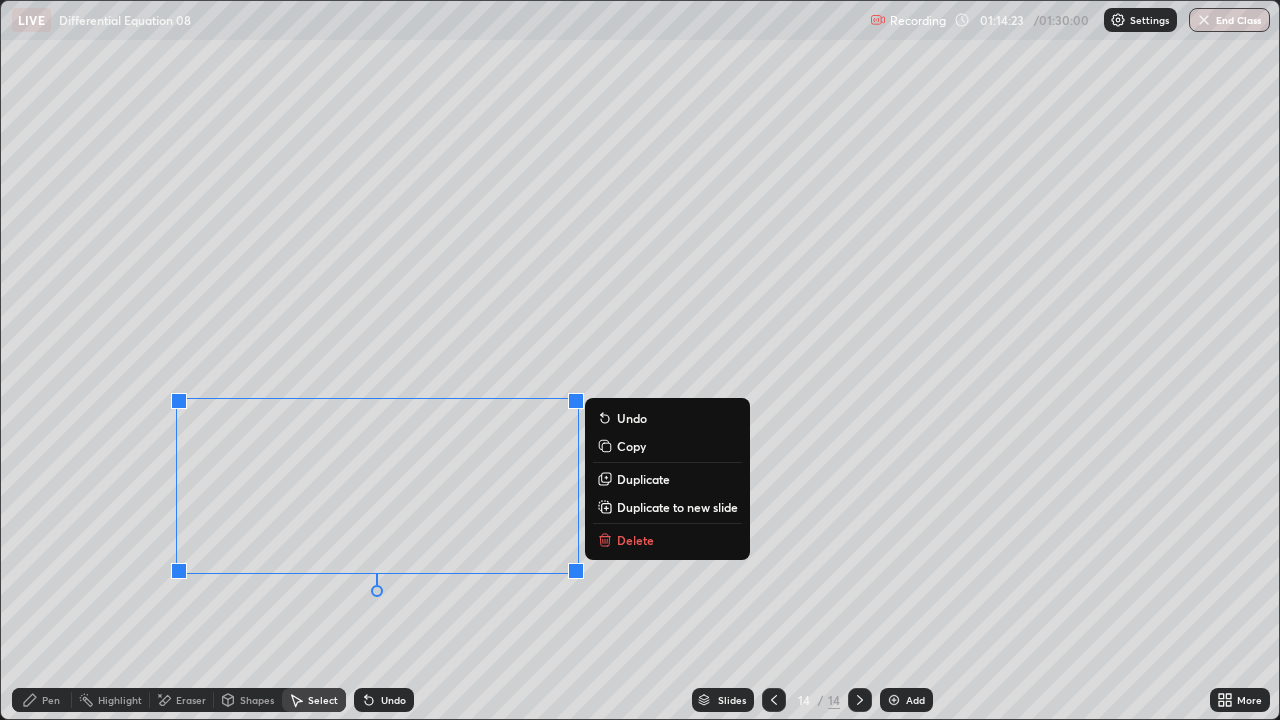 click on "Delete" at bounding box center (635, 540) 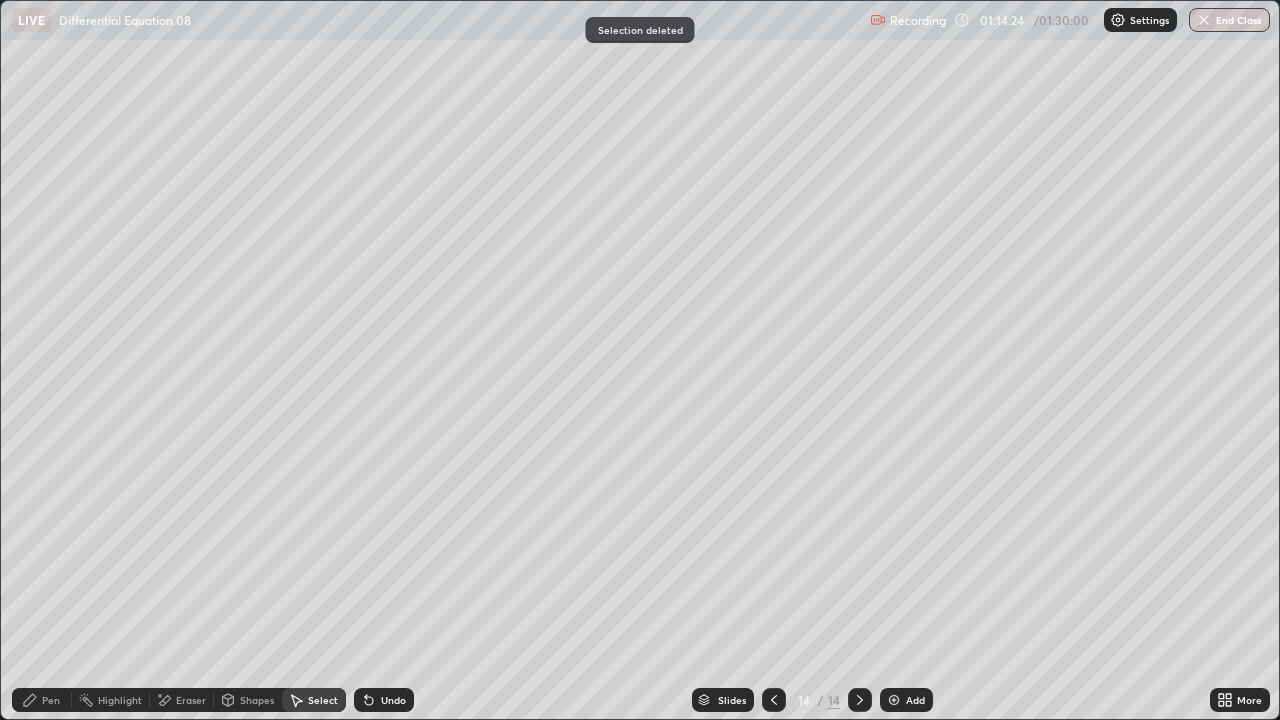 click on "Pen" at bounding box center [42, 700] 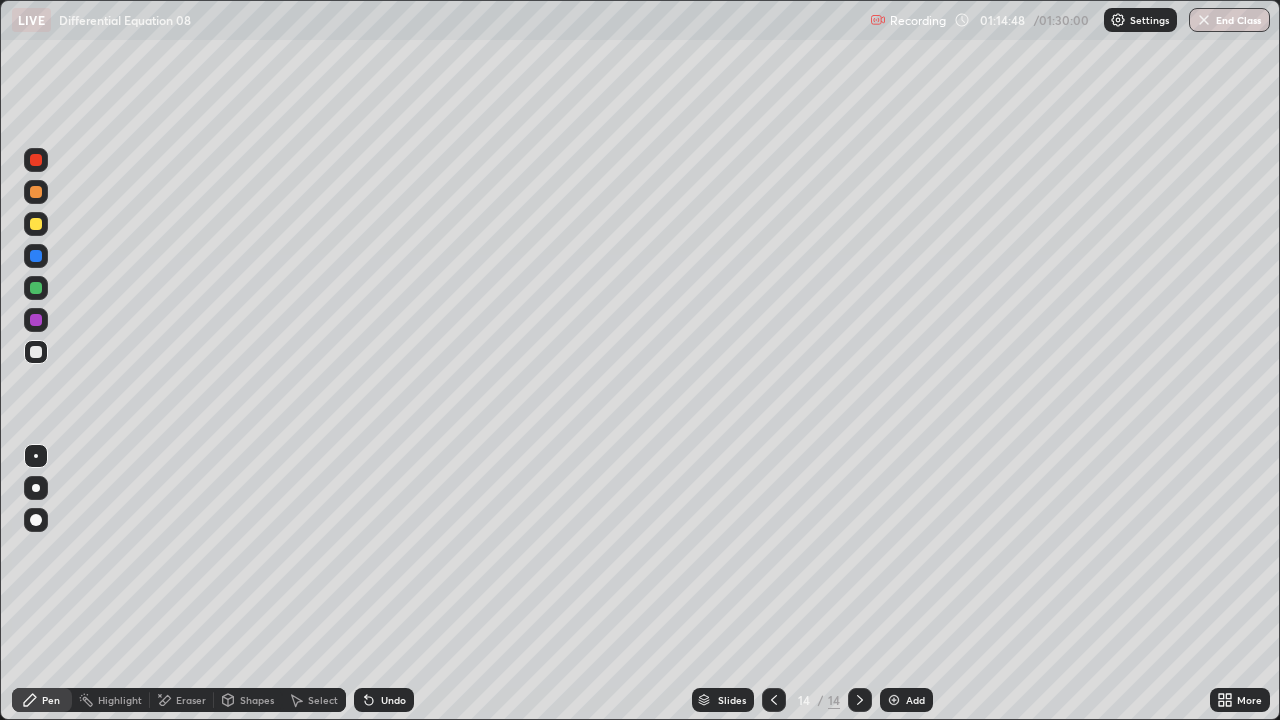click on "Undo" at bounding box center [393, 700] 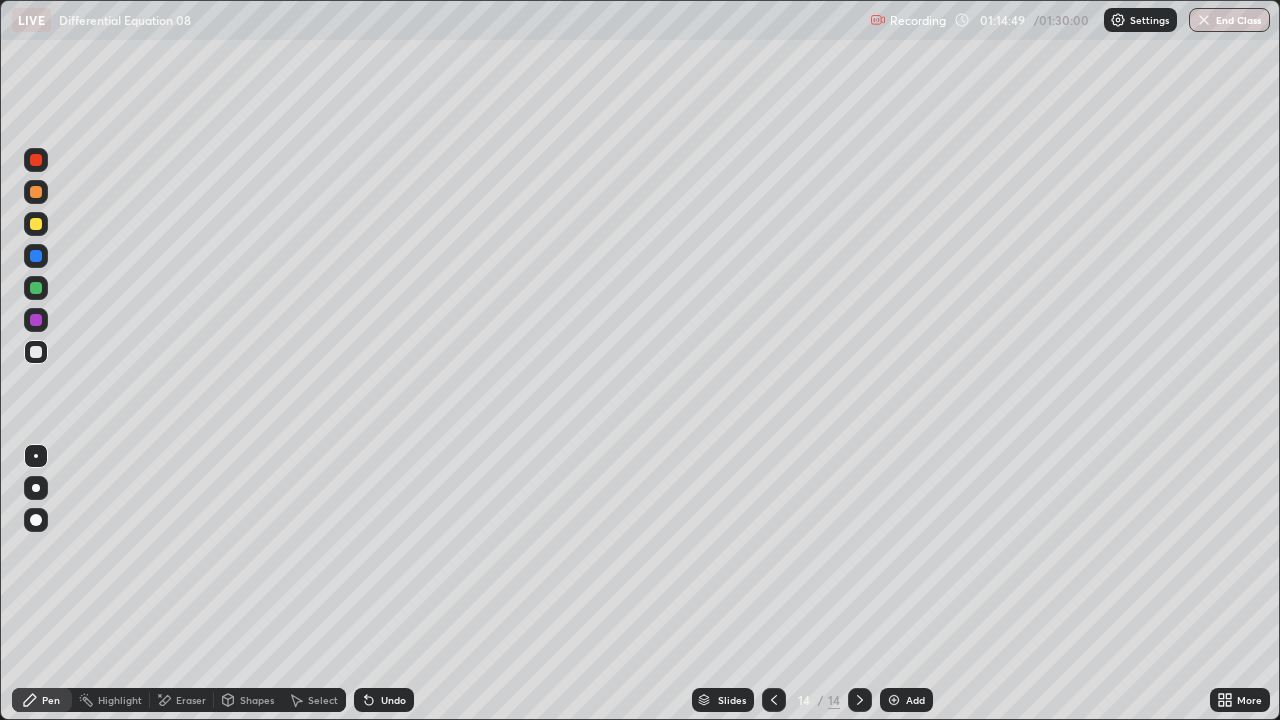 click on "Undo" at bounding box center (393, 700) 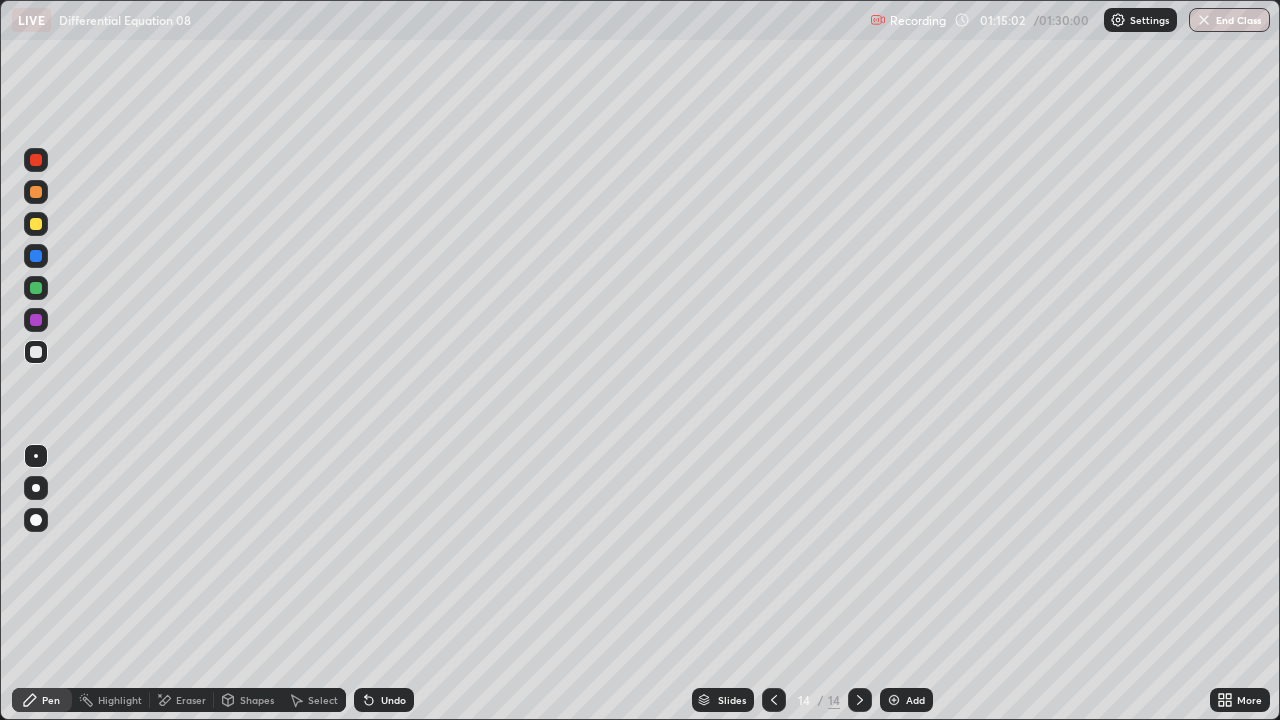 click on "Select" at bounding box center (323, 700) 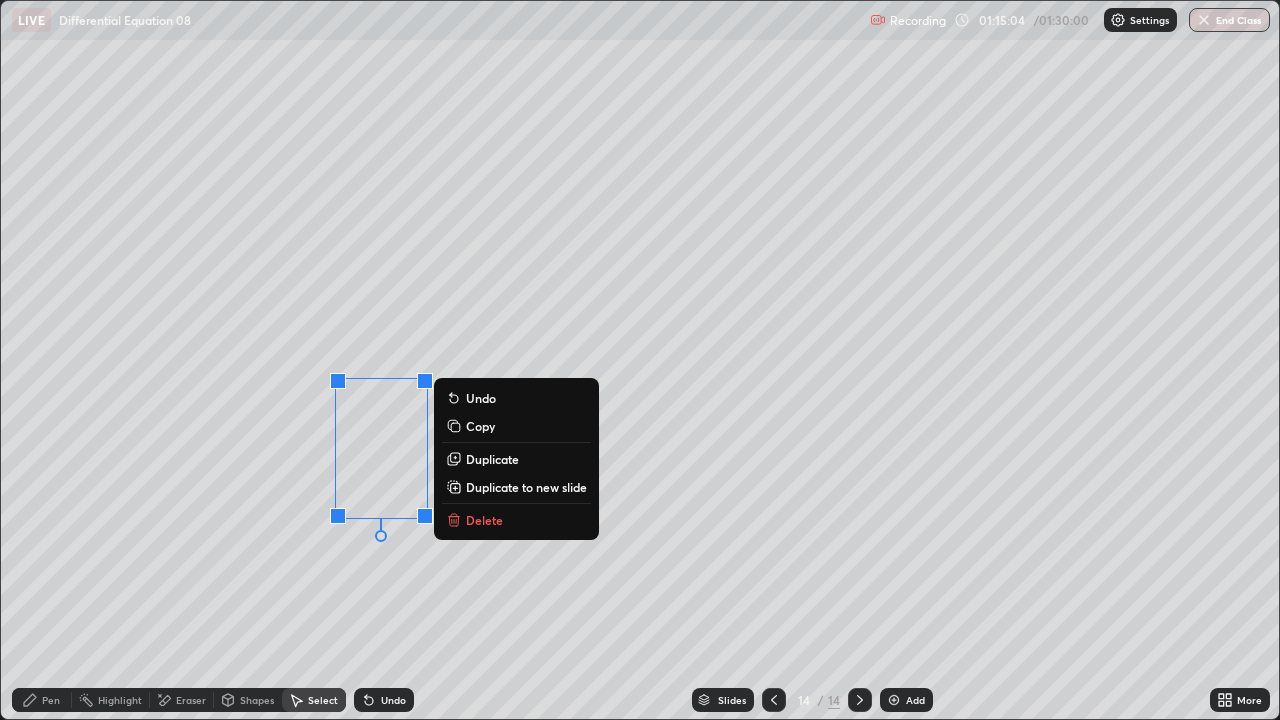 click on "Undo" at bounding box center [393, 700] 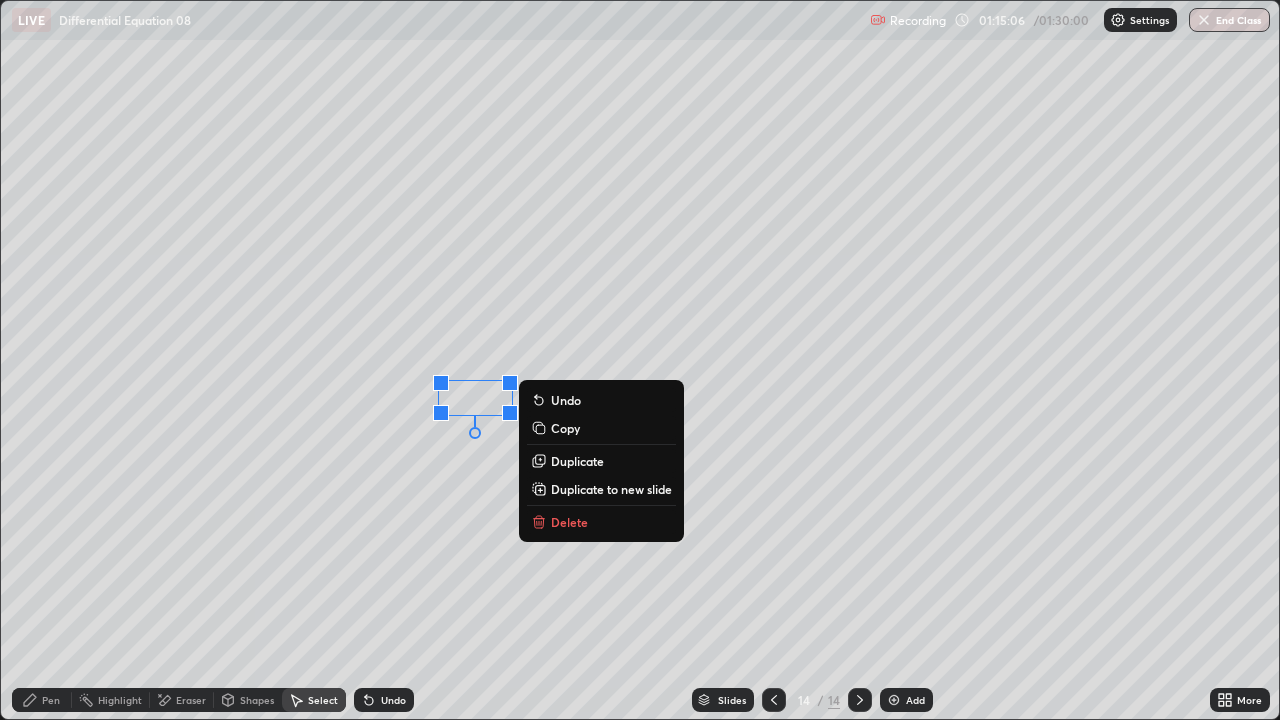 click 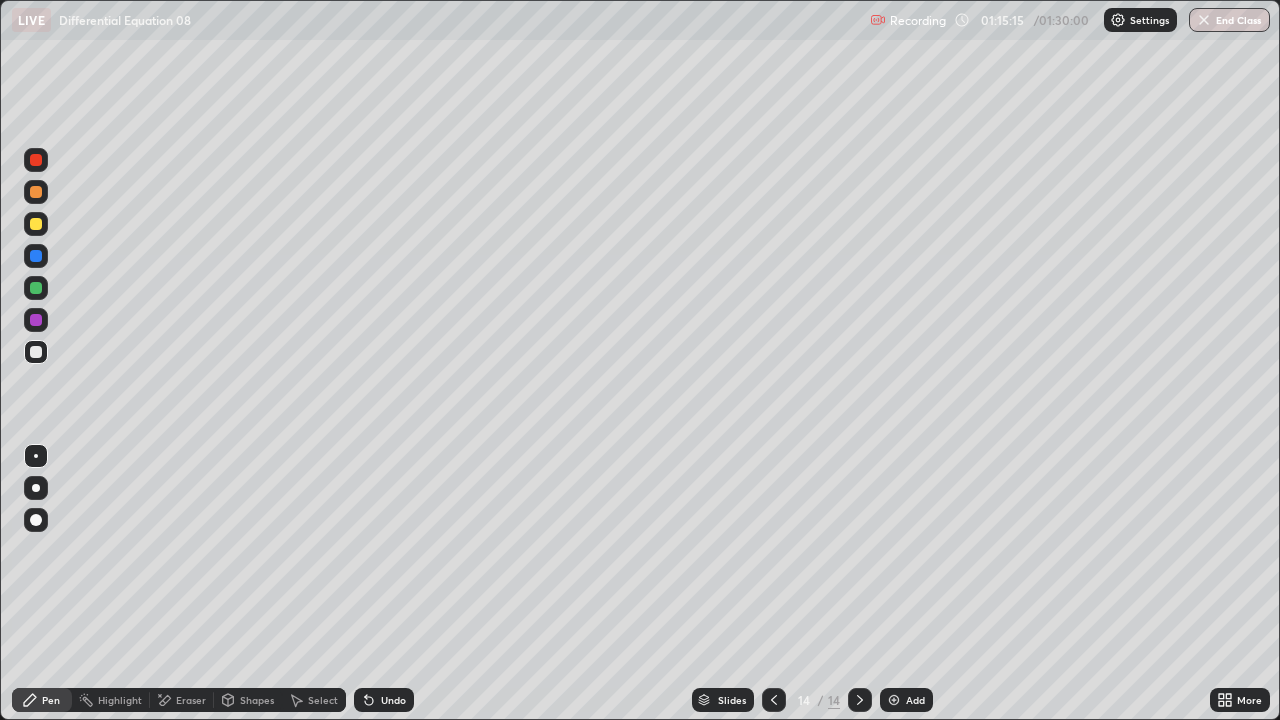 click 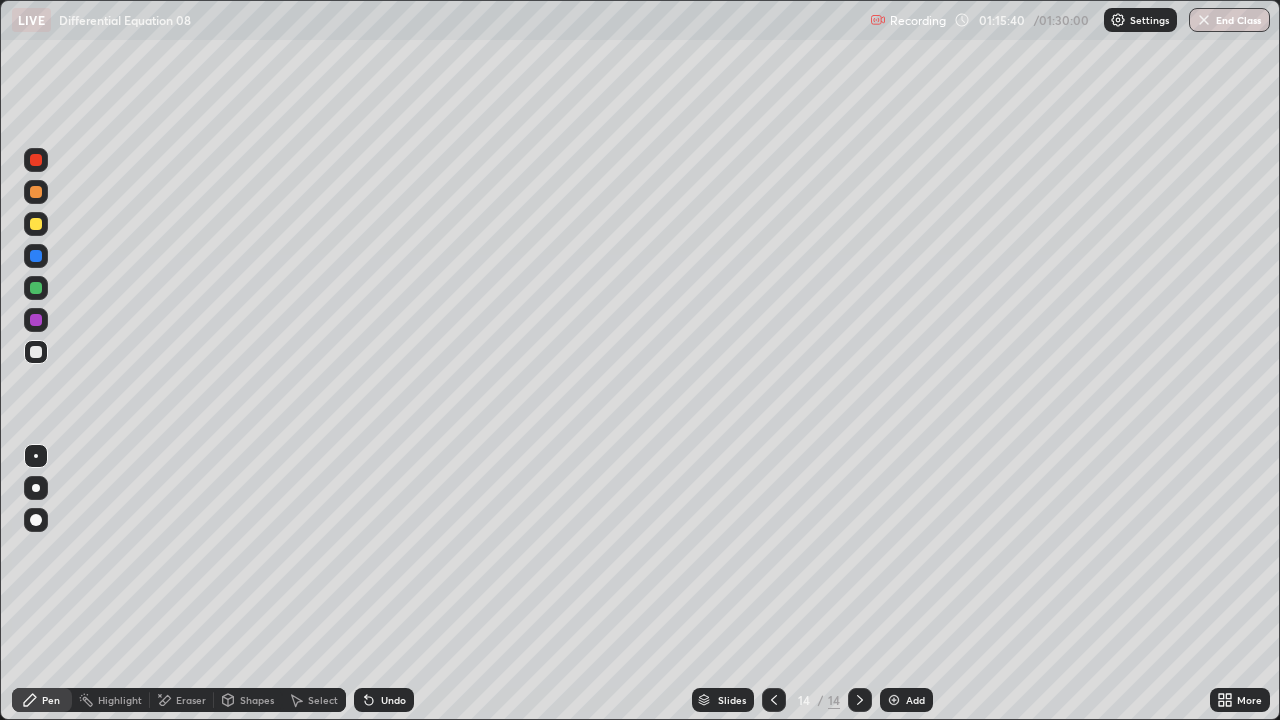 click 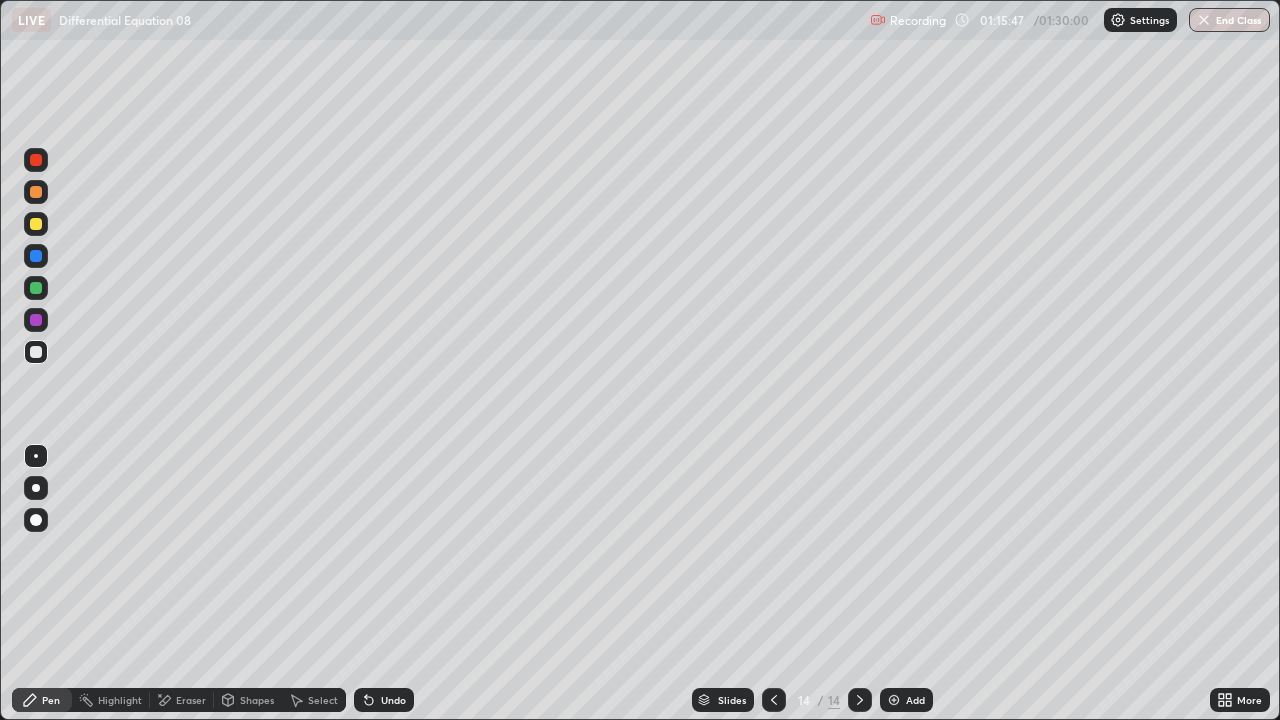 click on "Undo" at bounding box center [393, 700] 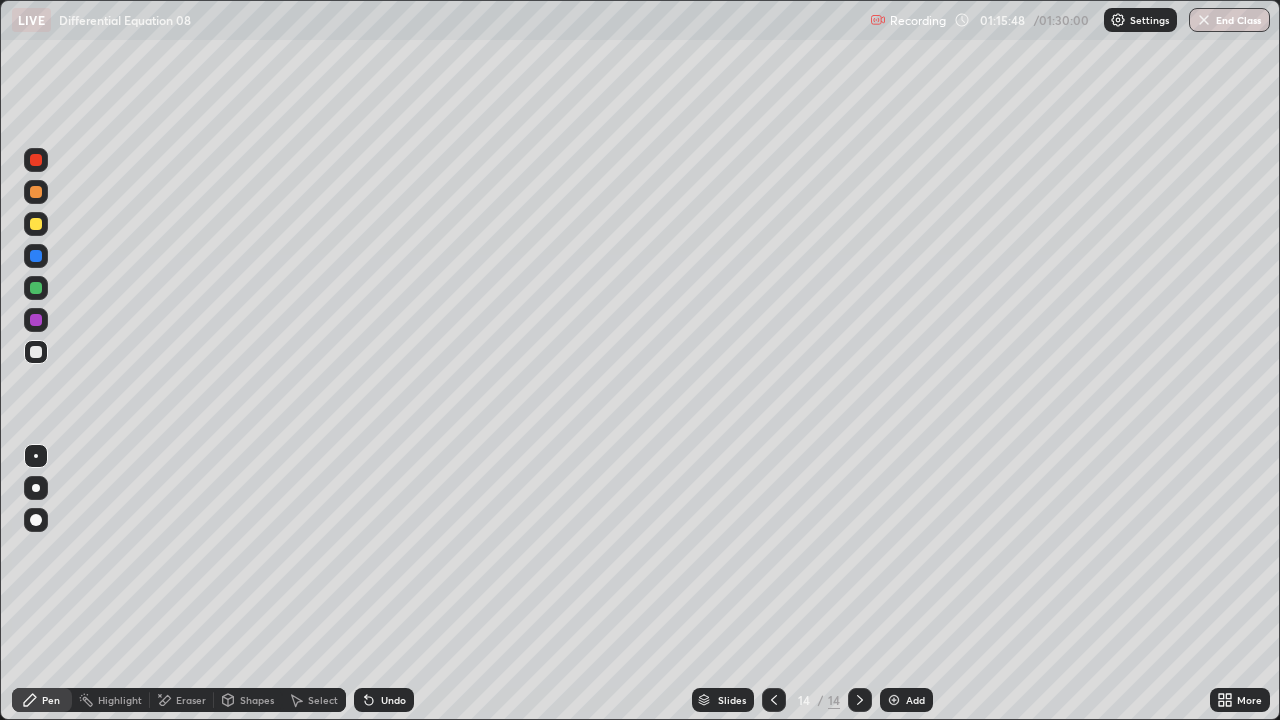 click on "Undo" at bounding box center [393, 700] 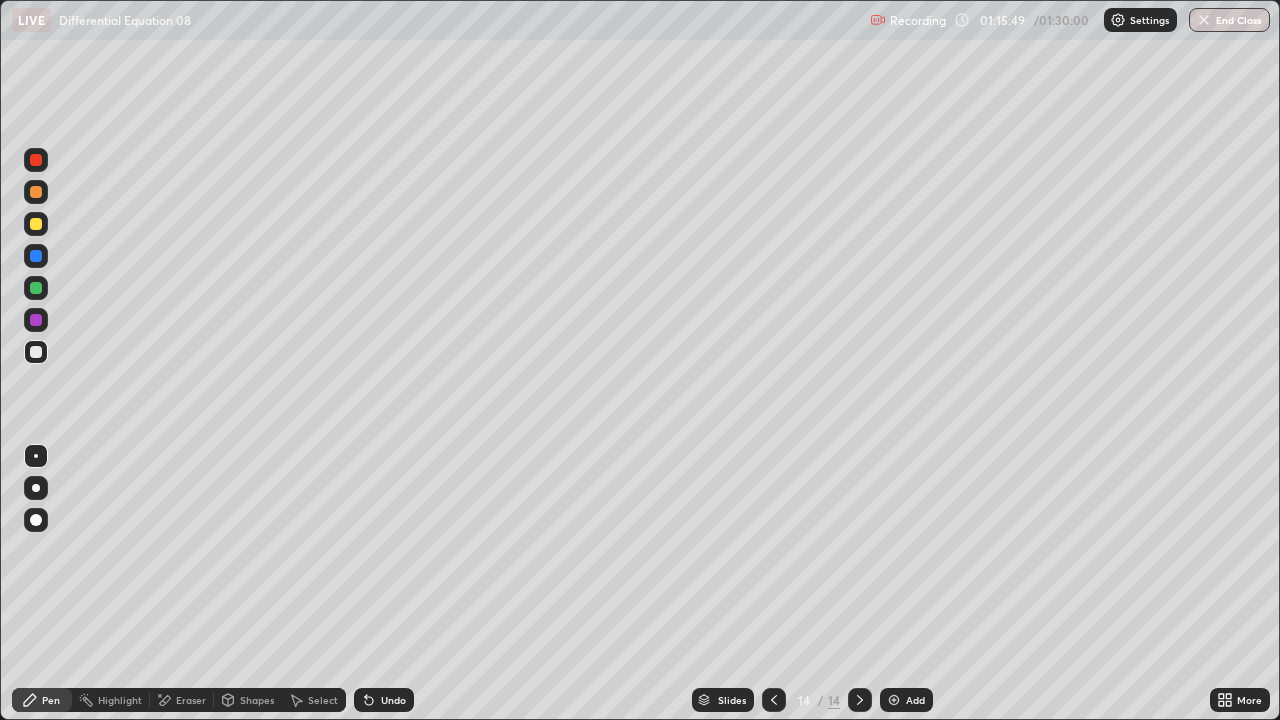 click on "Undo" at bounding box center (393, 700) 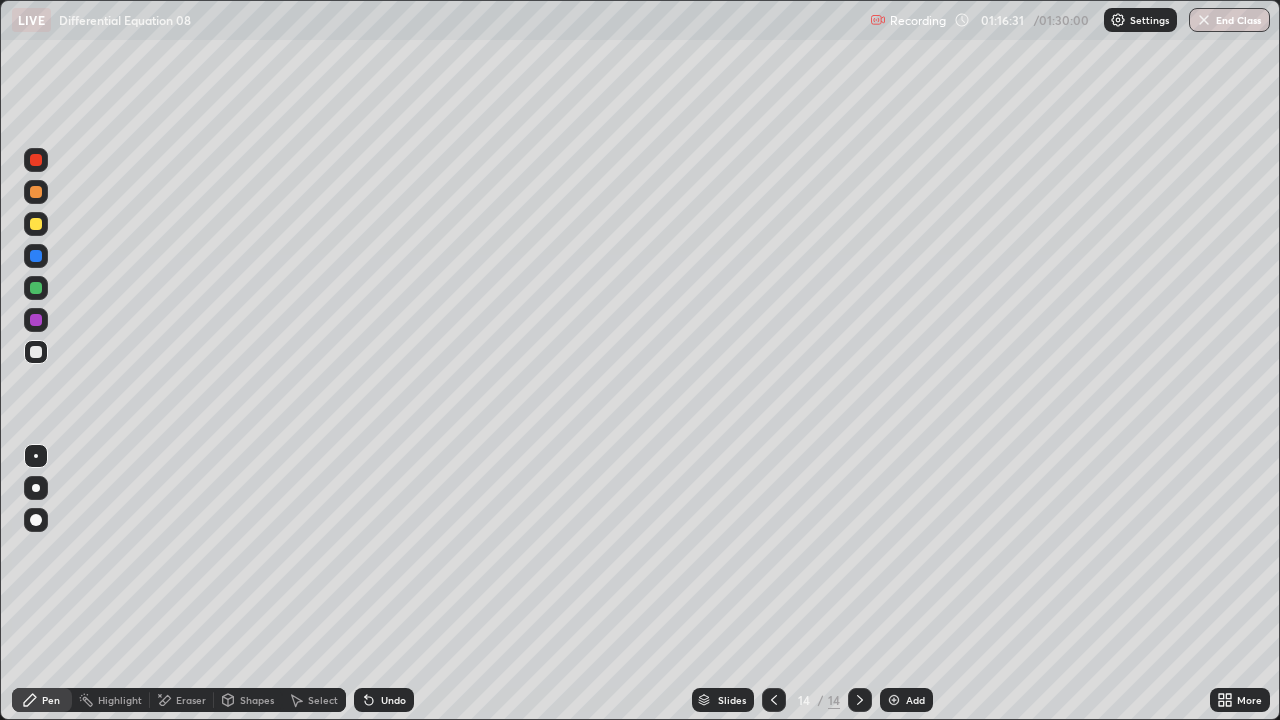click on "Undo" at bounding box center (393, 700) 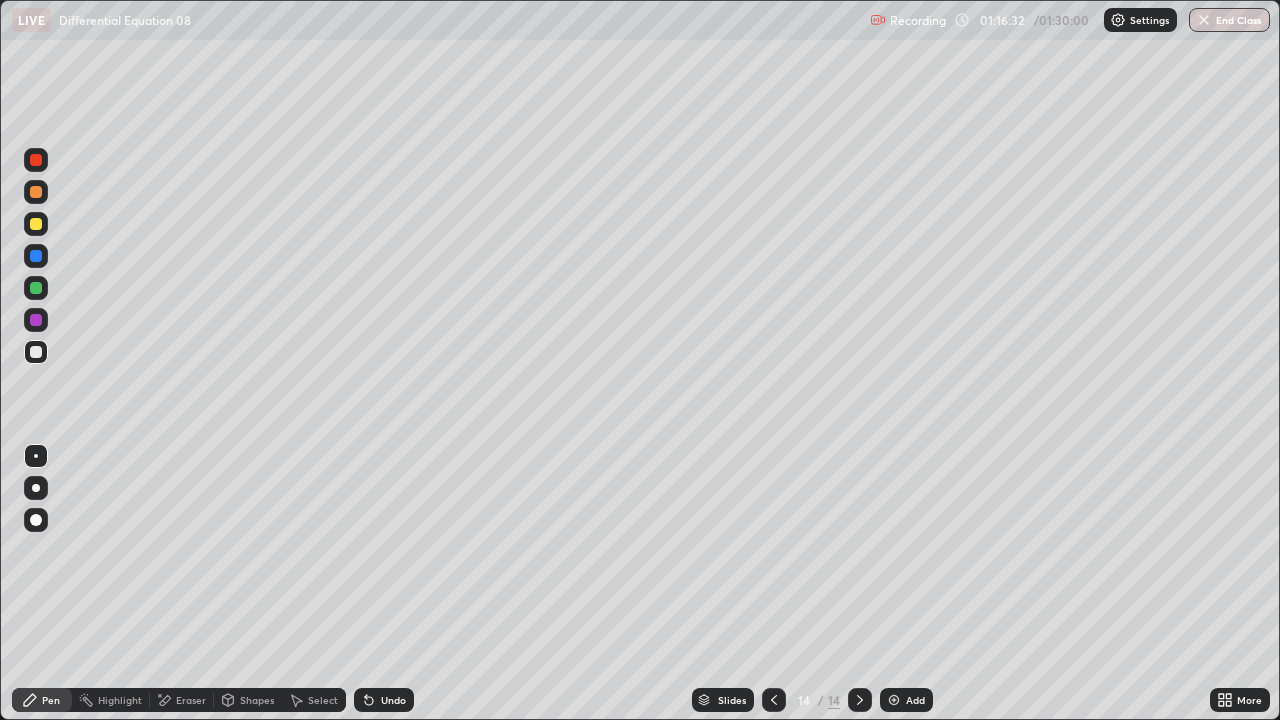 click on "Undo" at bounding box center (393, 700) 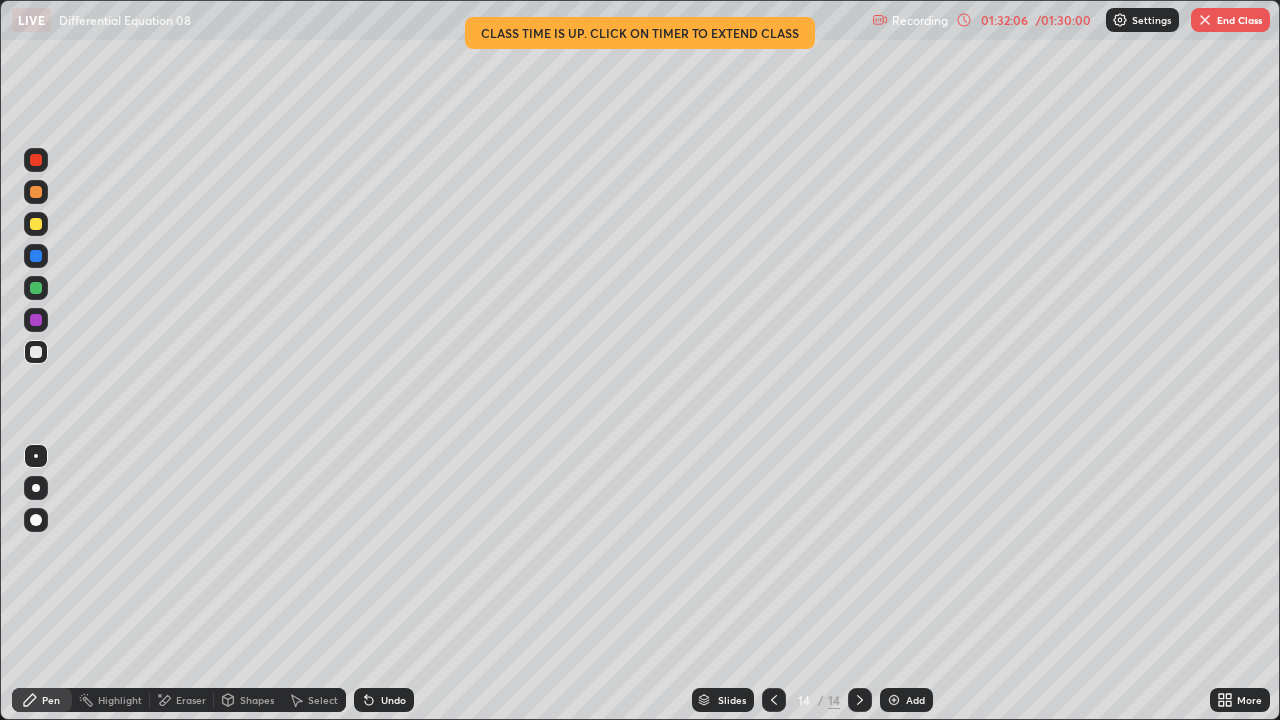 click on "End Class" at bounding box center (1230, 20) 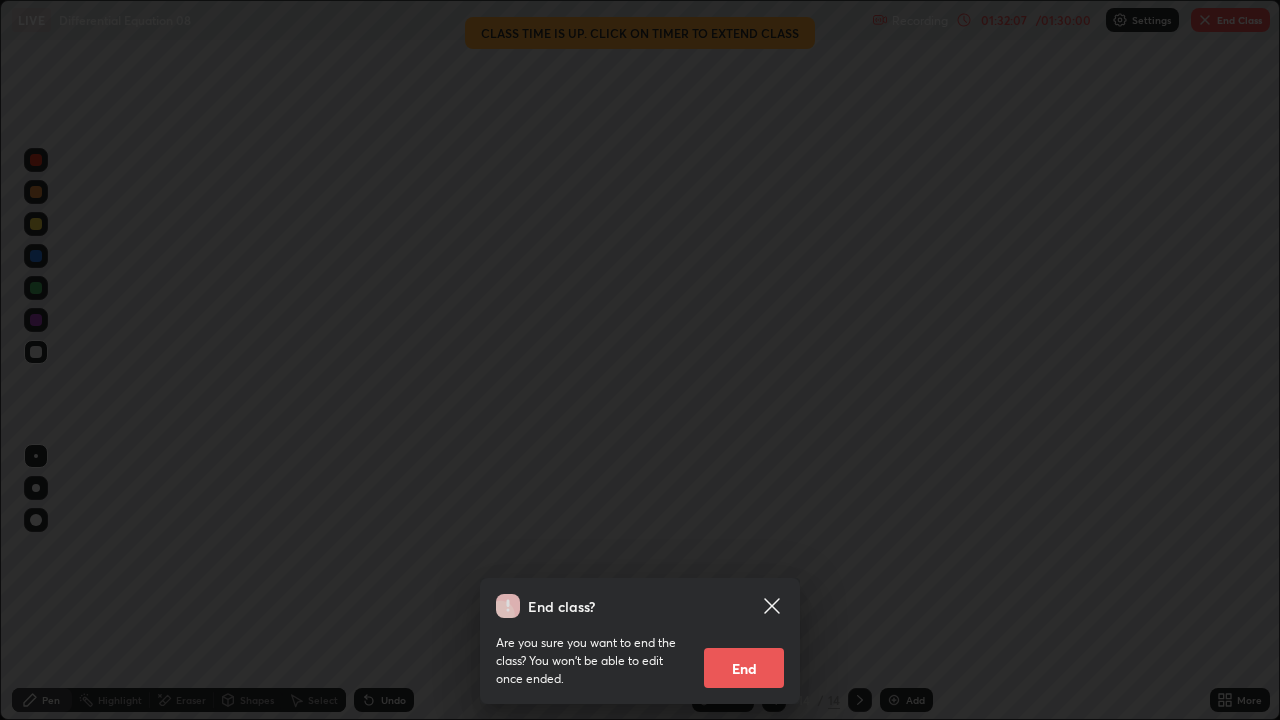 click on "End" at bounding box center [744, 668] 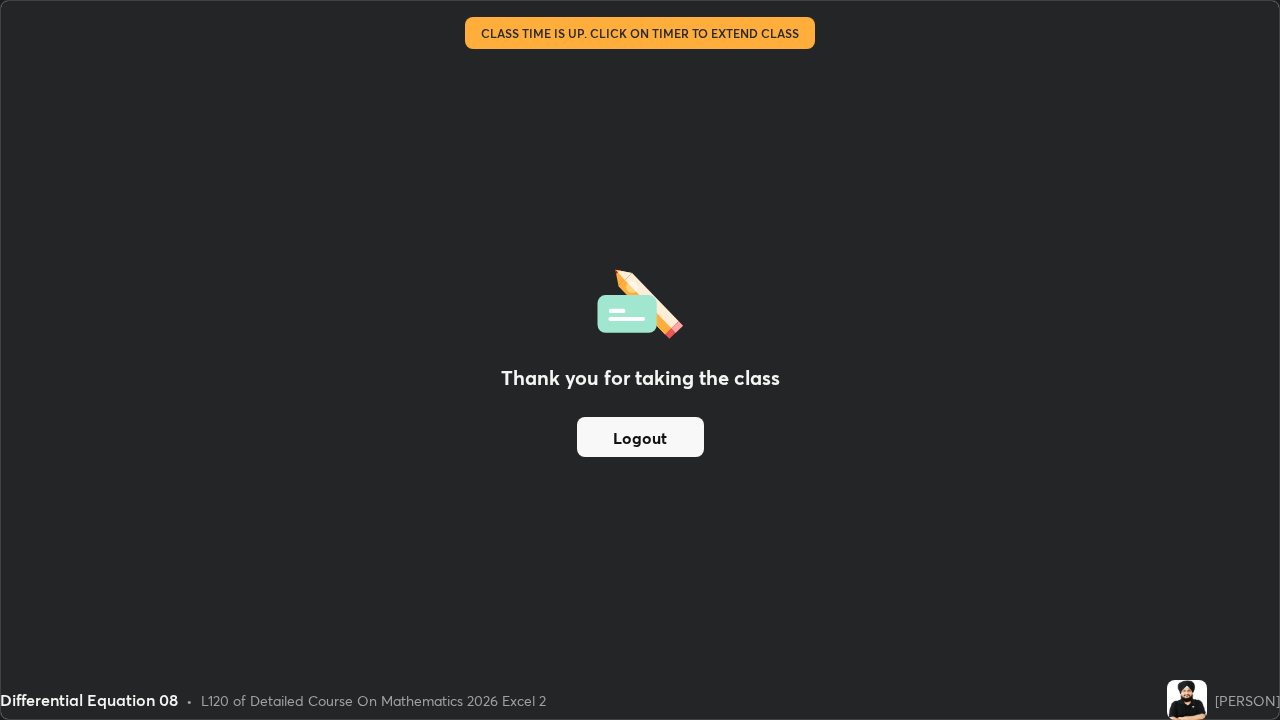 click on "Logout" at bounding box center [640, 437] 